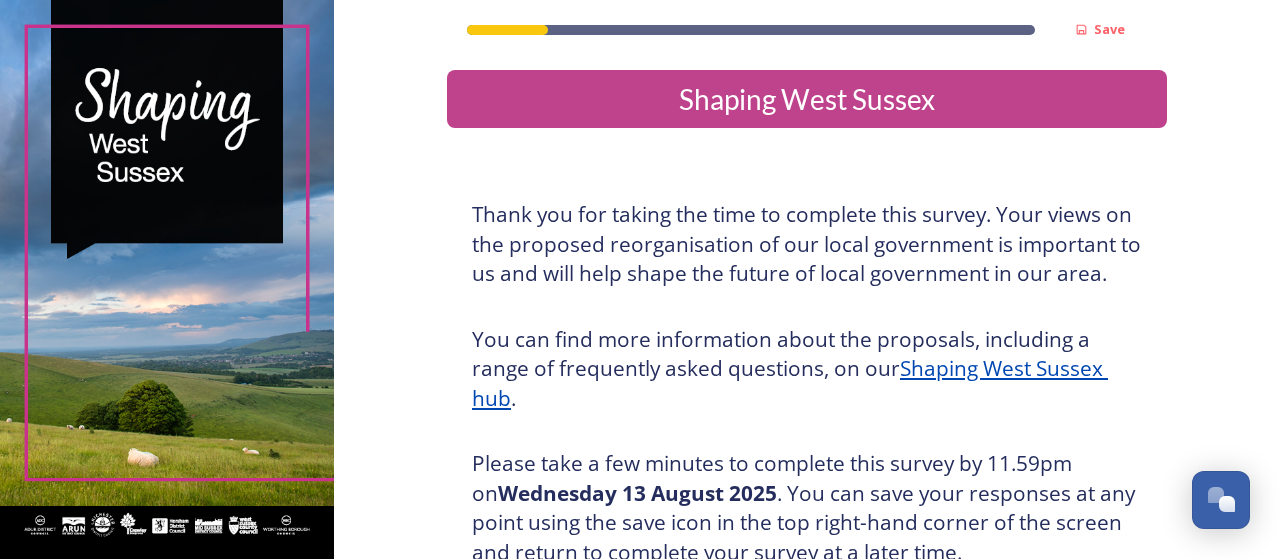 scroll, scrollTop: 0, scrollLeft: 0, axis: both 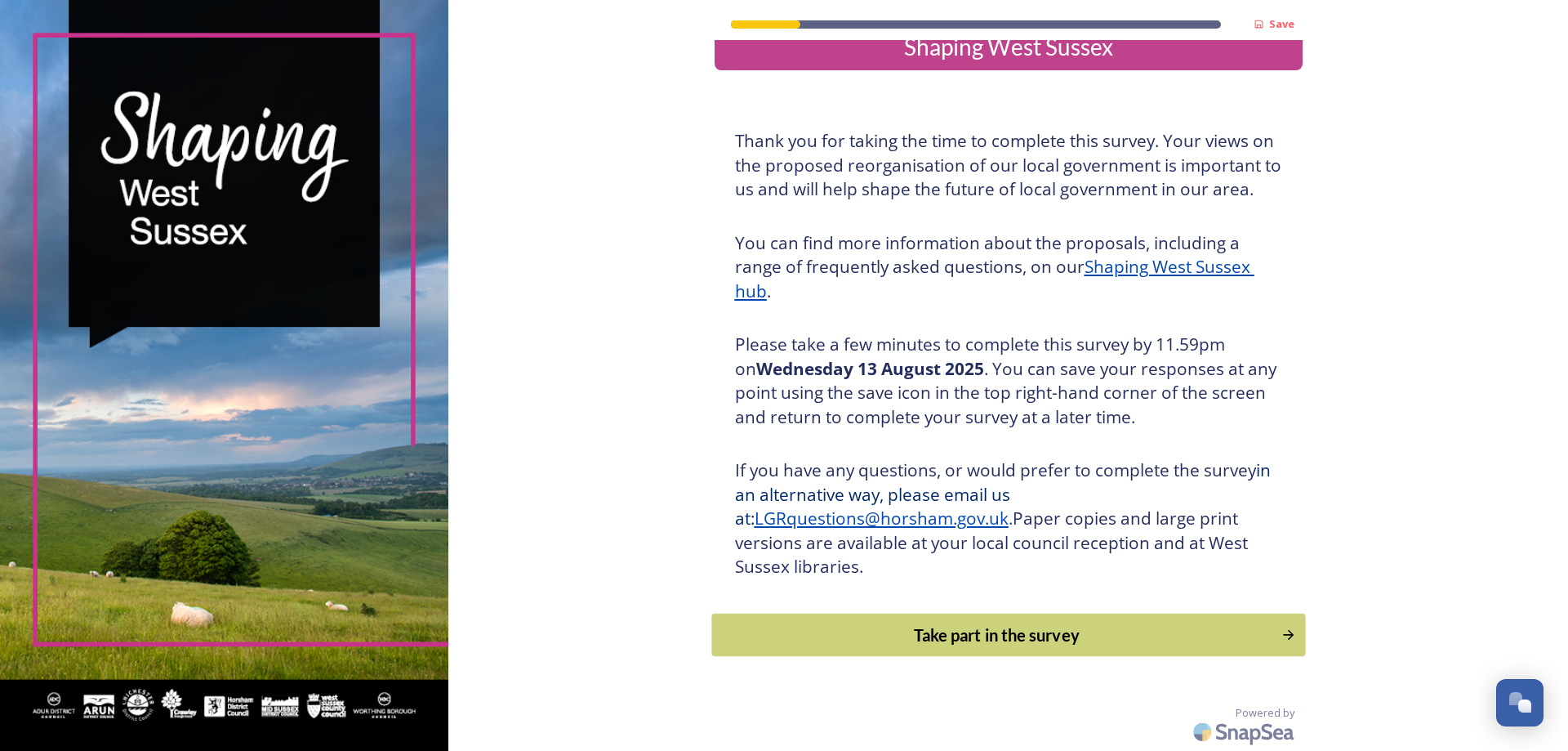 click on "Take part in the survey" at bounding box center (996, 635) 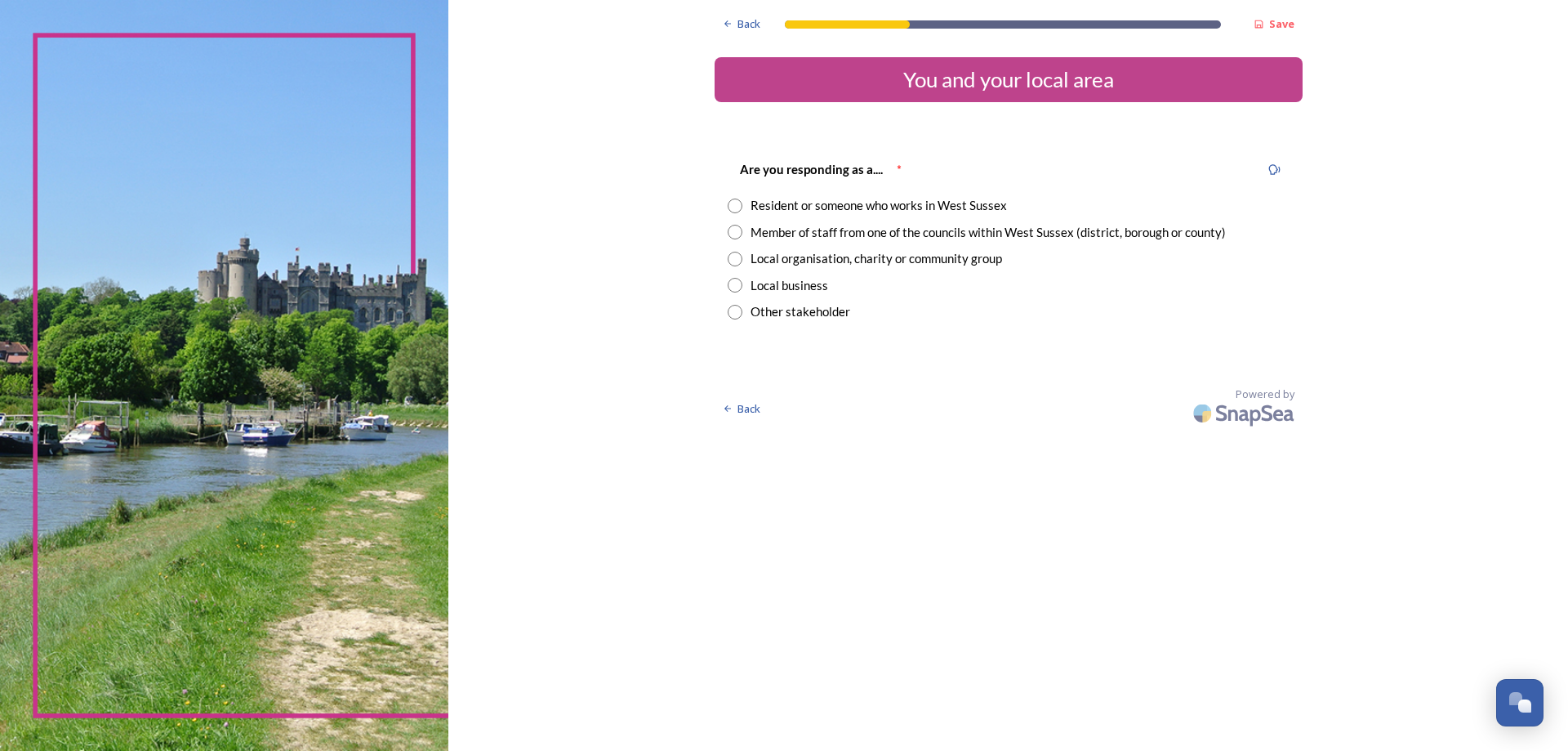 click on "Resident or someone who works in West Sussex" at bounding box center (879, 205) 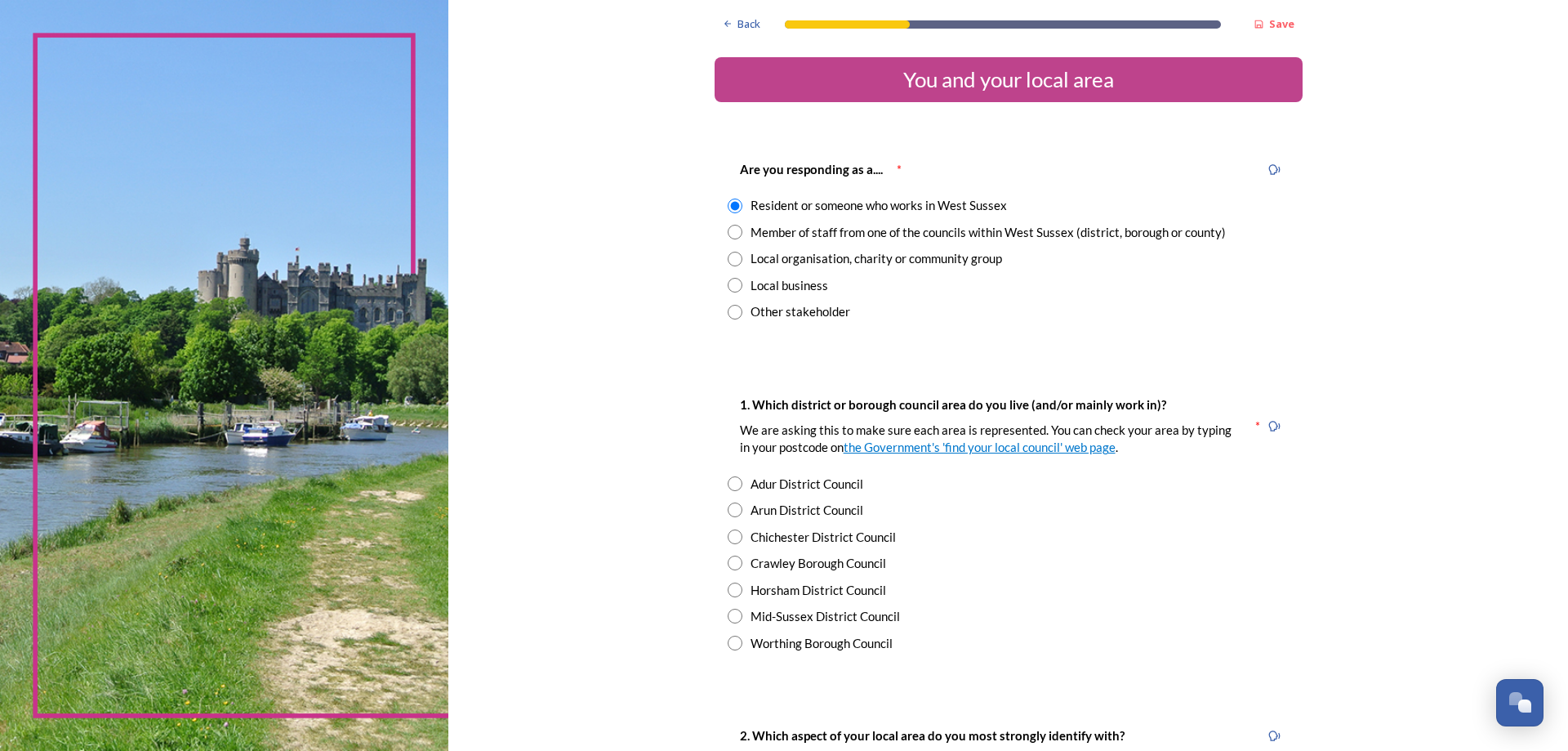 click on "Horsham District Council" at bounding box center (818, 590) 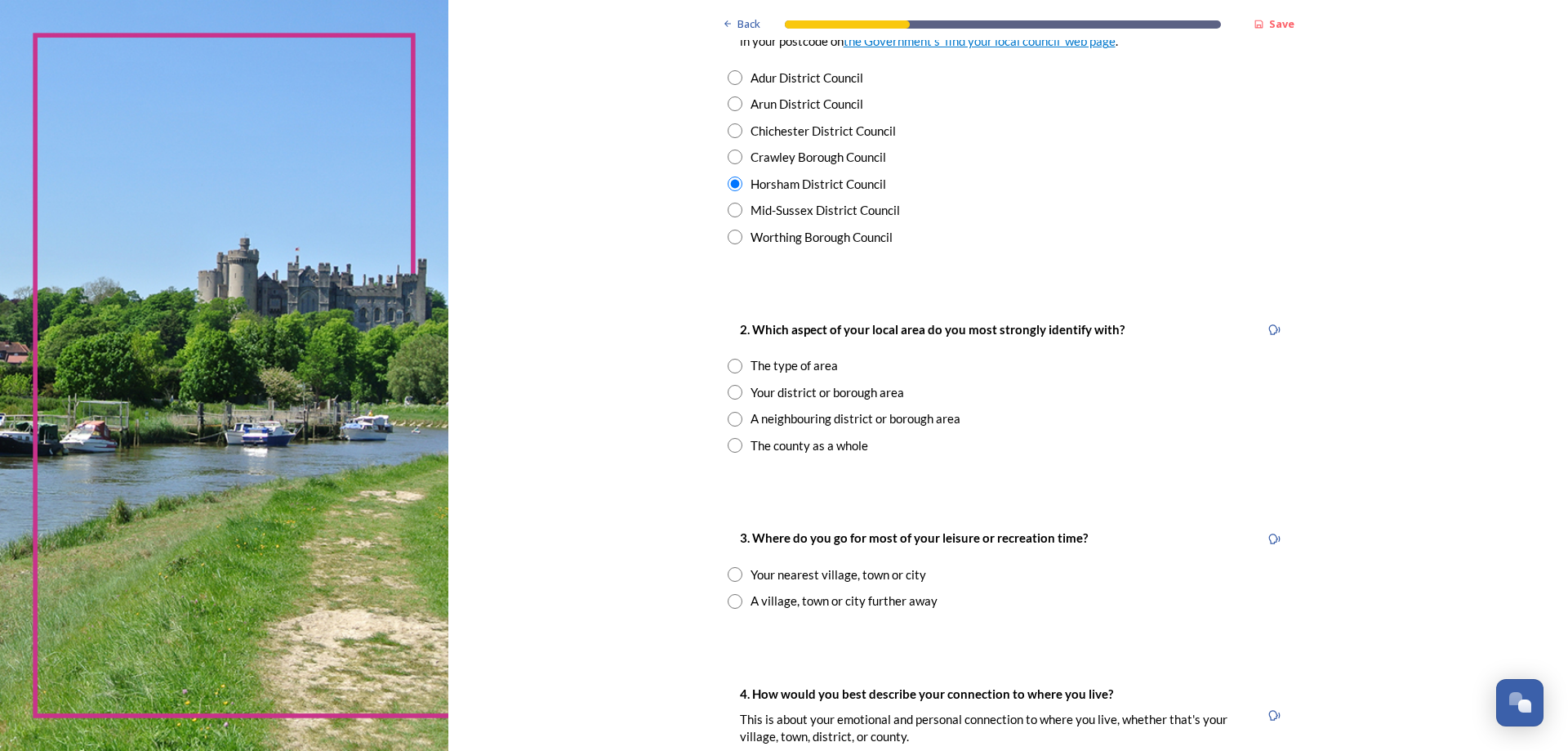 scroll, scrollTop: 409, scrollLeft: 0, axis: vertical 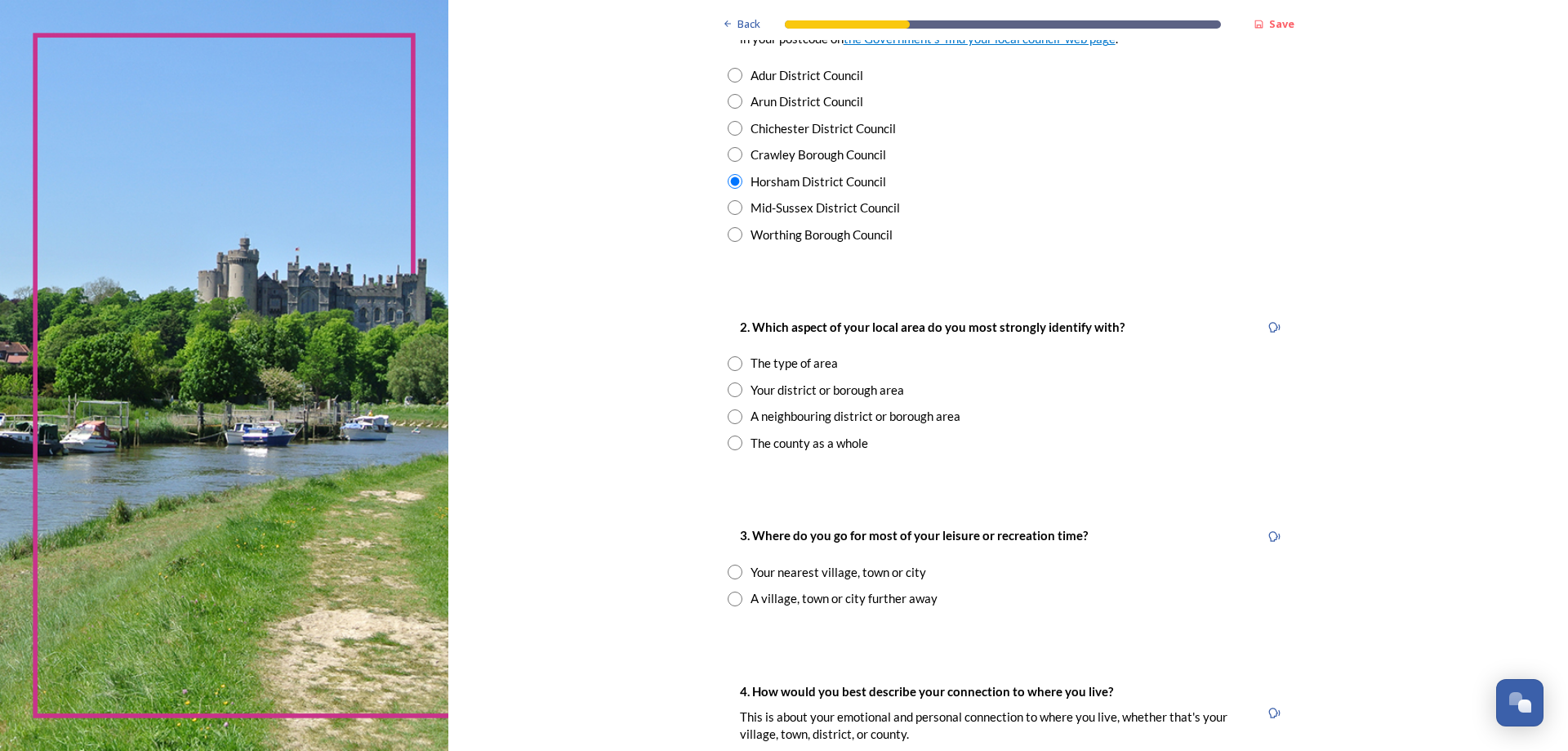 click at bounding box center [735, 572] 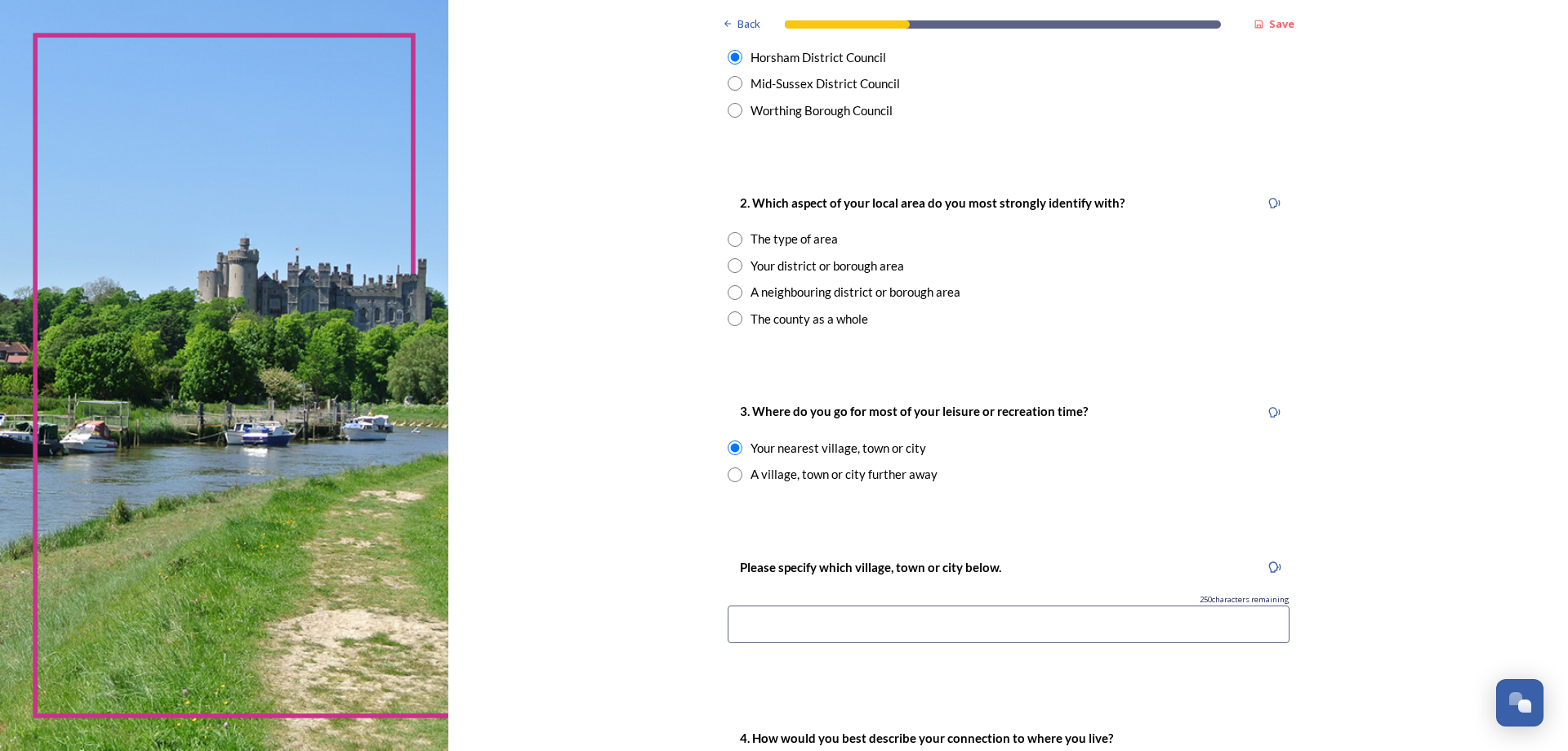 scroll, scrollTop: 572, scrollLeft: 0, axis: vertical 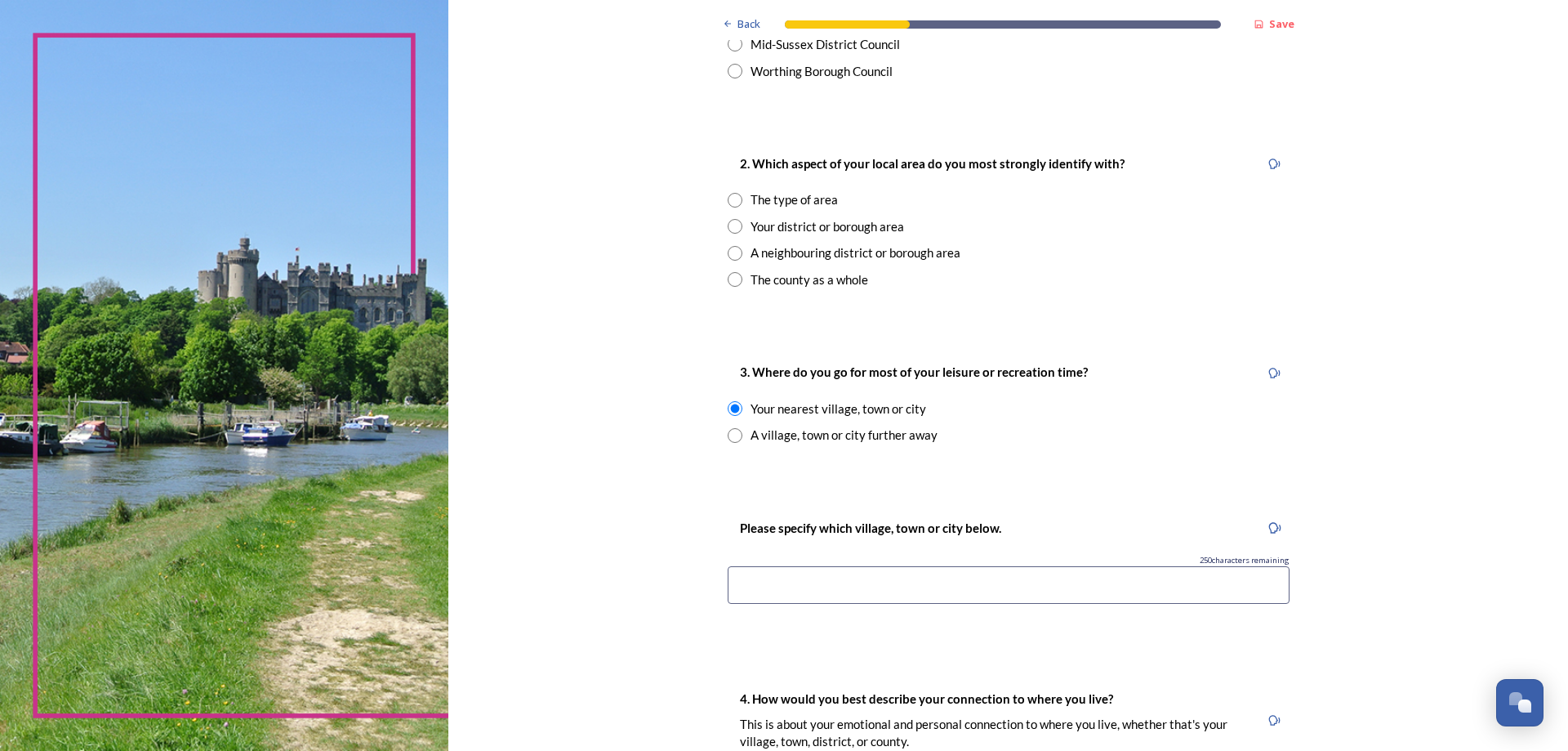 click on "A village, town or city further away" at bounding box center [844, 435] 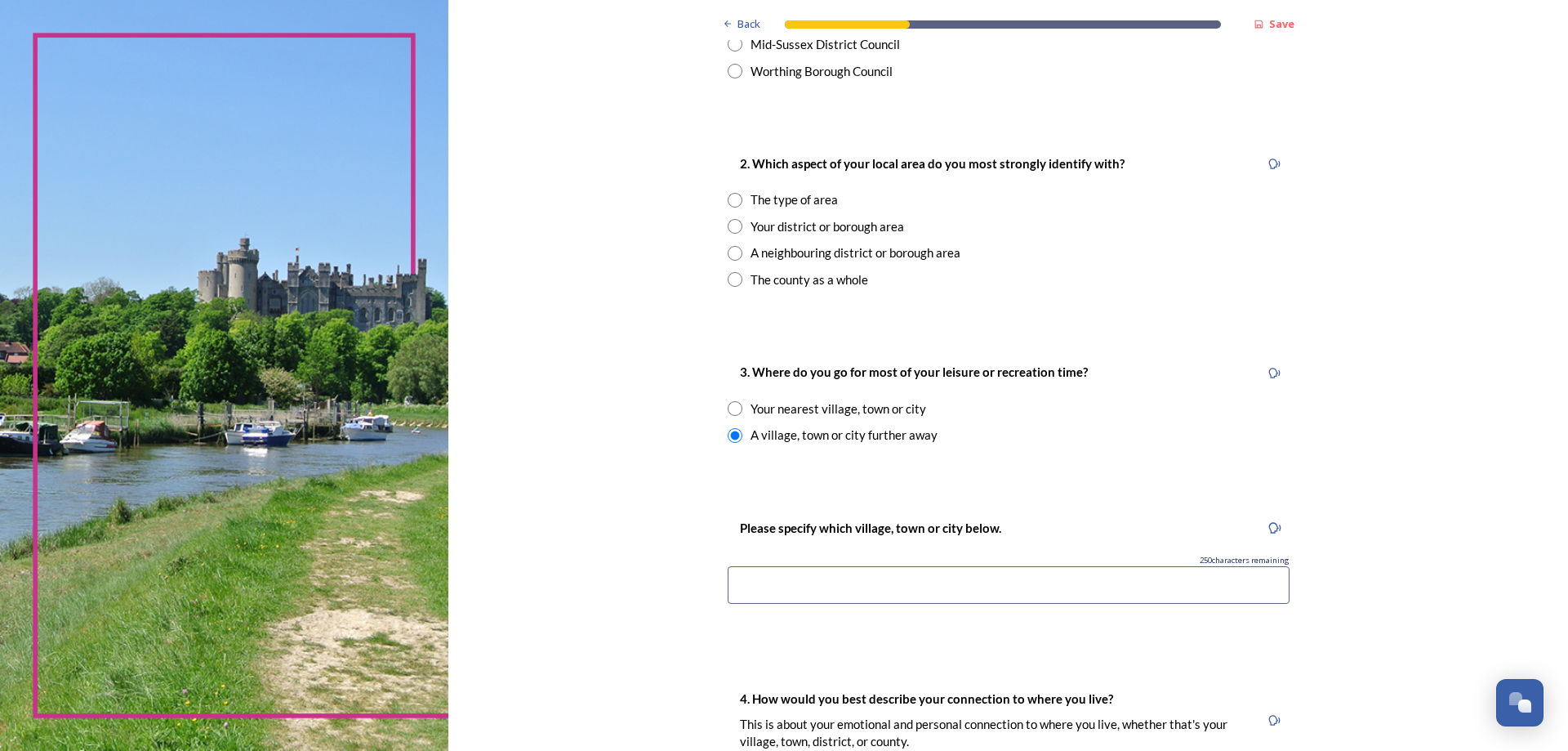 click on "Your nearest village, town or city" at bounding box center (838, 409) 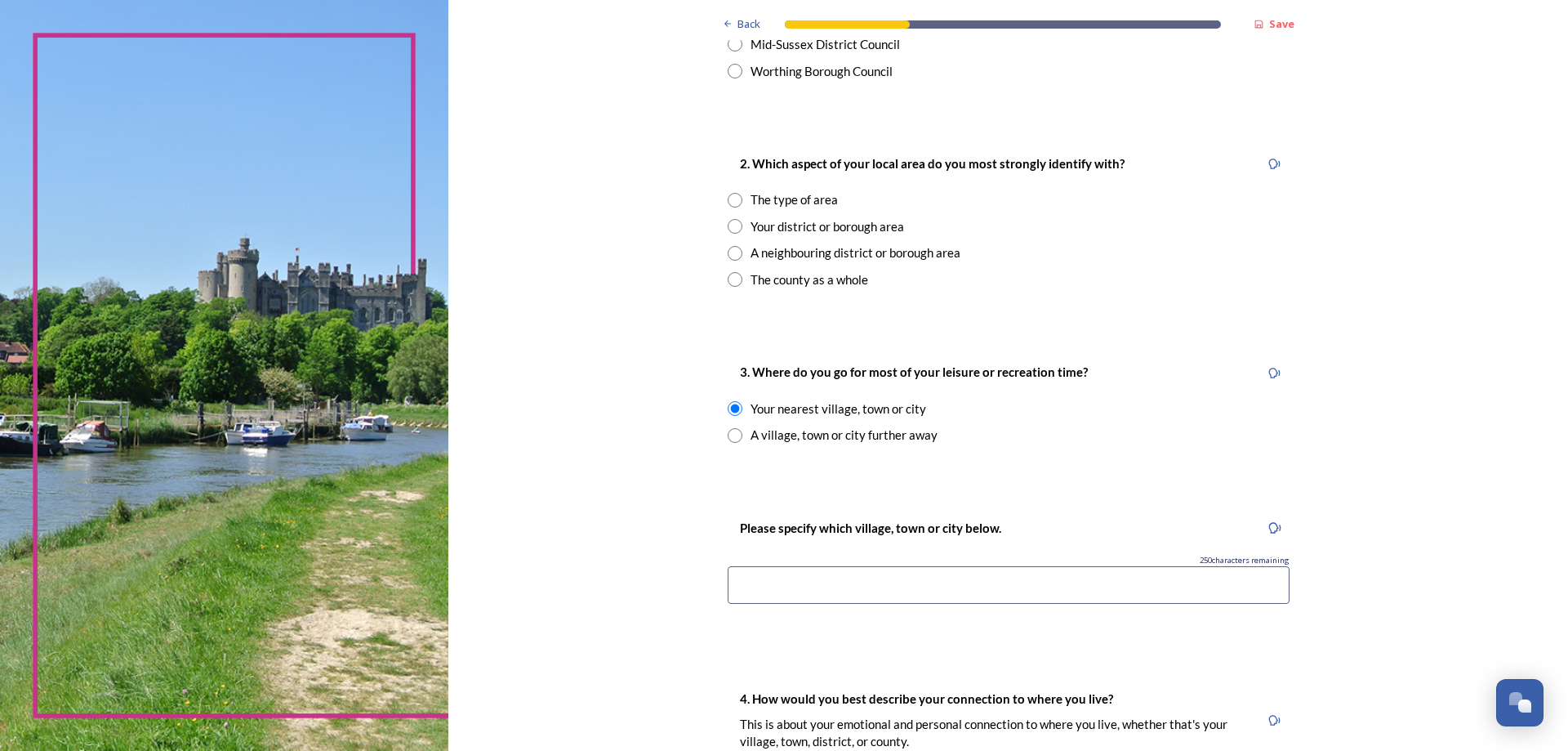 click at bounding box center [1009, 585] 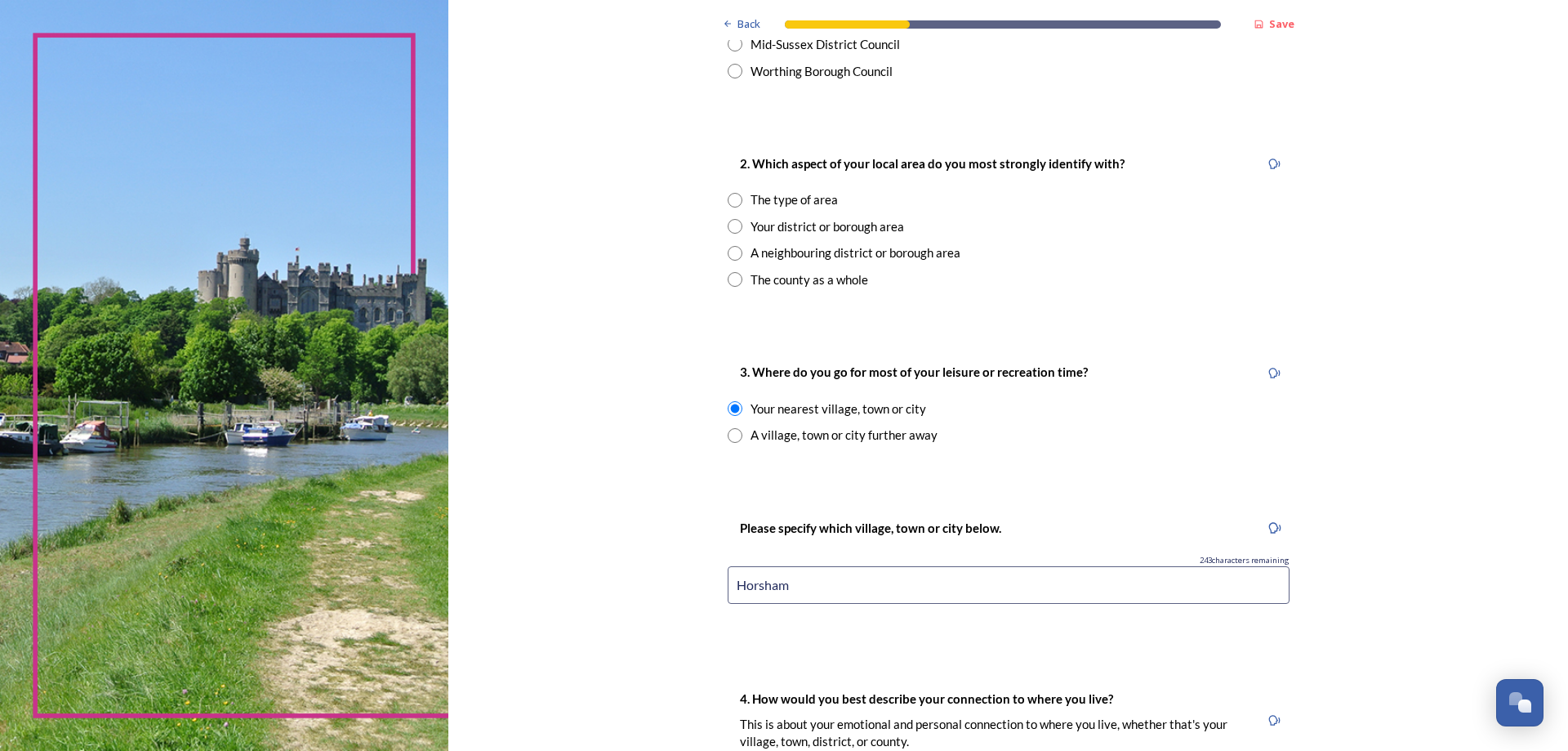 type on "Horsham" 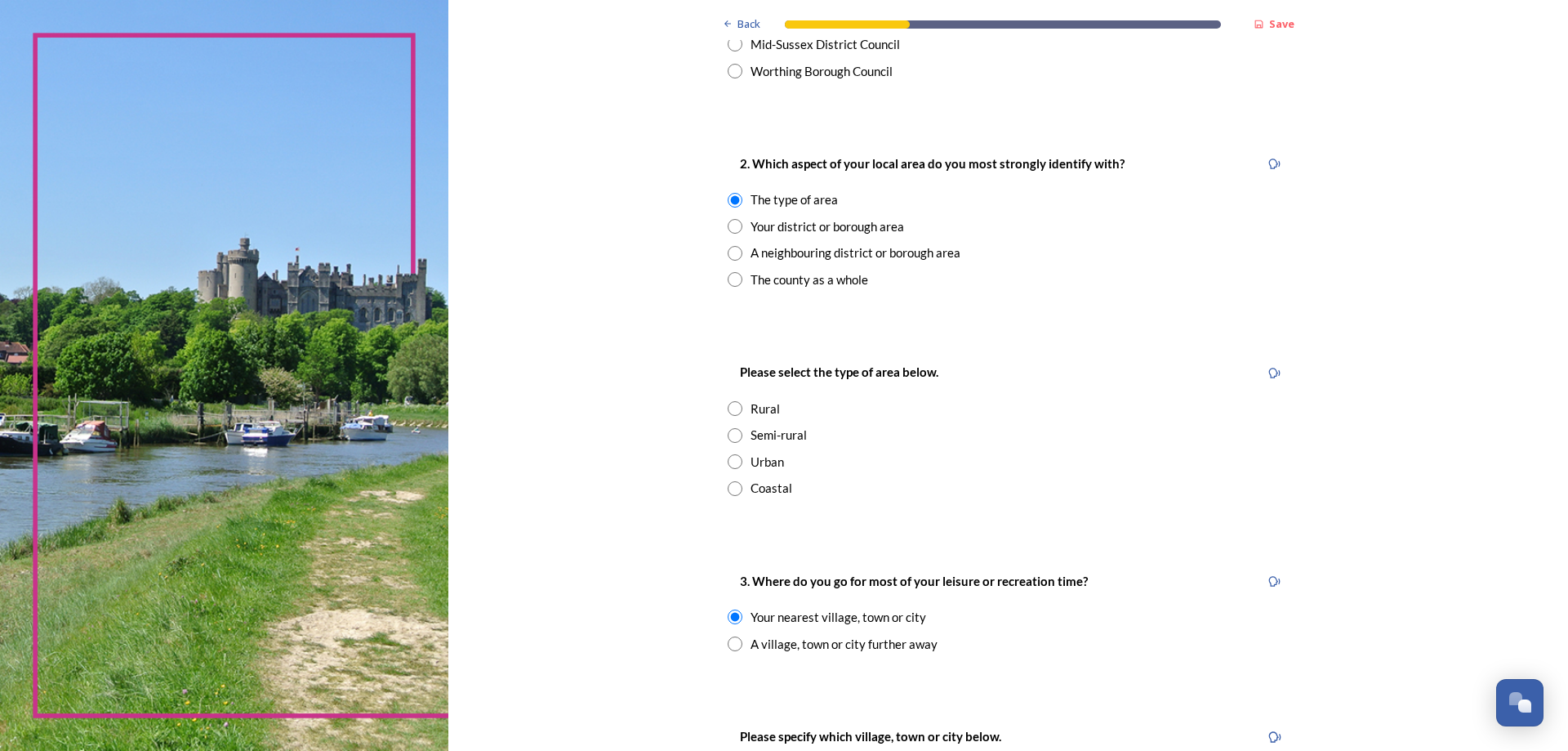 click on "Your district or borough area" at bounding box center [827, 226] 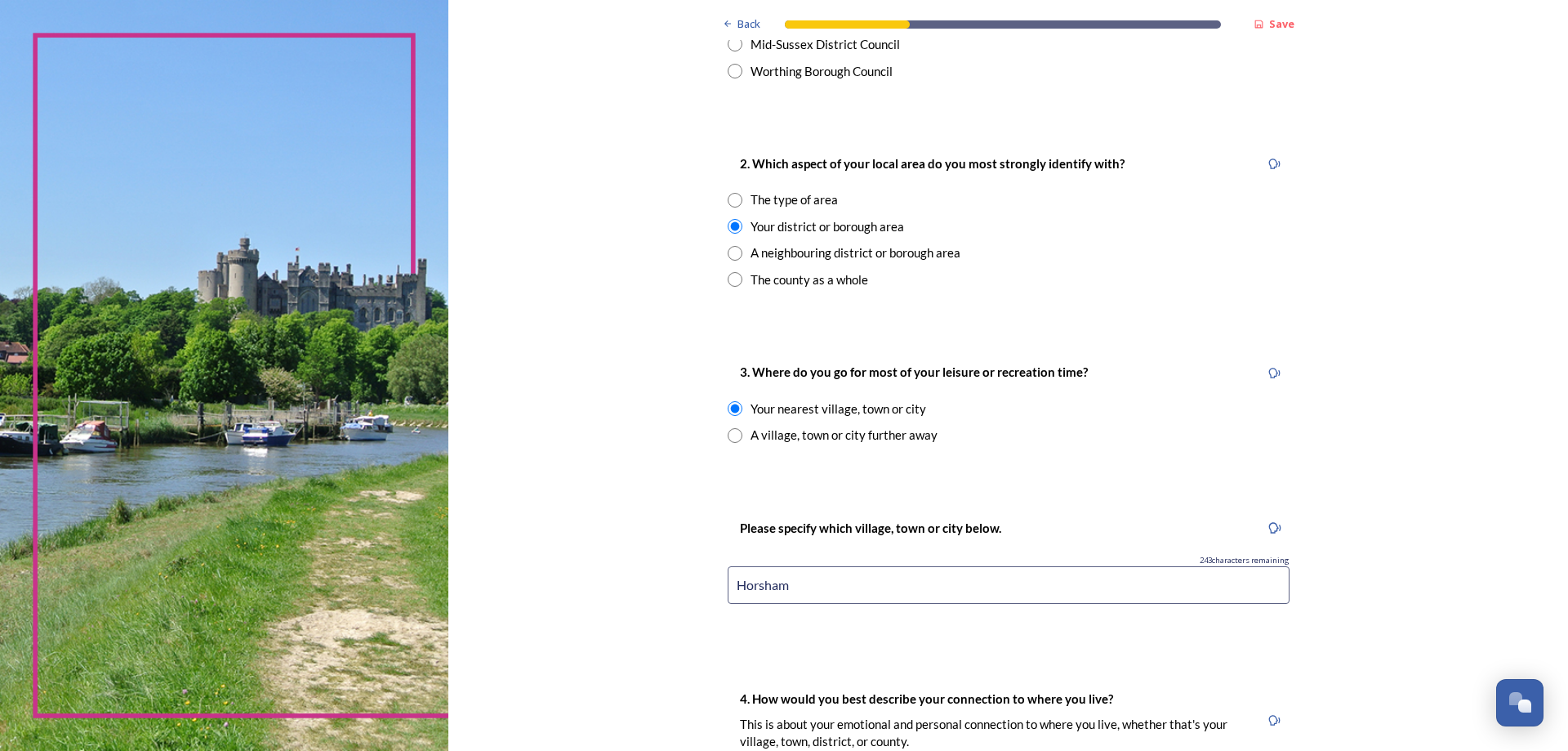 click on "The type of area" at bounding box center (794, 199) 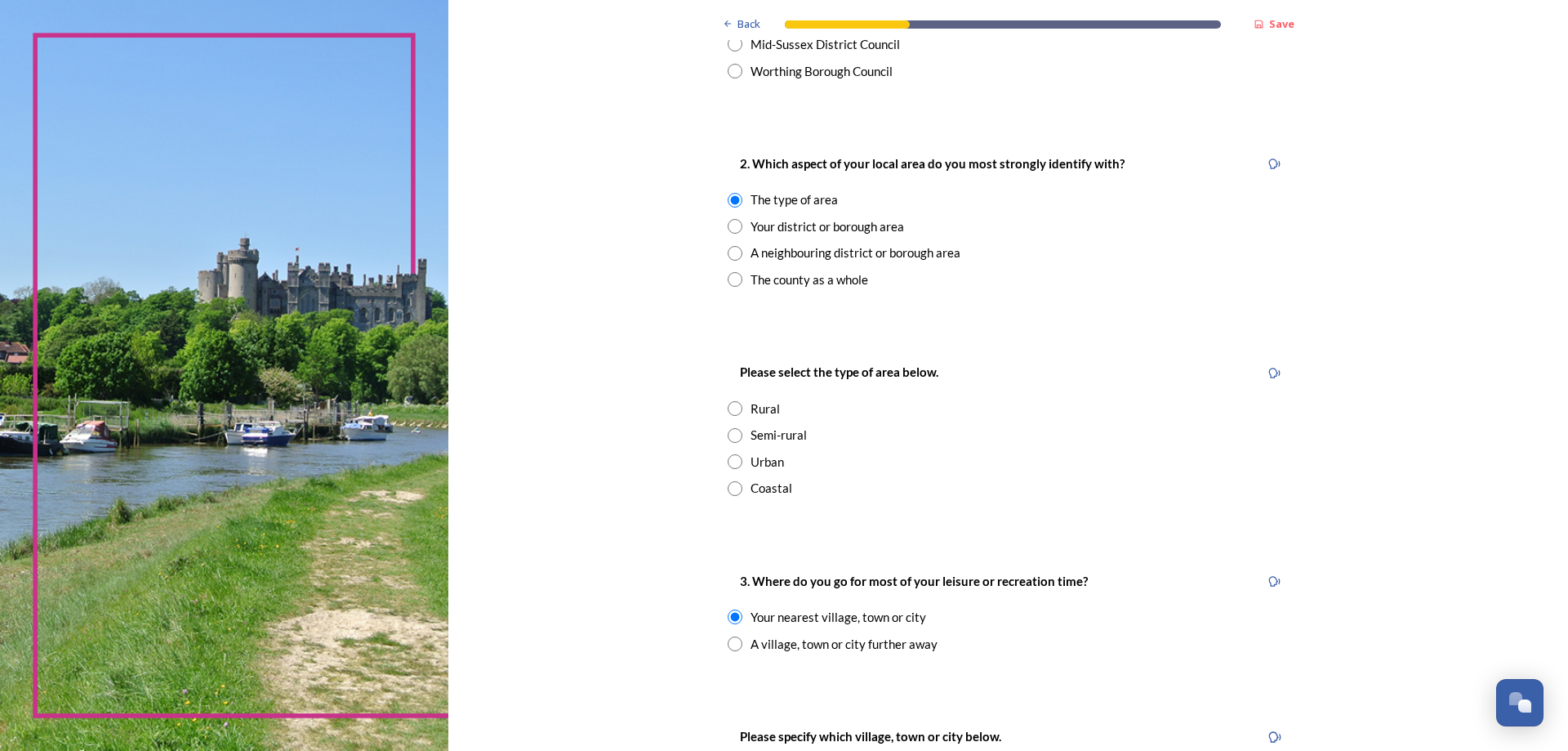 scroll, scrollTop: 654, scrollLeft: 0, axis: vertical 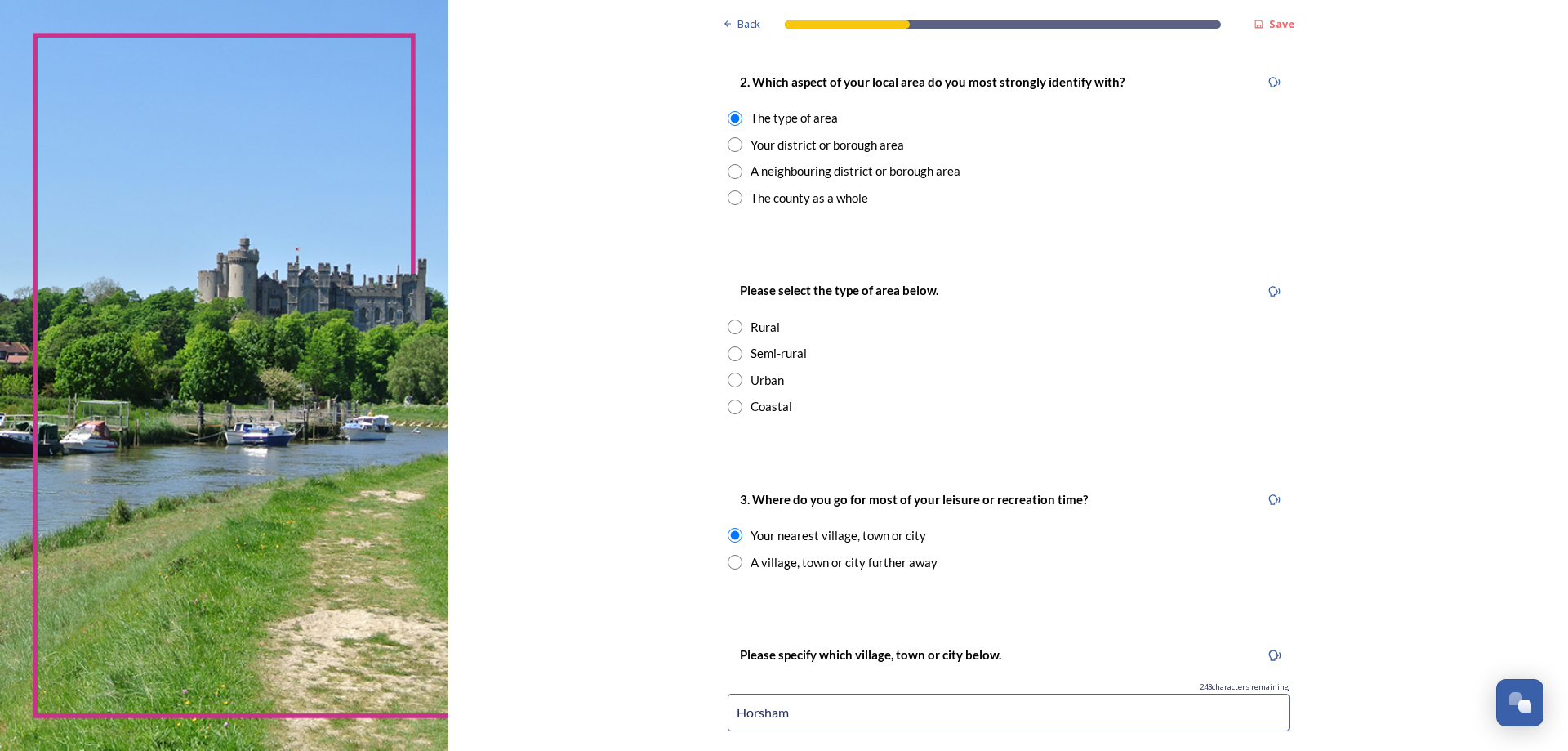 click at bounding box center [735, 354] 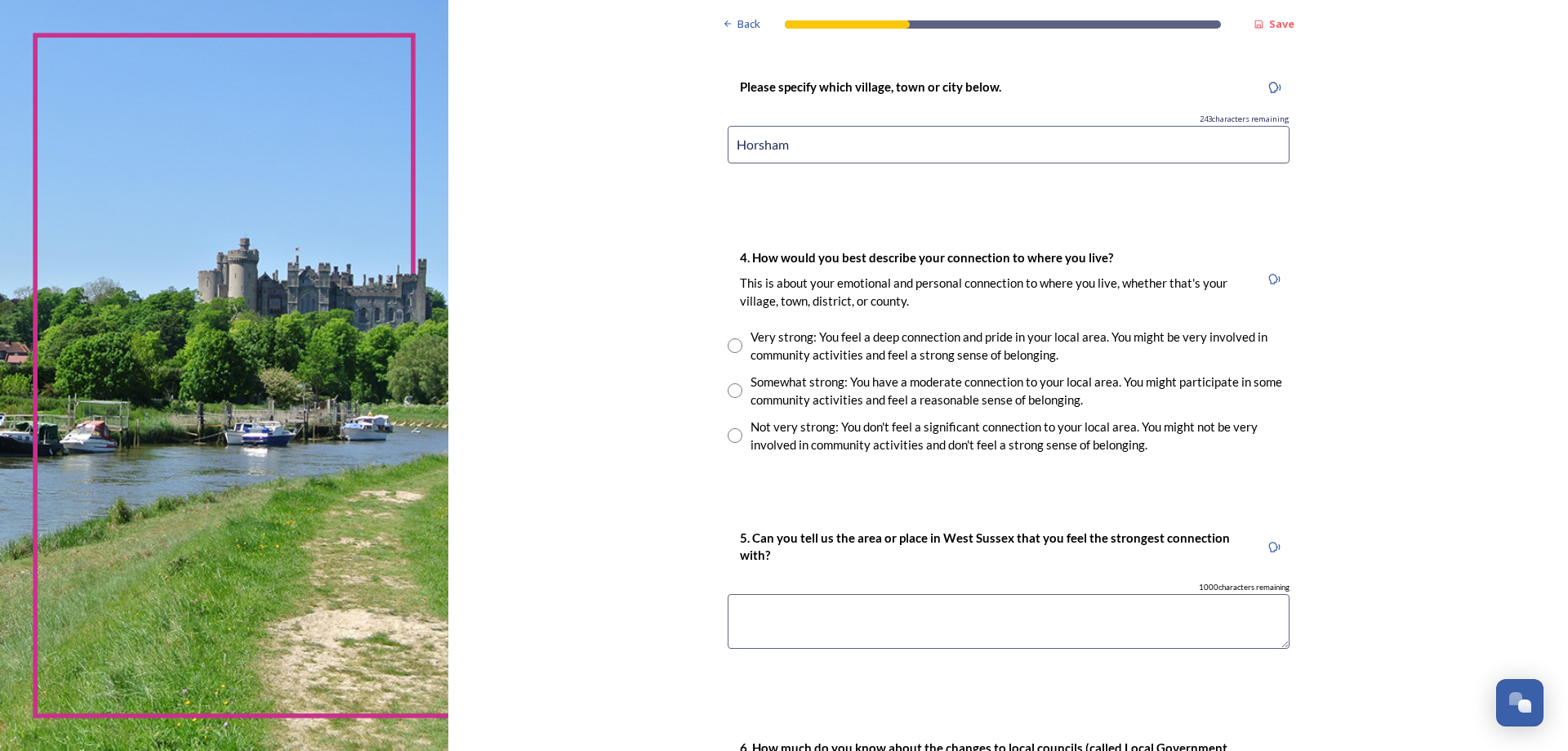 scroll, scrollTop: 1226, scrollLeft: 0, axis: vertical 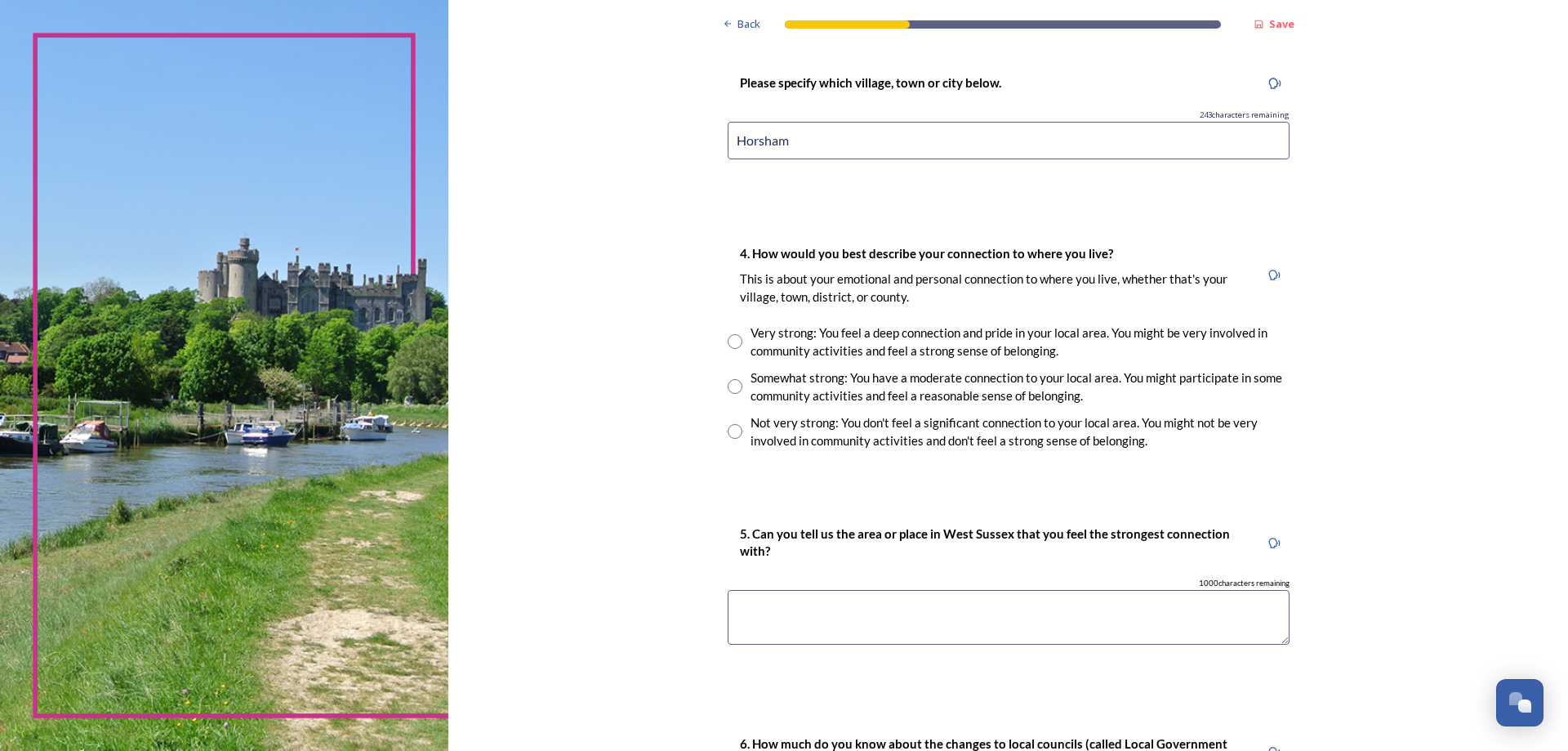 click on "Somewhat strong: You have a moderate connection to your local area. You might participate in some community activities and feel a reasonable sense of belonging." at bounding box center (1020, 387) 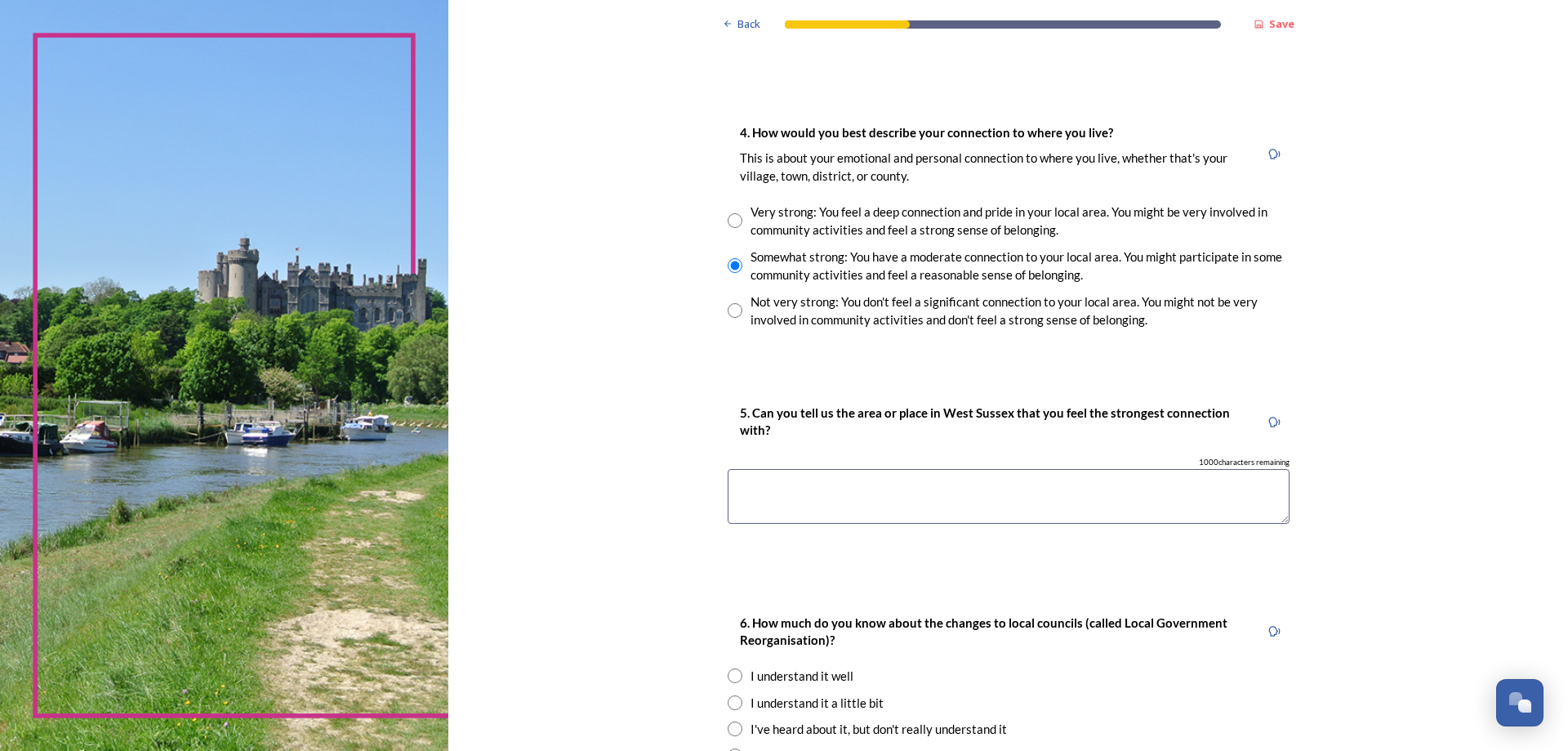 scroll, scrollTop: 1389, scrollLeft: 0, axis: vertical 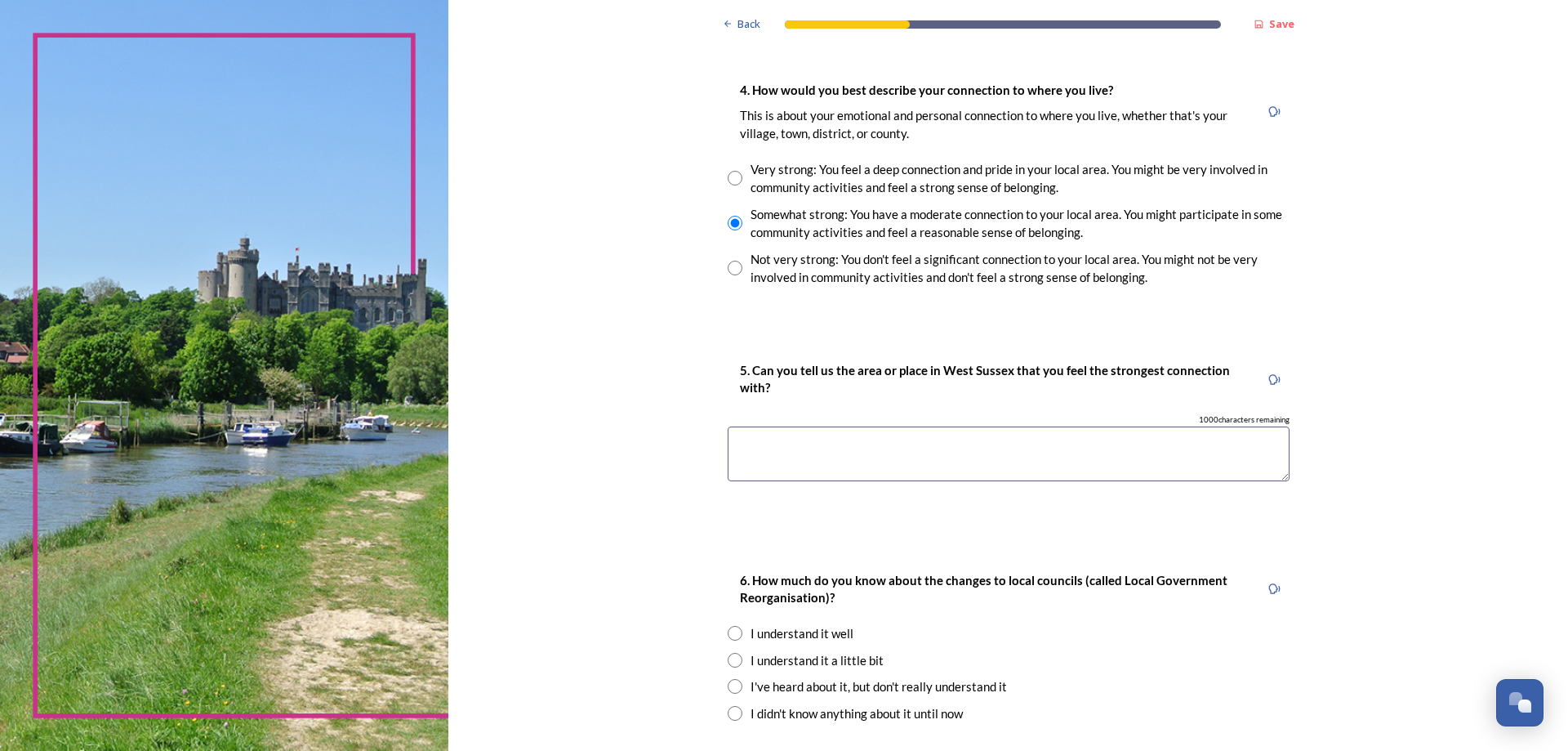 click at bounding box center [1009, 454] 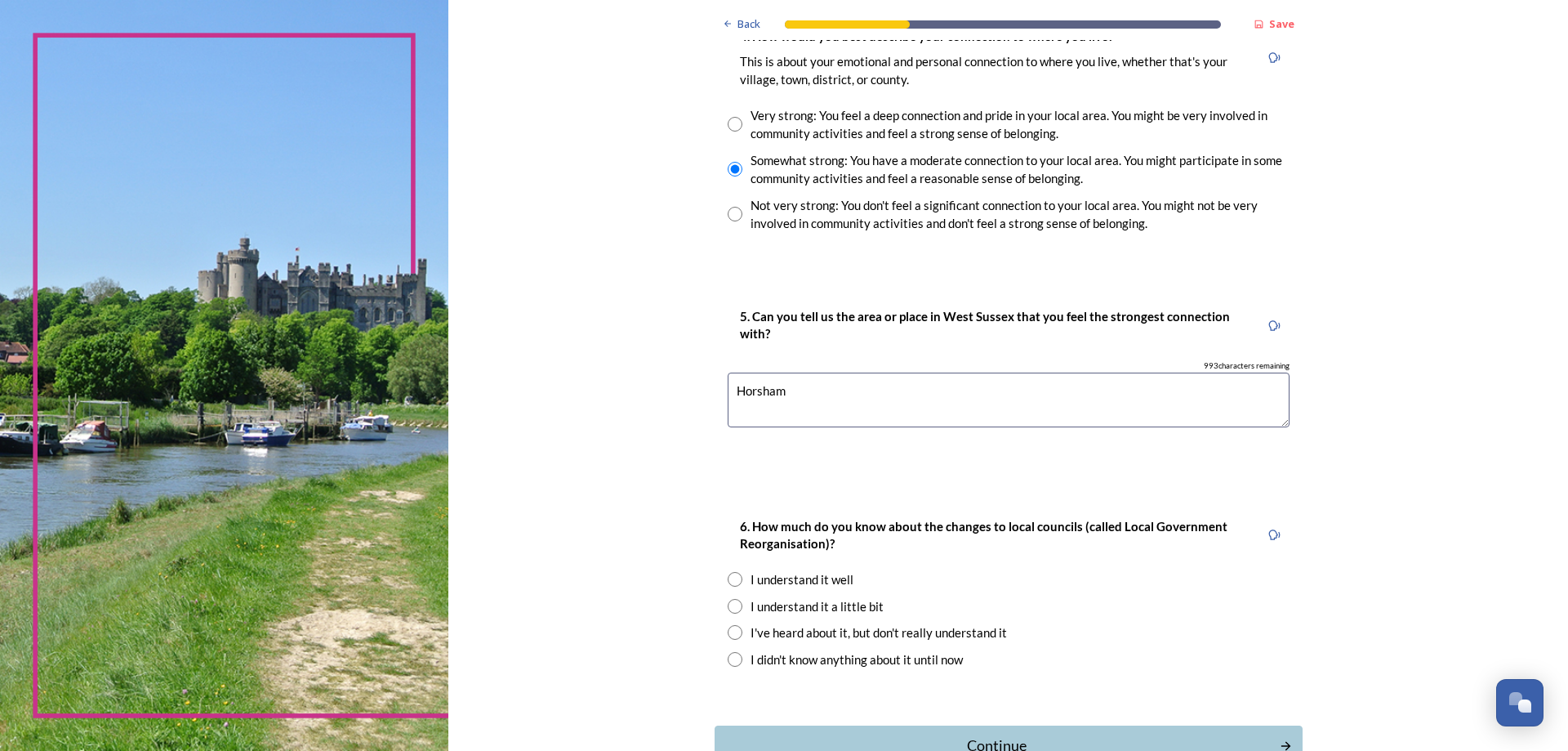 scroll, scrollTop: 1553, scrollLeft: 0, axis: vertical 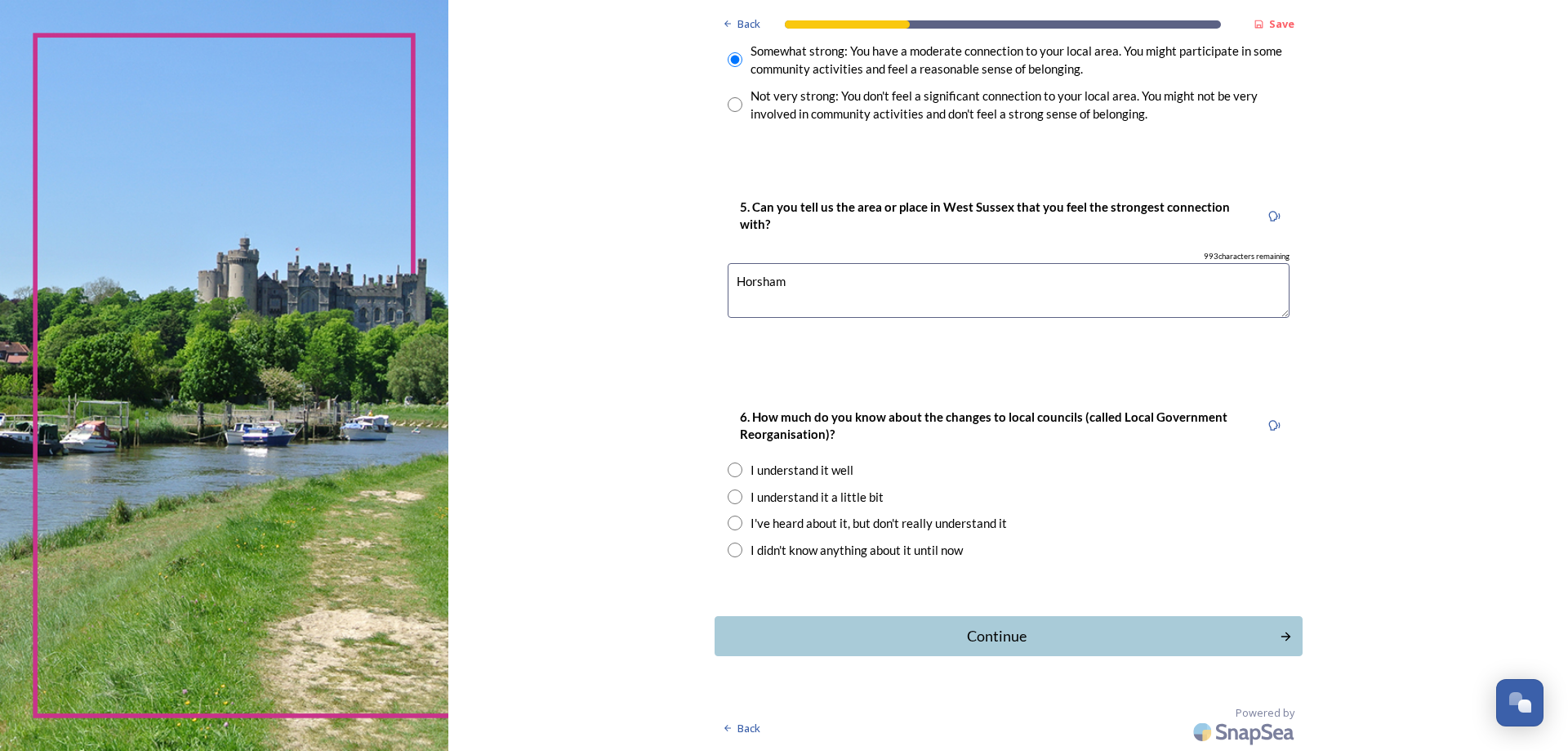 type on "Horsham" 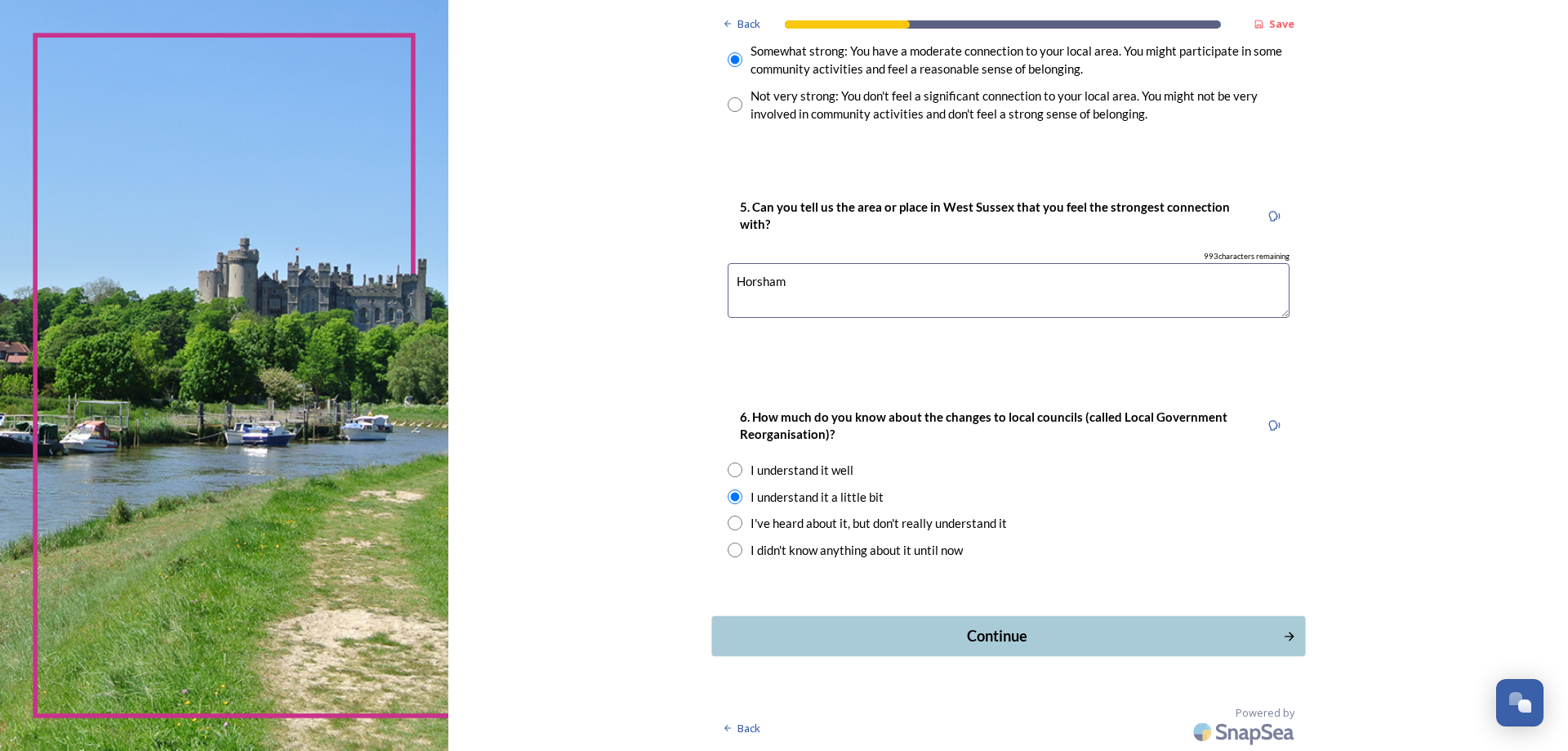click on "Continue" at bounding box center [996, 636] 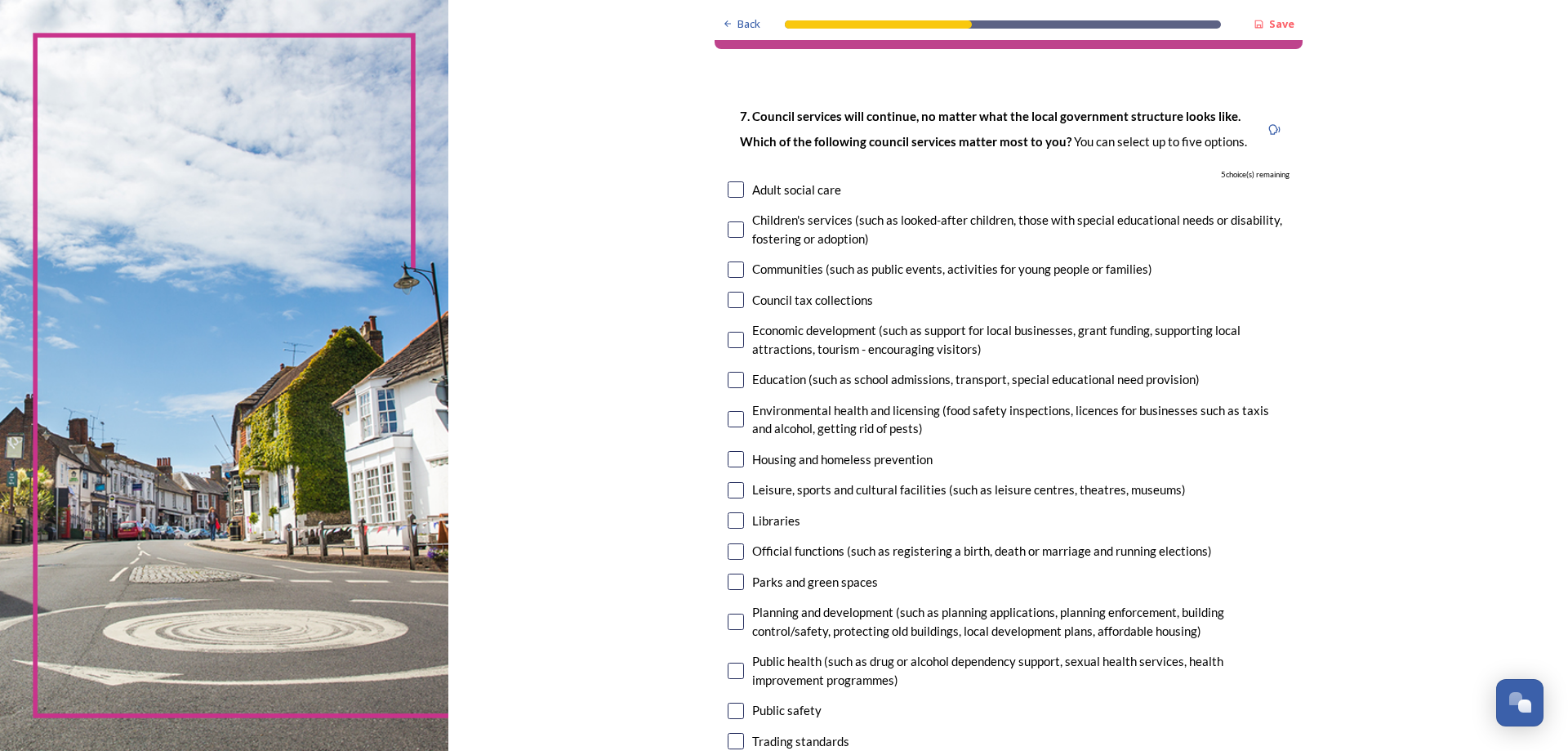 scroll, scrollTop: 82, scrollLeft: 0, axis: vertical 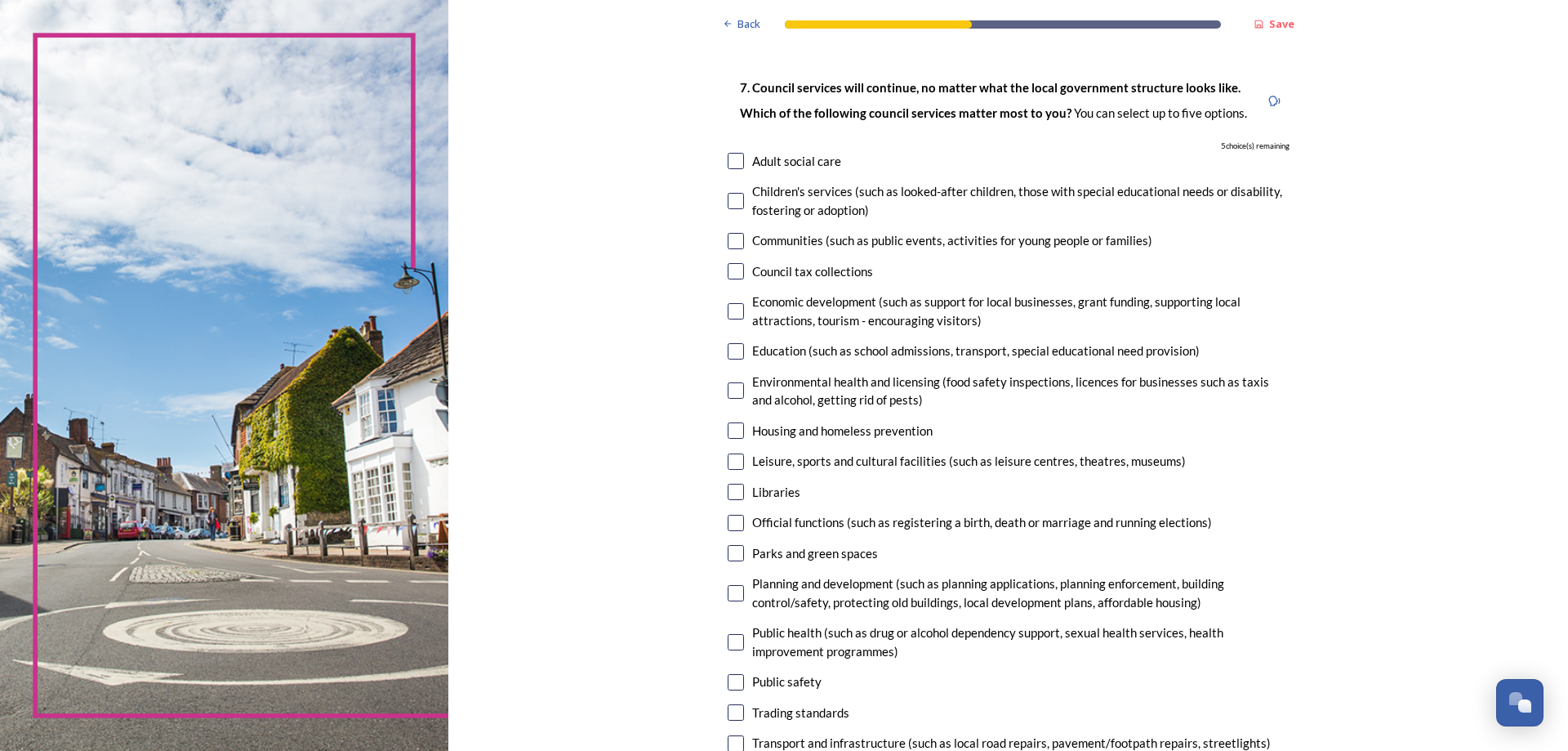 click at bounding box center (736, 241) 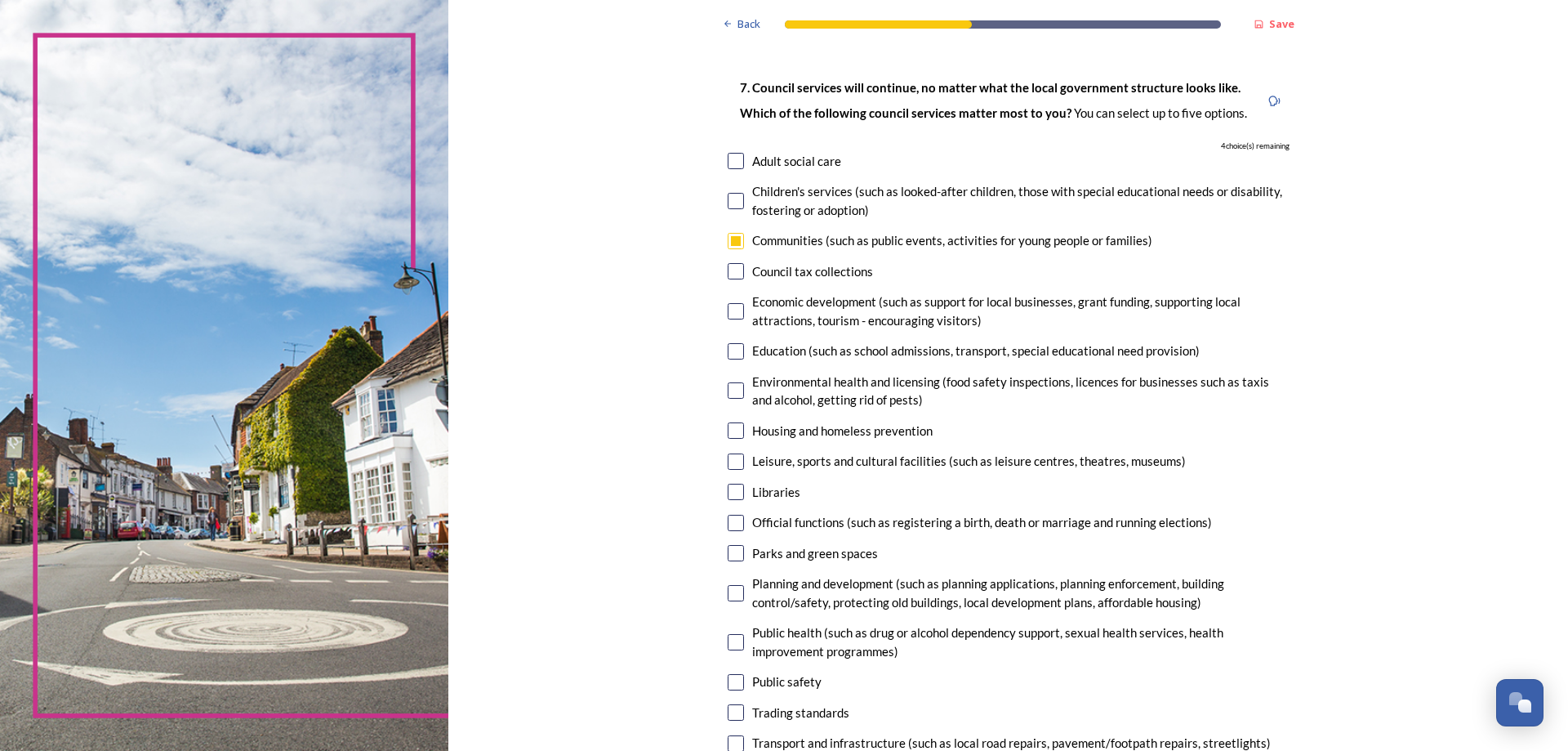 click at bounding box center (736, 311) 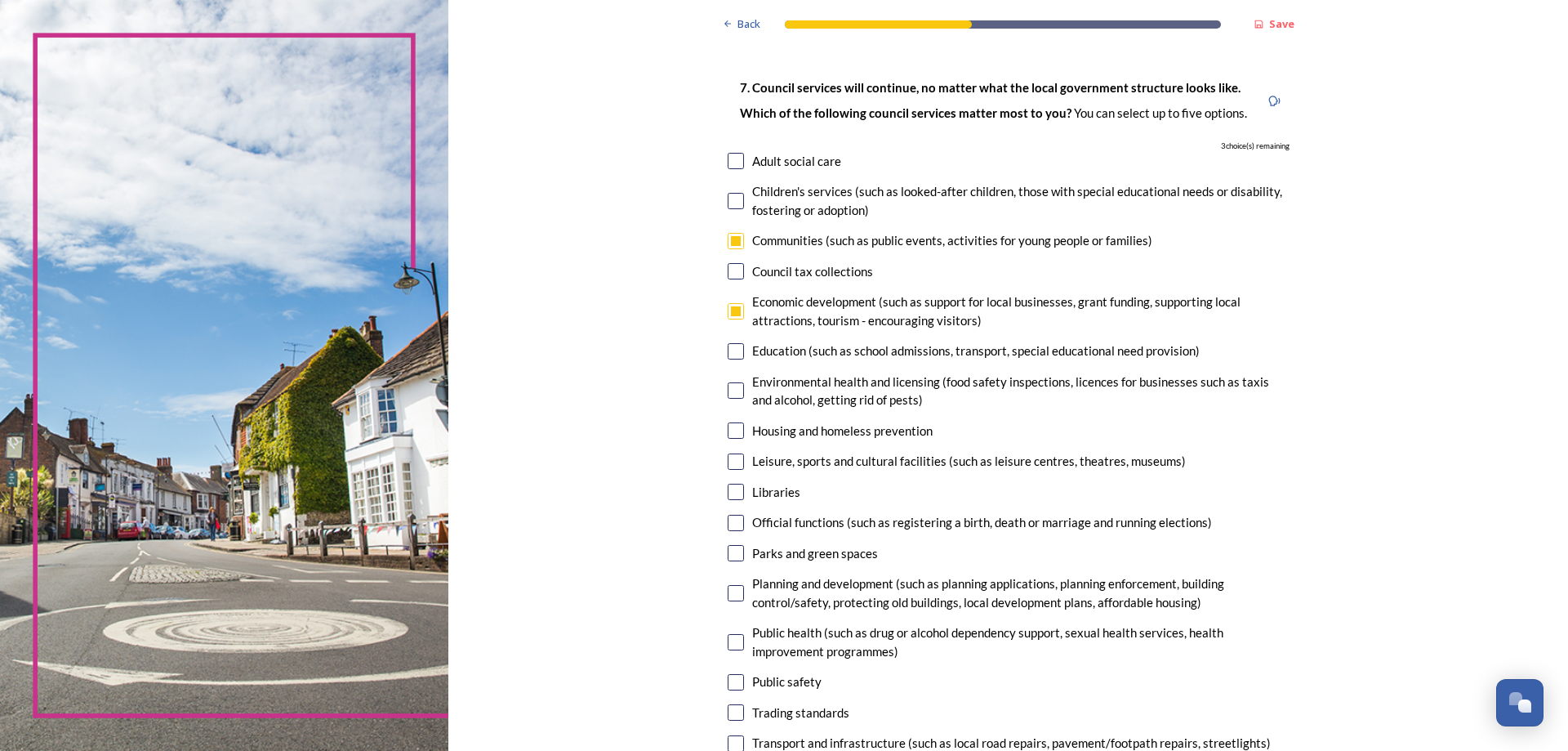 click at bounding box center [736, 351] 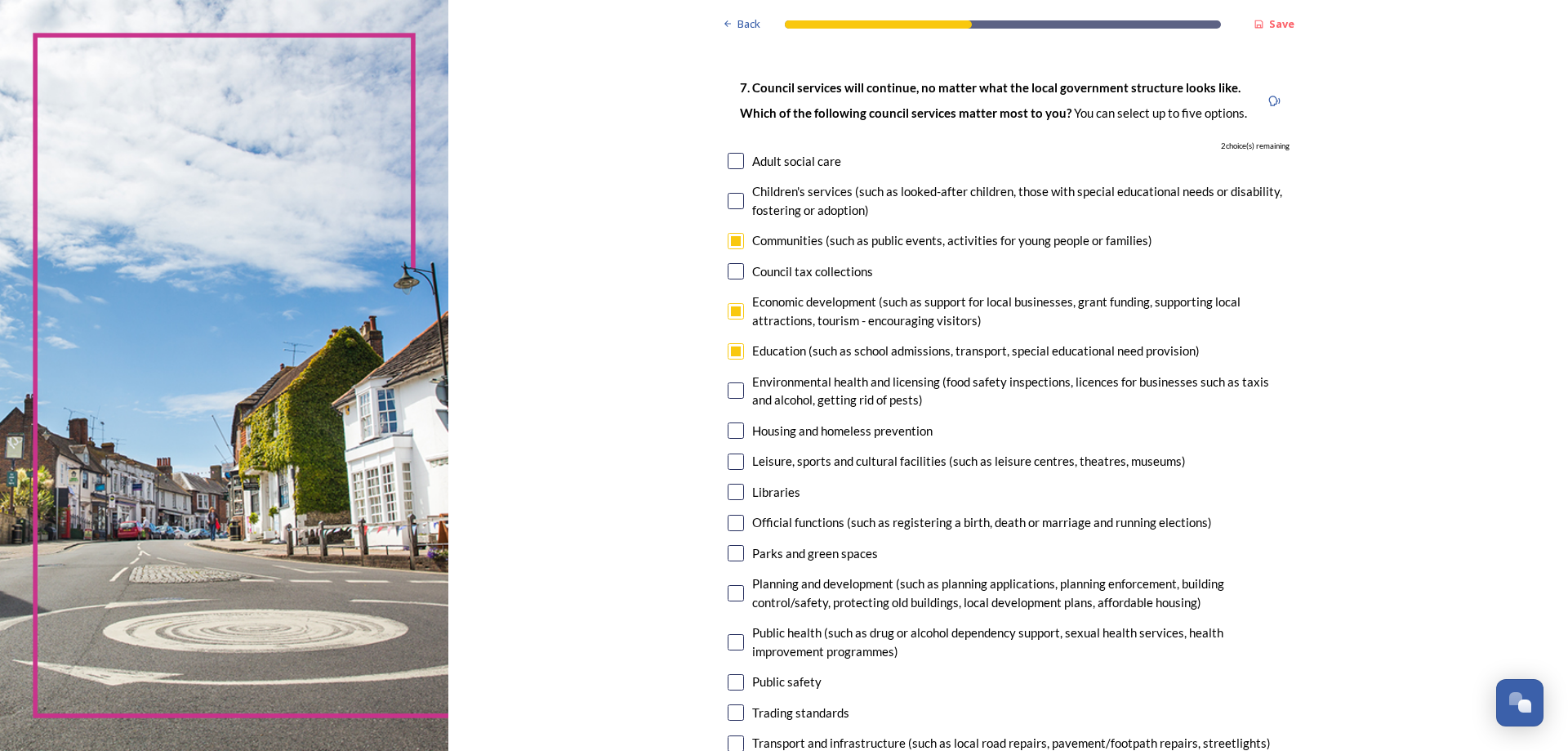 click at bounding box center [736, 462] 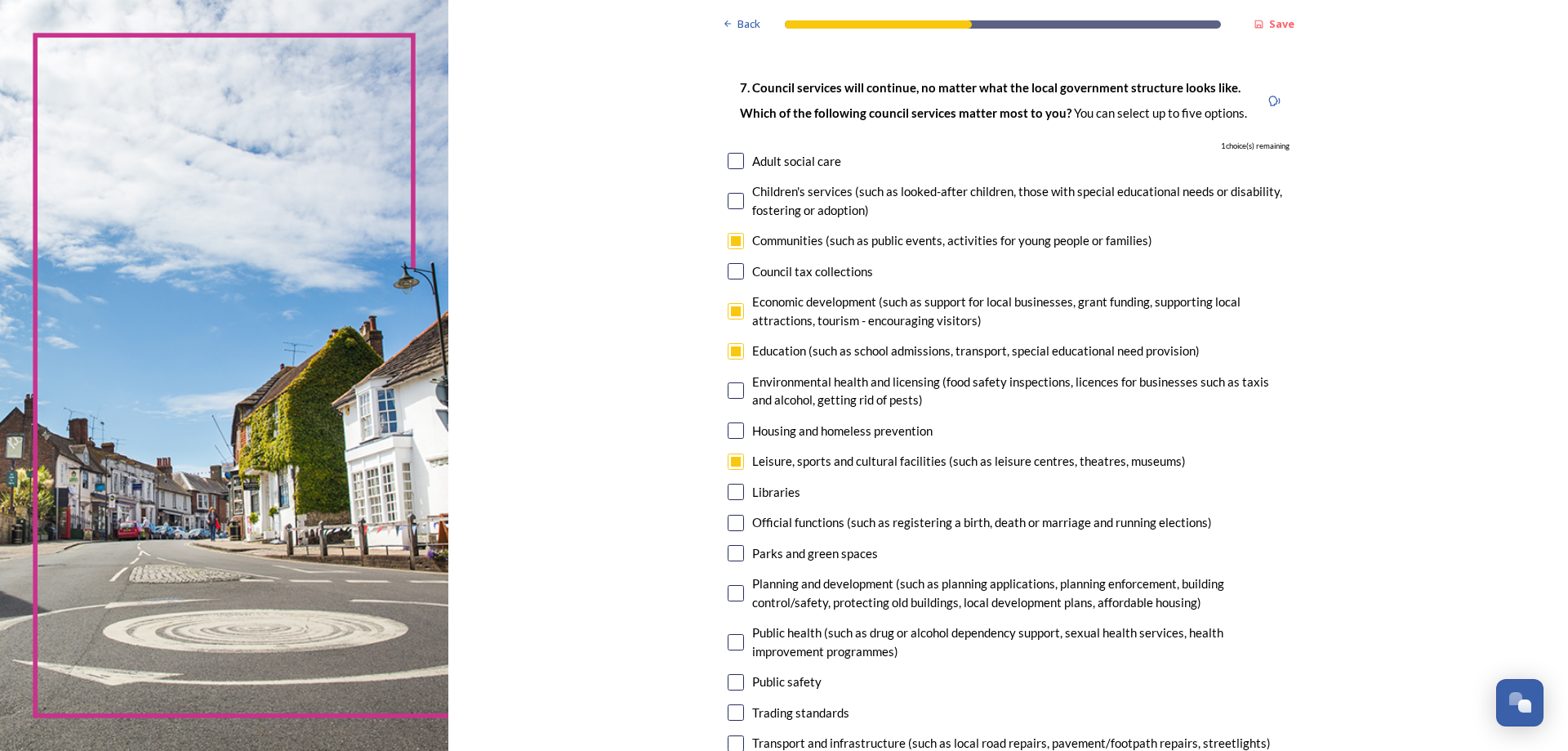 click at bounding box center (736, 492) 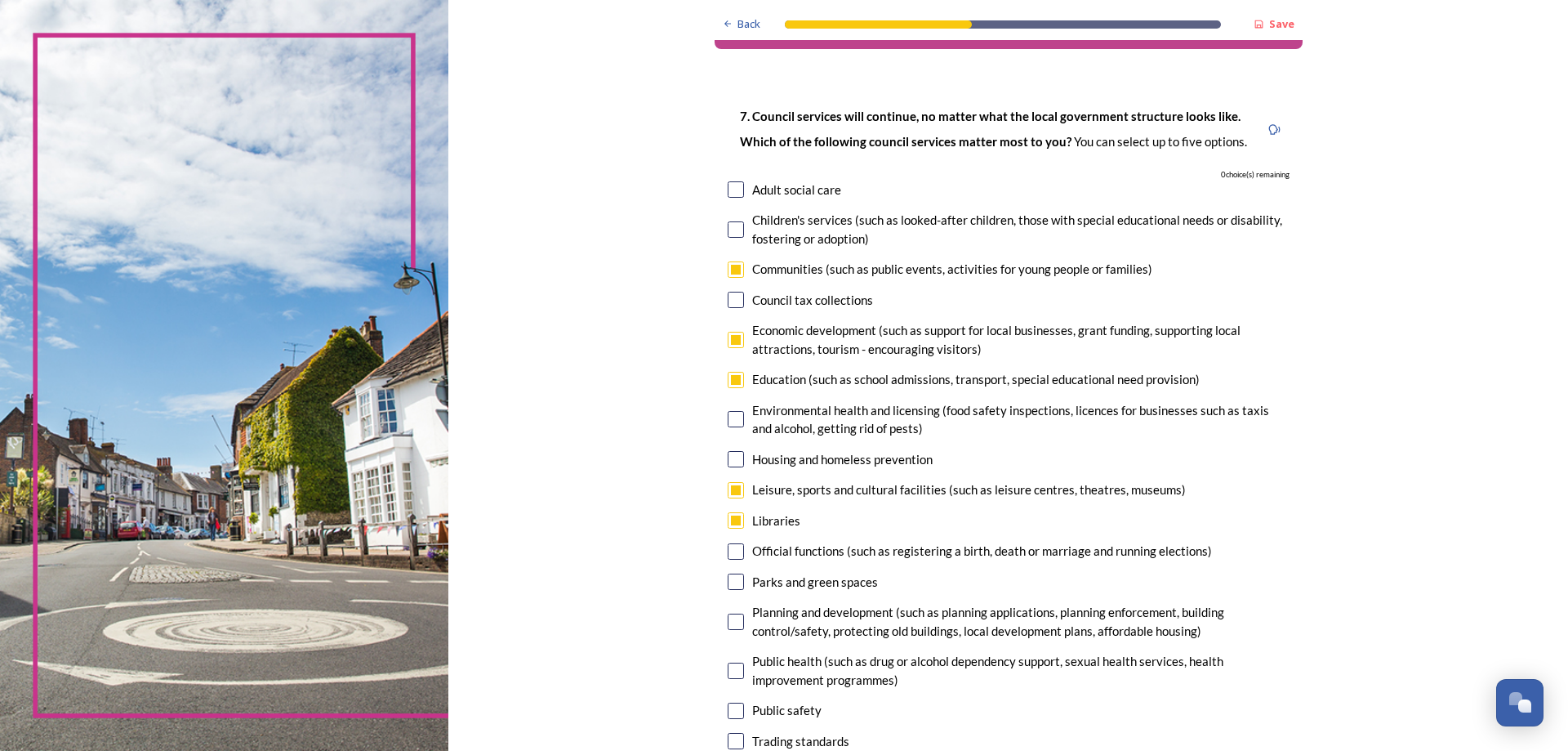 scroll, scrollTop: 82, scrollLeft: 0, axis: vertical 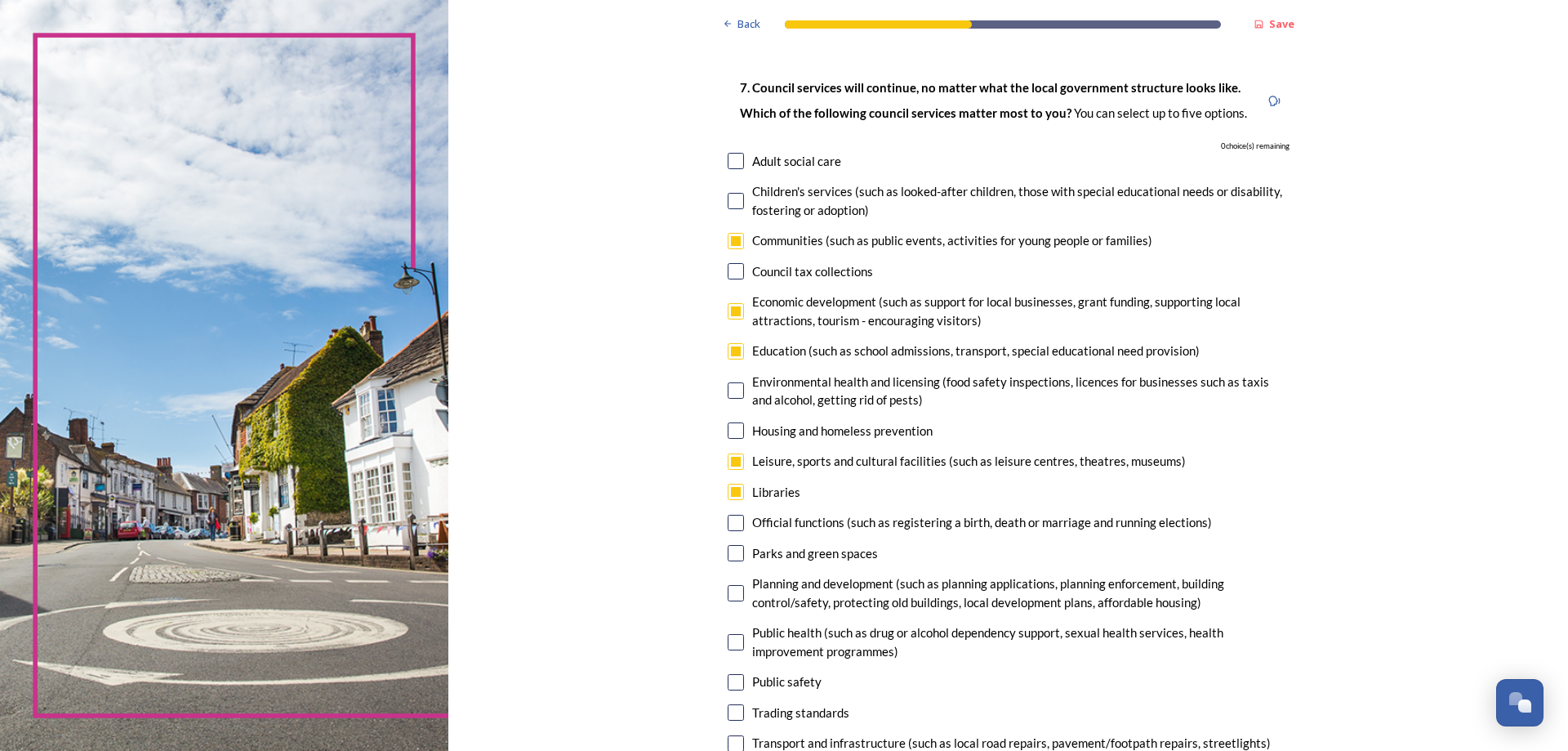 click at bounding box center (736, 593) 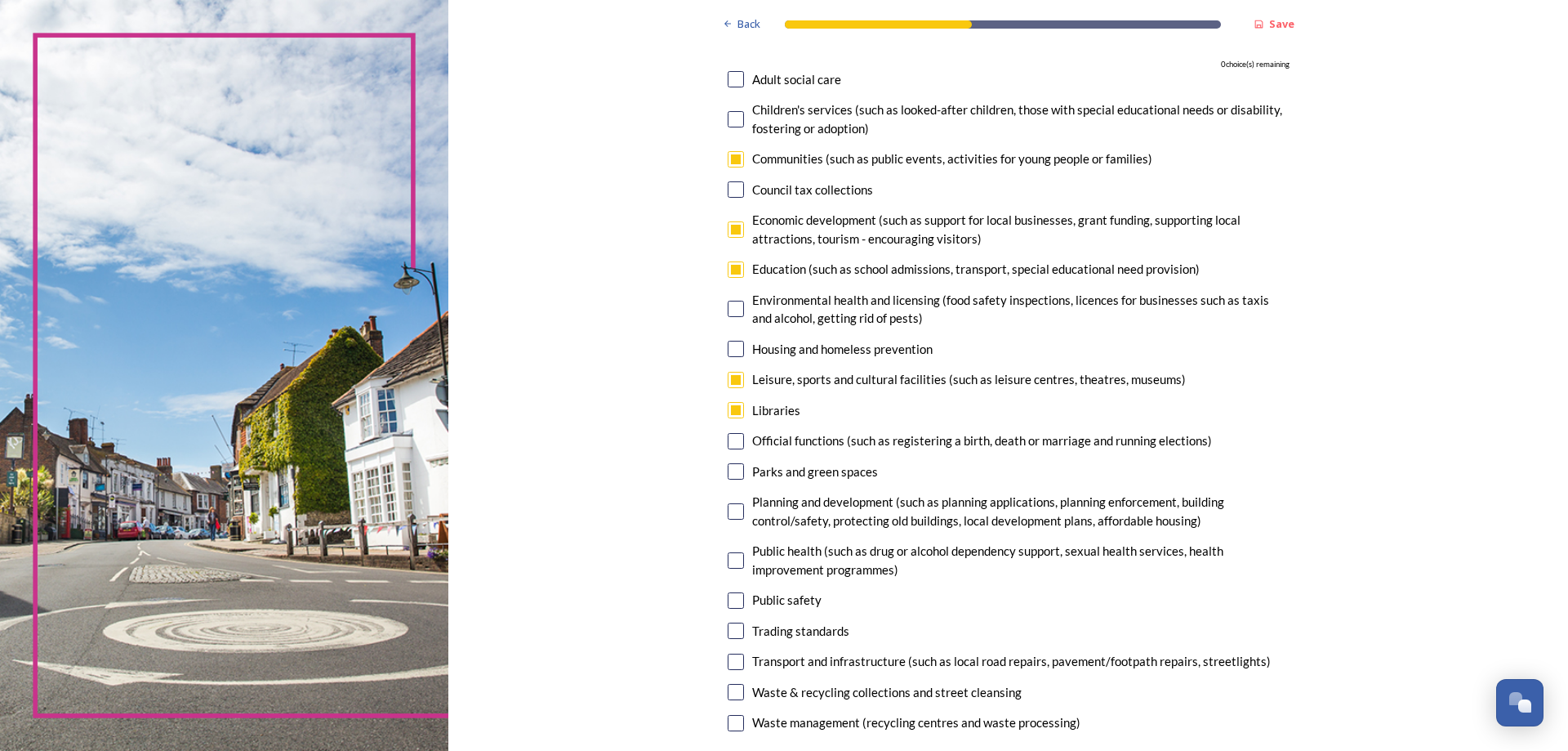 scroll, scrollTop: 245, scrollLeft: 0, axis: vertical 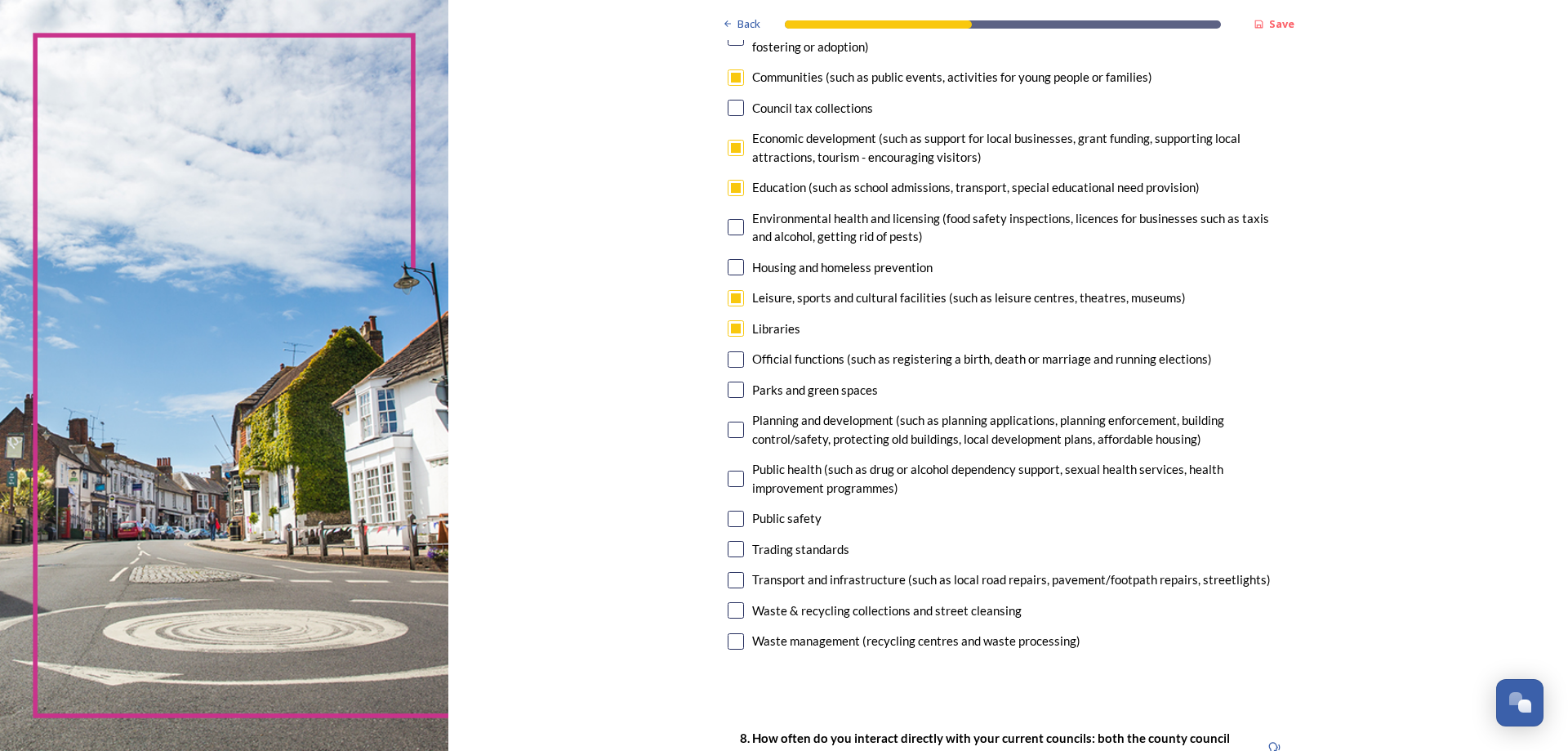 click at bounding box center (736, 329) 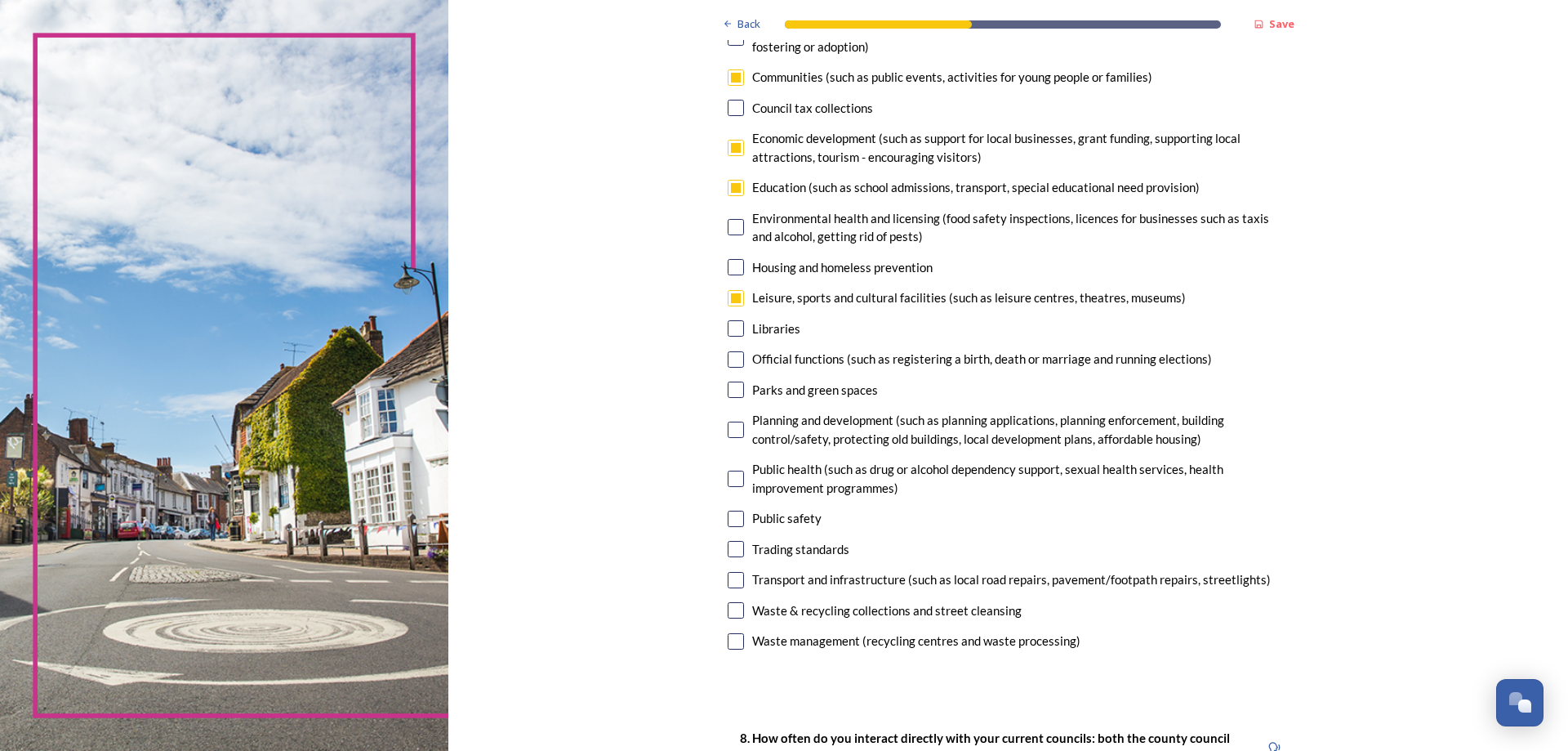 click at bounding box center [736, 390] 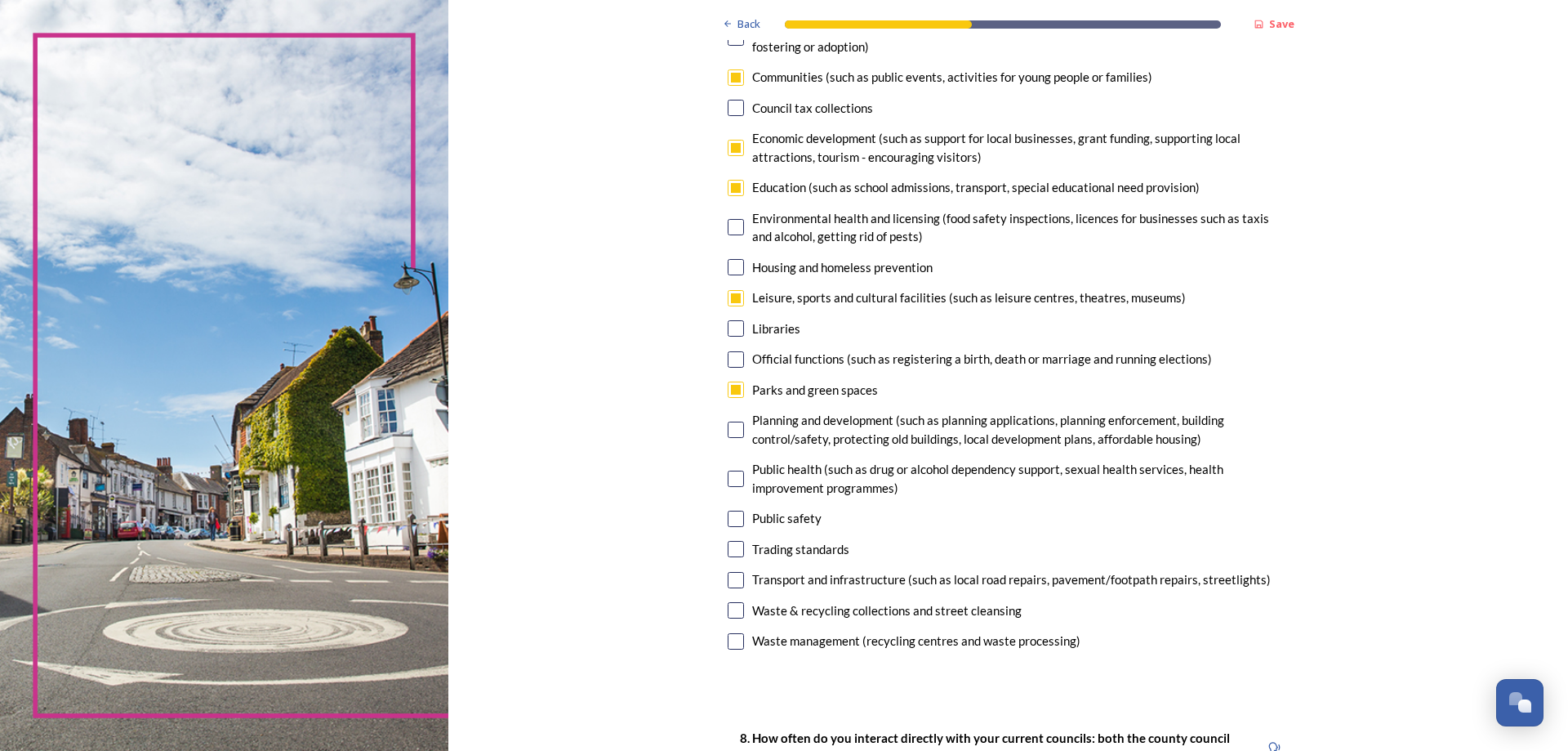 scroll, scrollTop: 163, scrollLeft: 0, axis: vertical 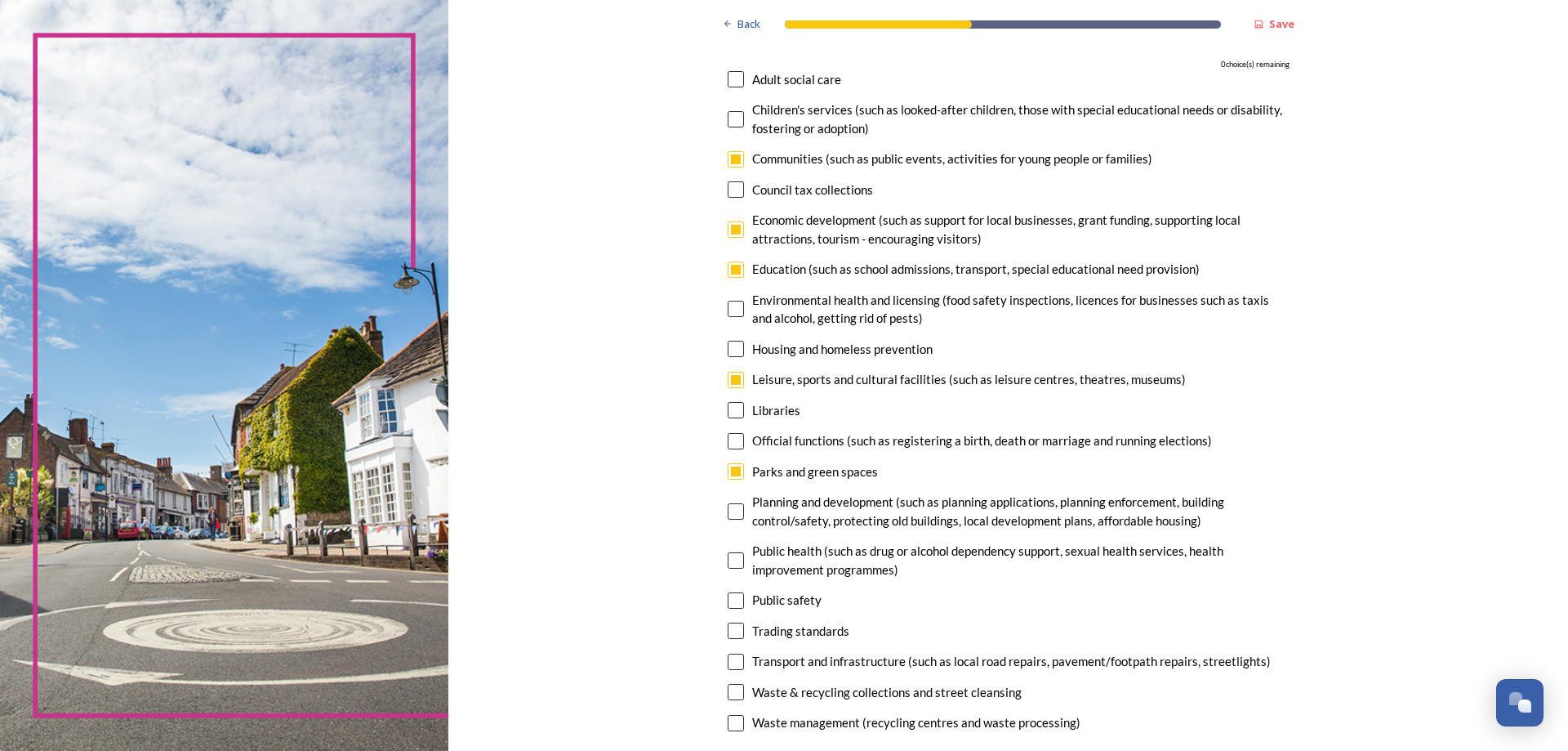 click at bounding box center [736, 230] 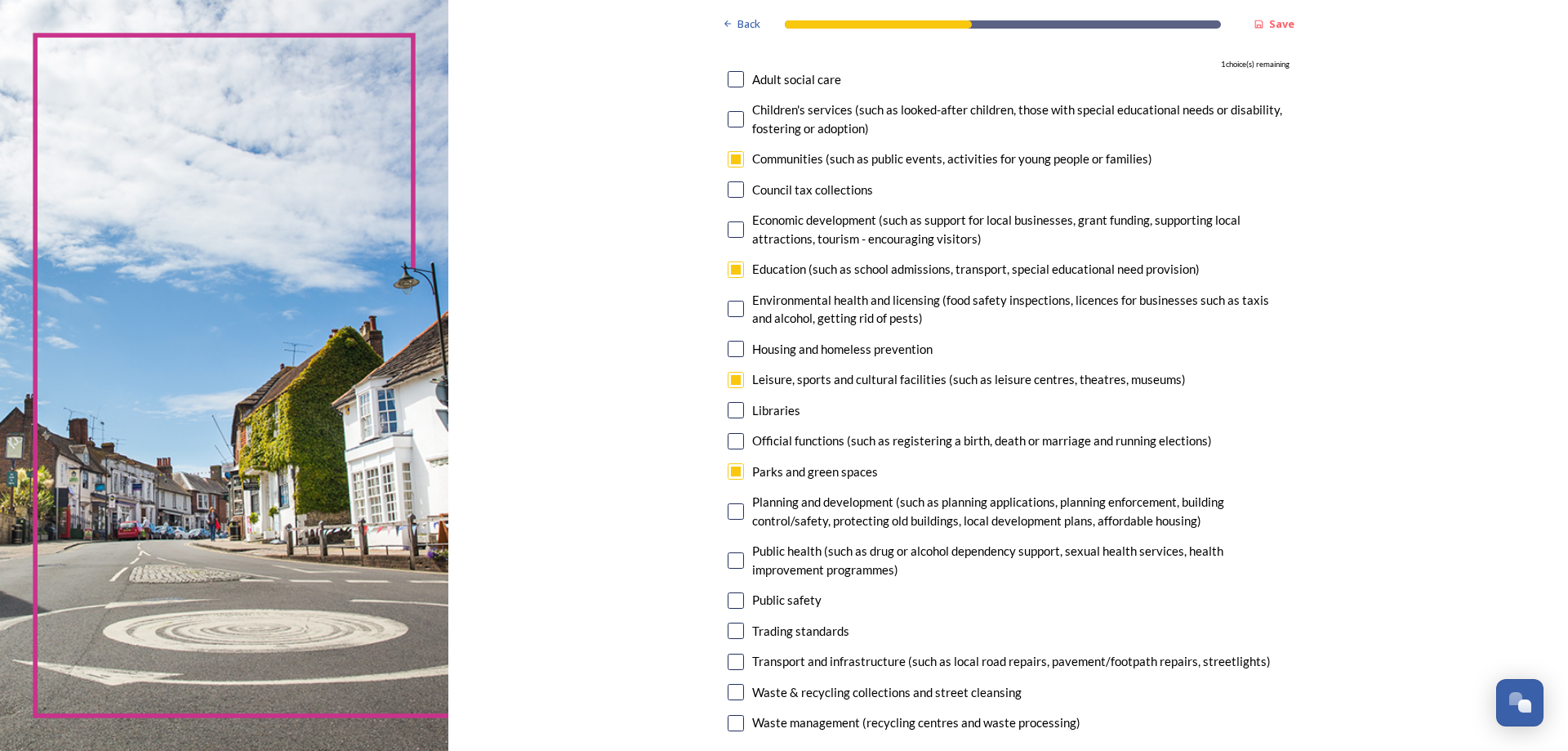 click at bounding box center [736, 410] 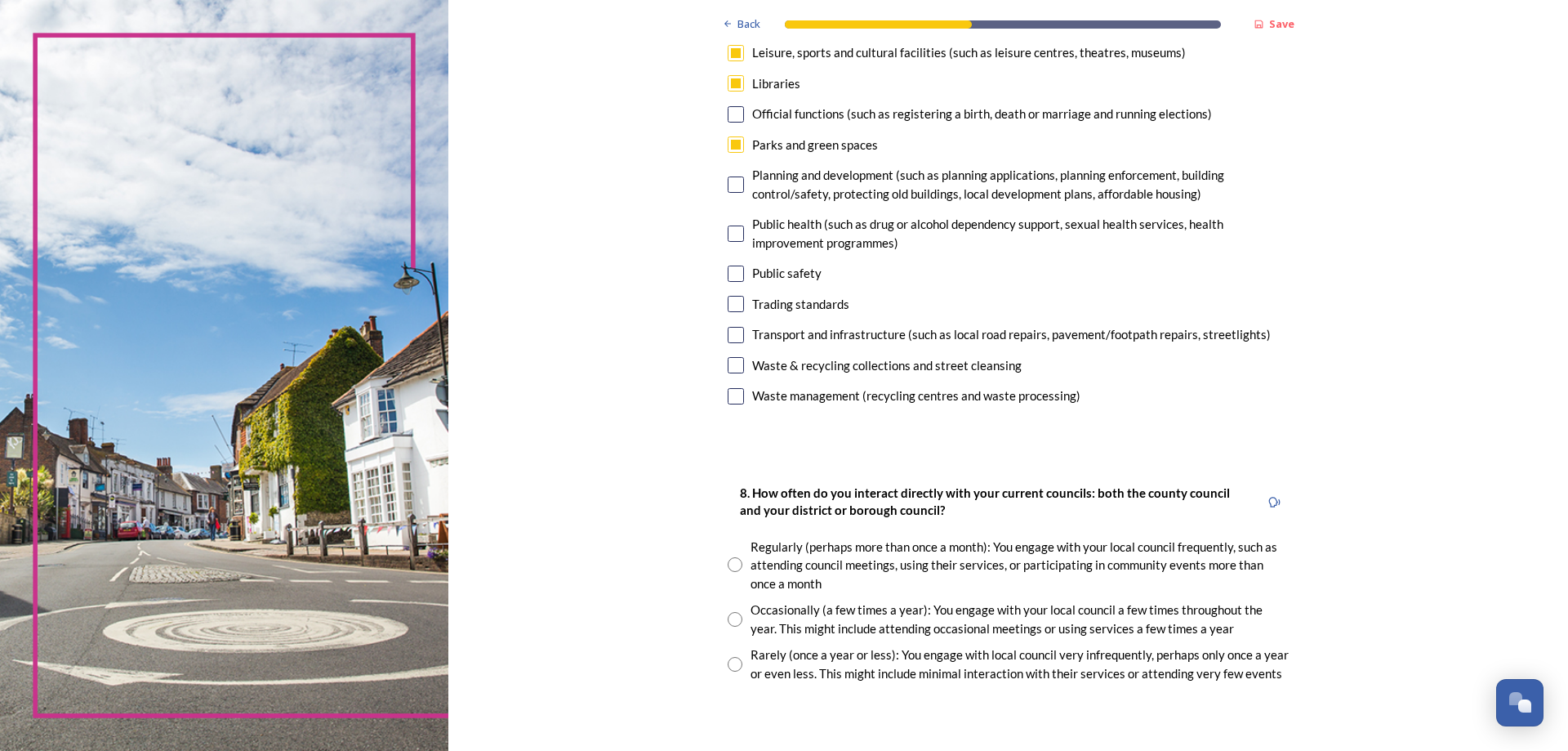 scroll, scrollTop: 572, scrollLeft: 0, axis: vertical 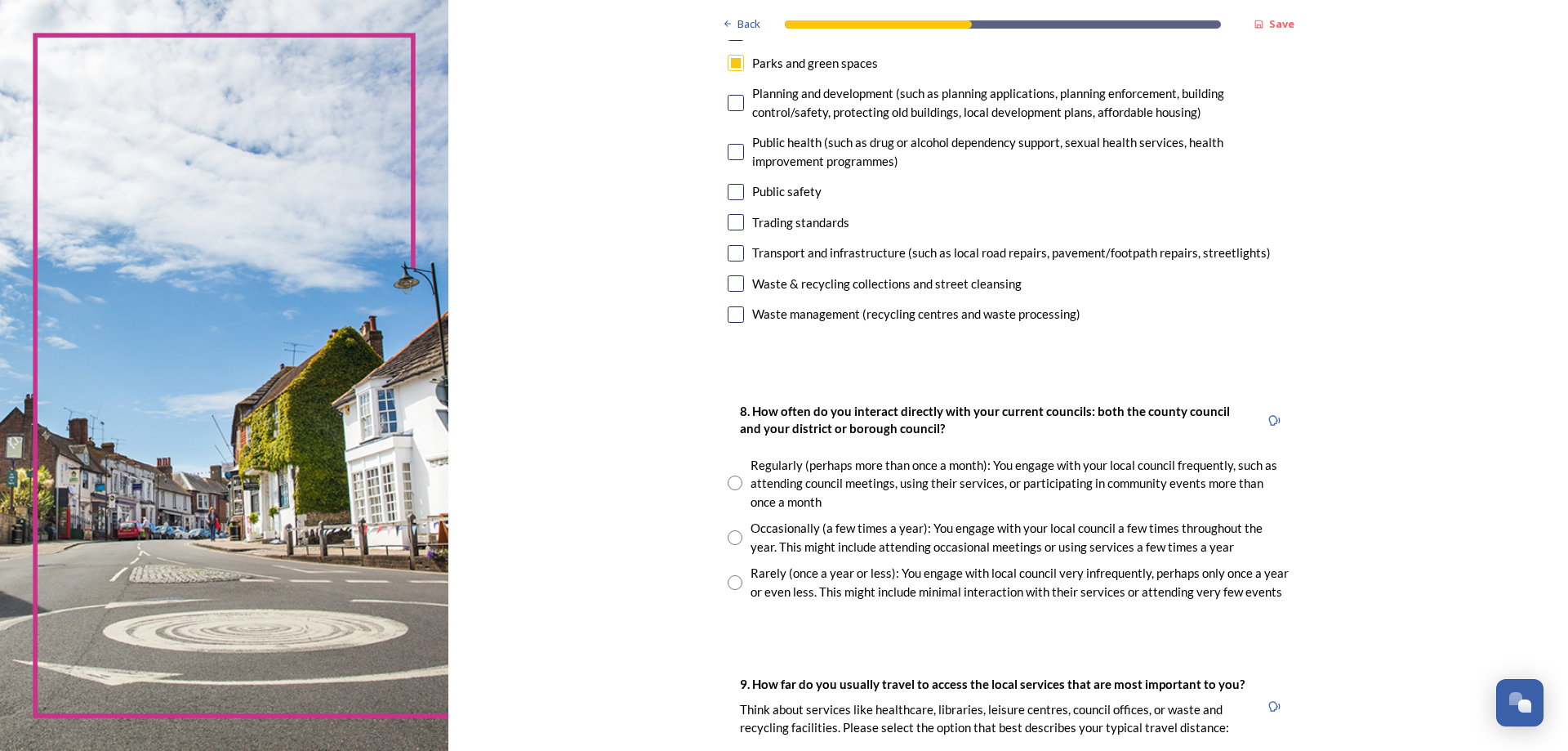 click at bounding box center (735, 538) 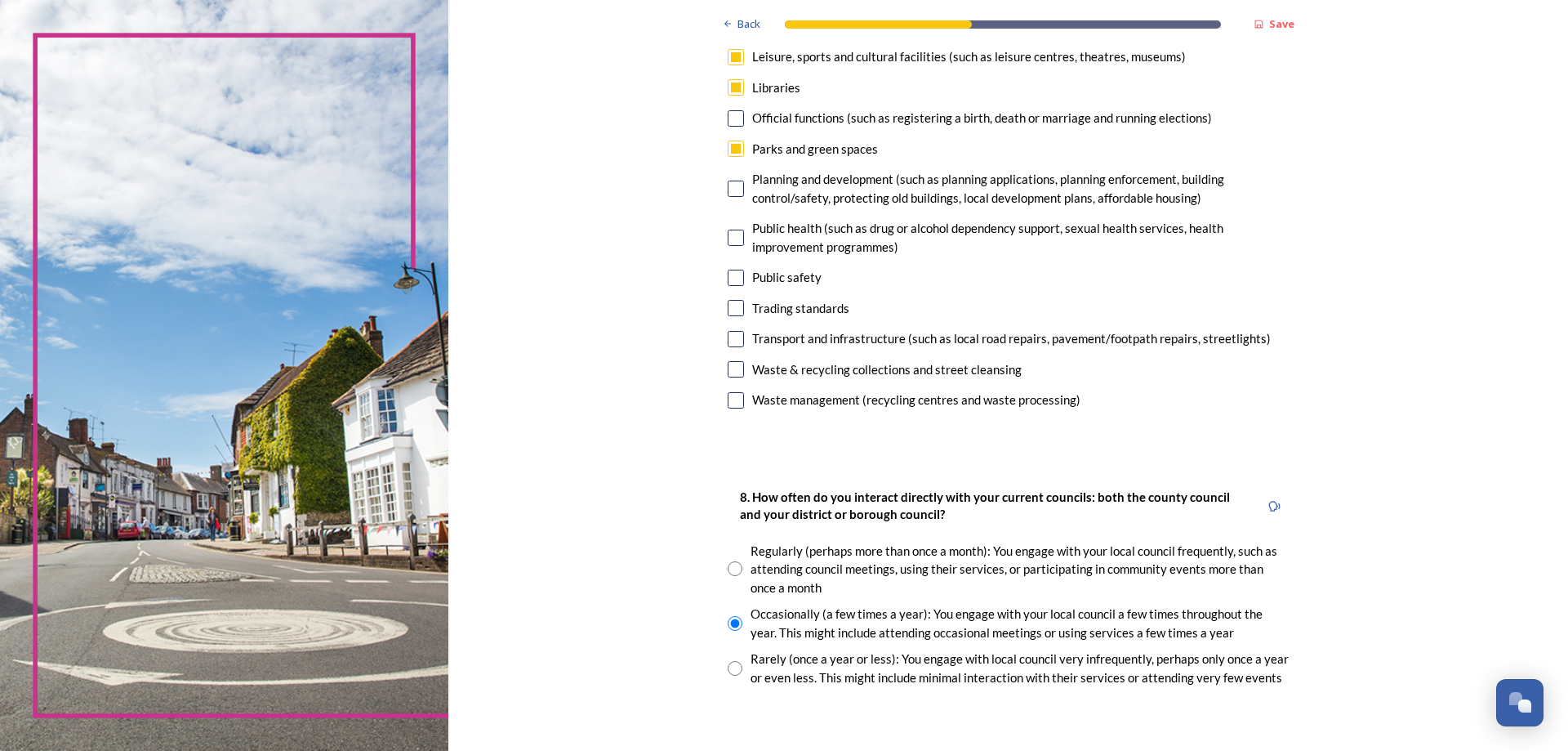 scroll, scrollTop: 490, scrollLeft: 0, axis: vertical 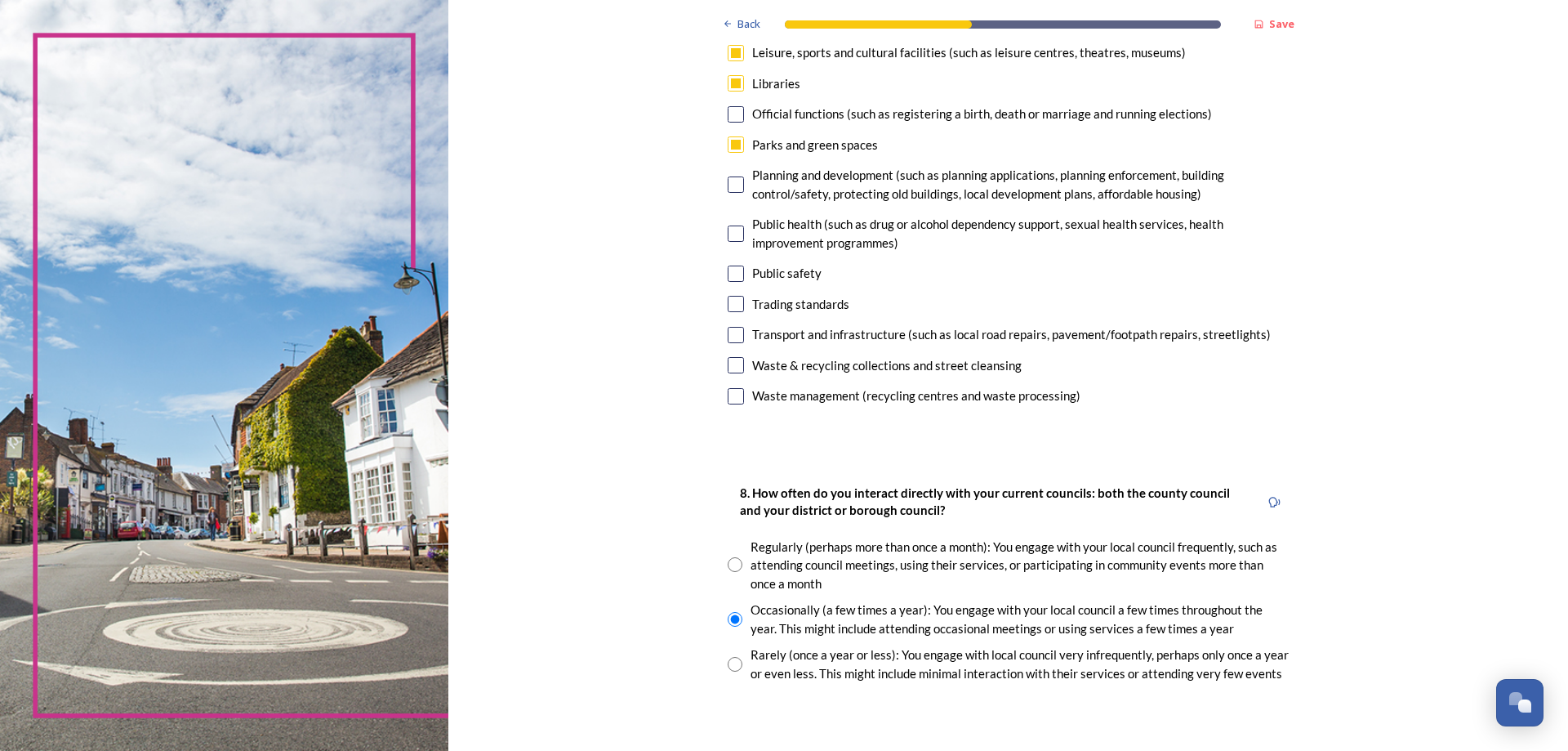 click at bounding box center [735, 565] 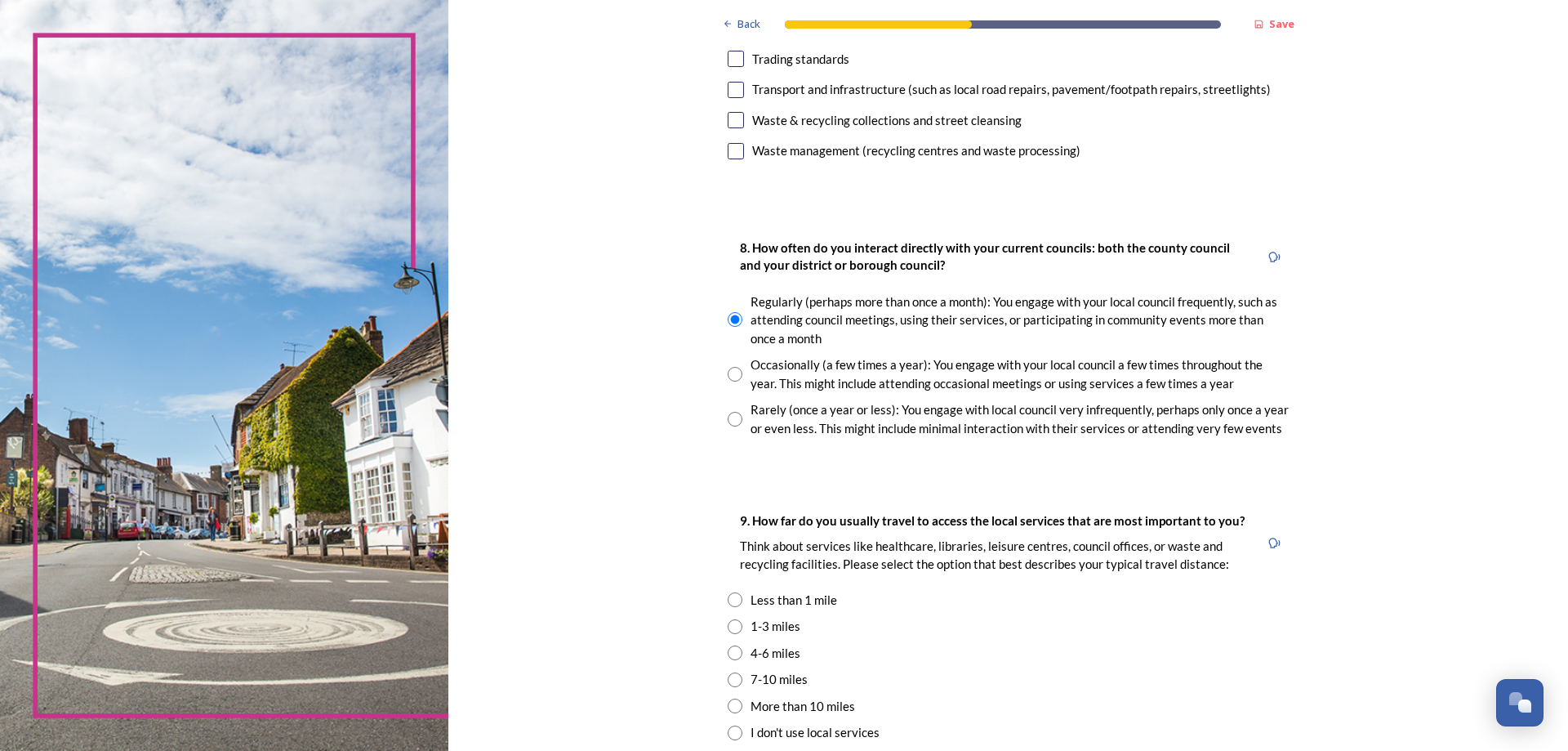 scroll, scrollTop: 817, scrollLeft: 0, axis: vertical 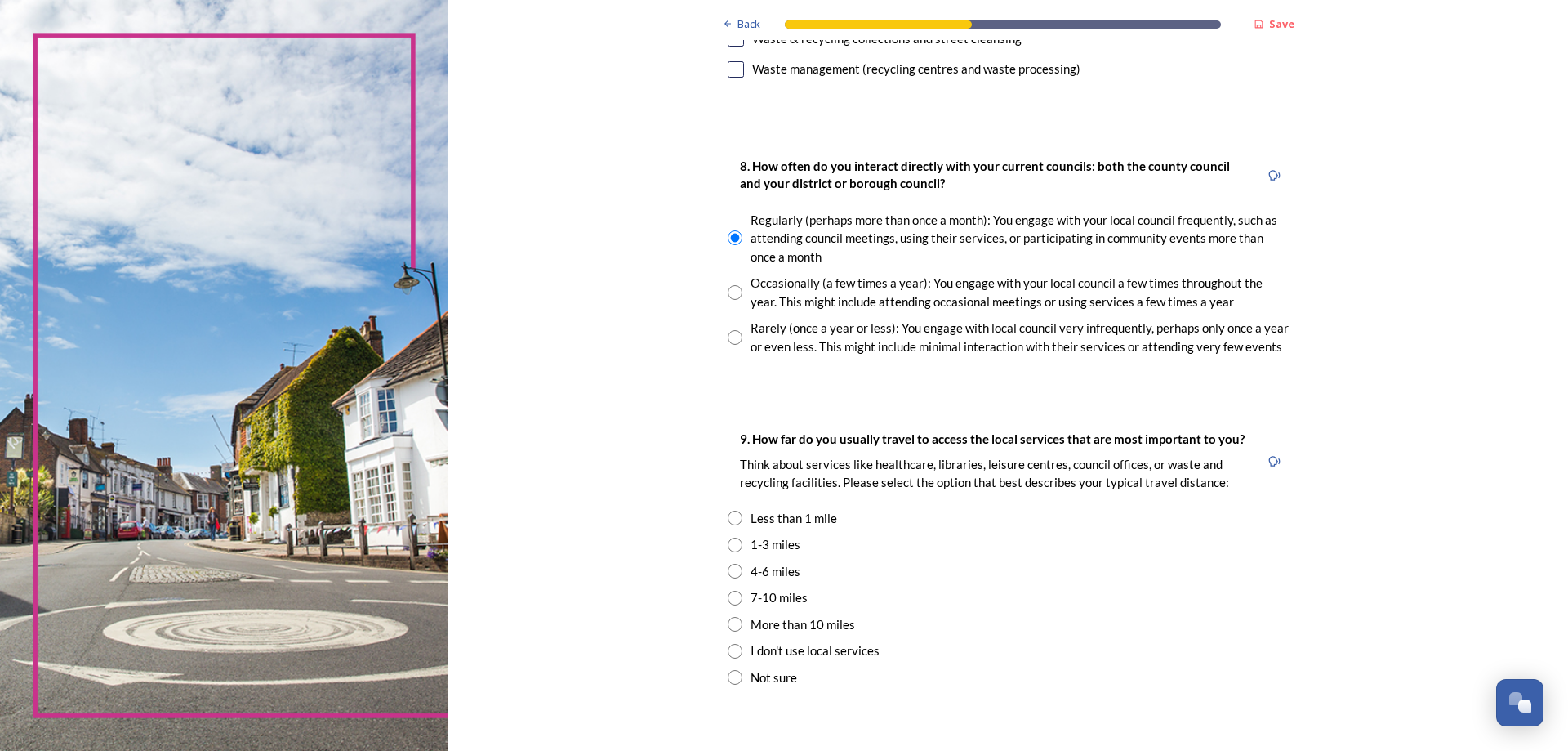 click at bounding box center (735, 545) 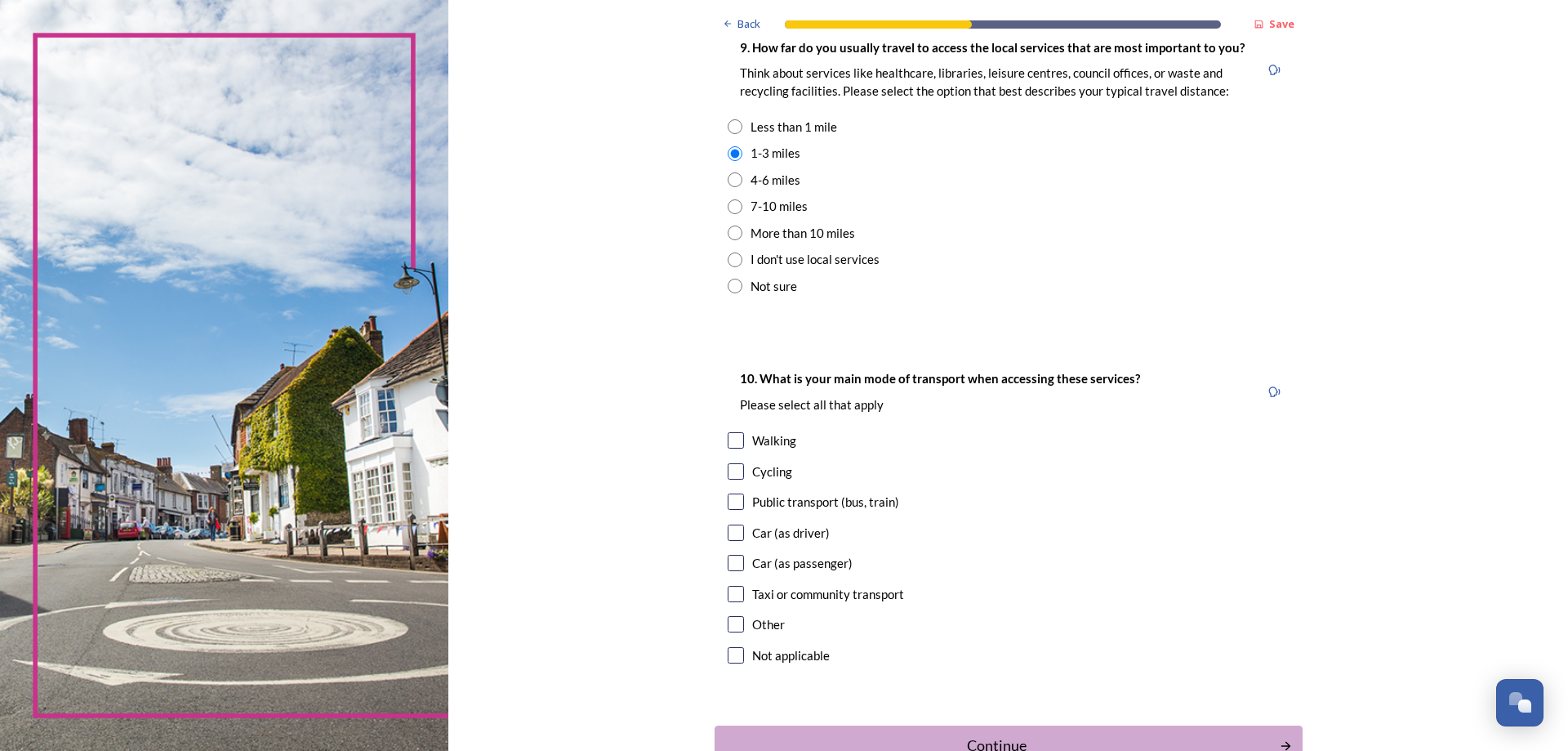 scroll, scrollTop: 1226, scrollLeft: 0, axis: vertical 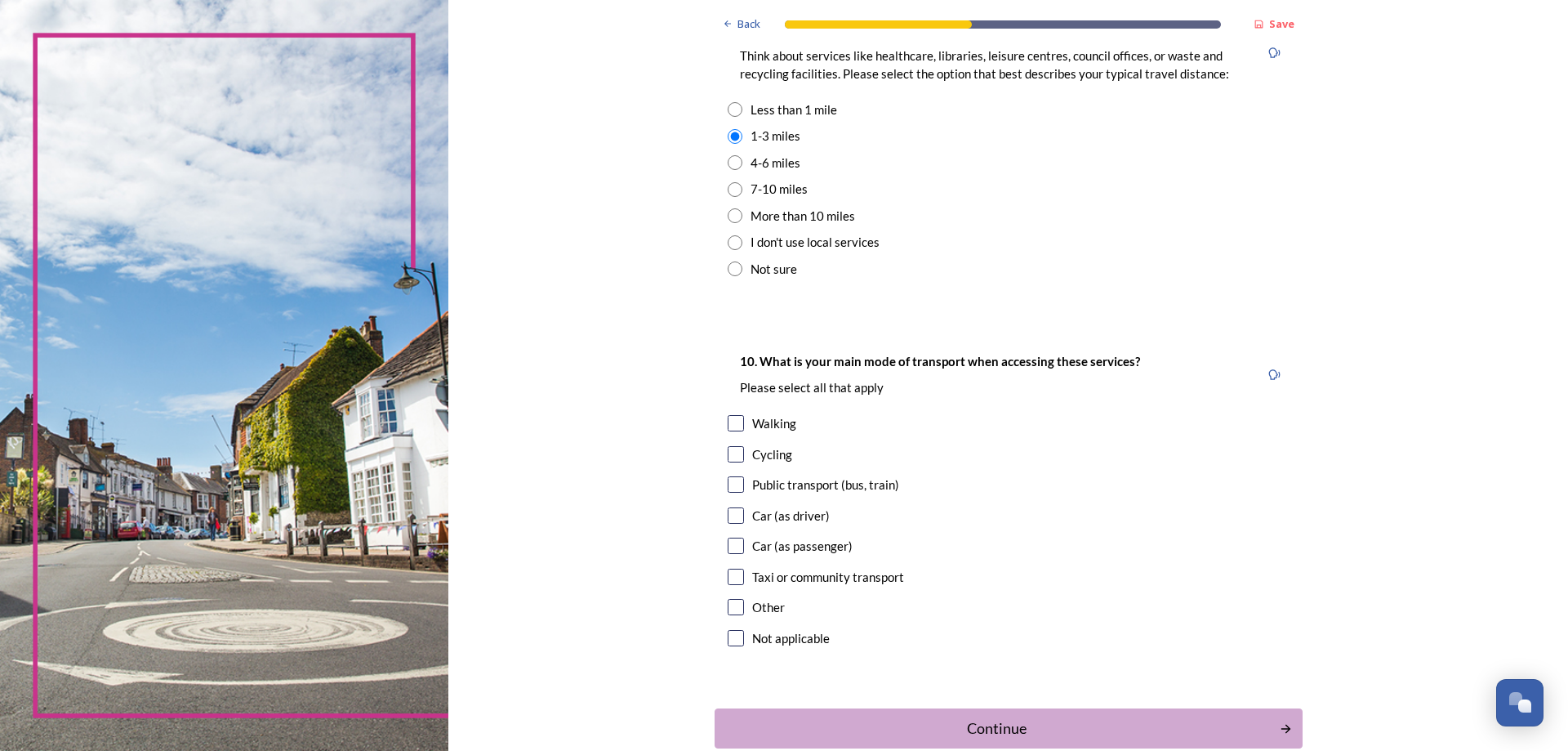 click at bounding box center (736, 423) 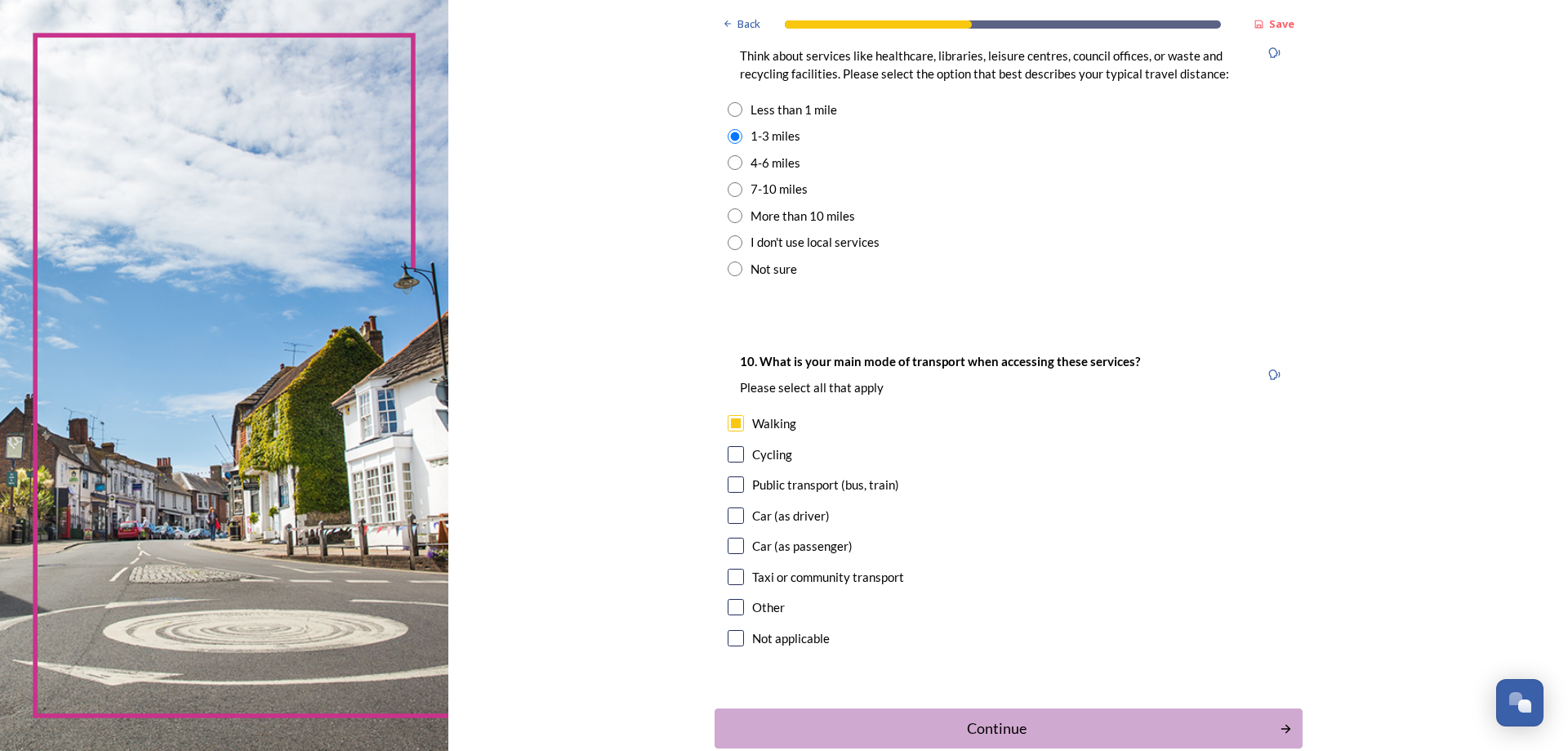 click at bounding box center (736, 516) 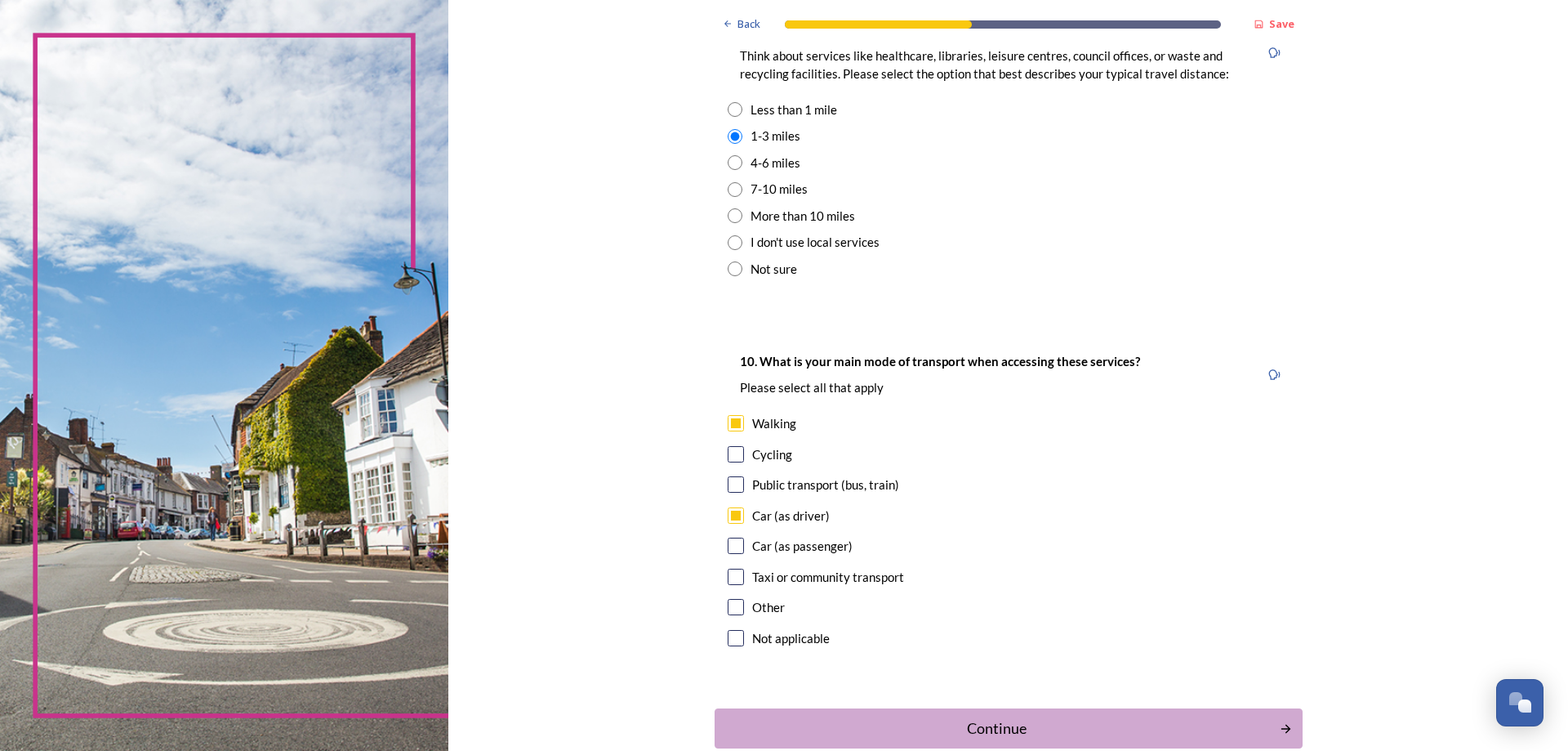click at bounding box center [736, 454] 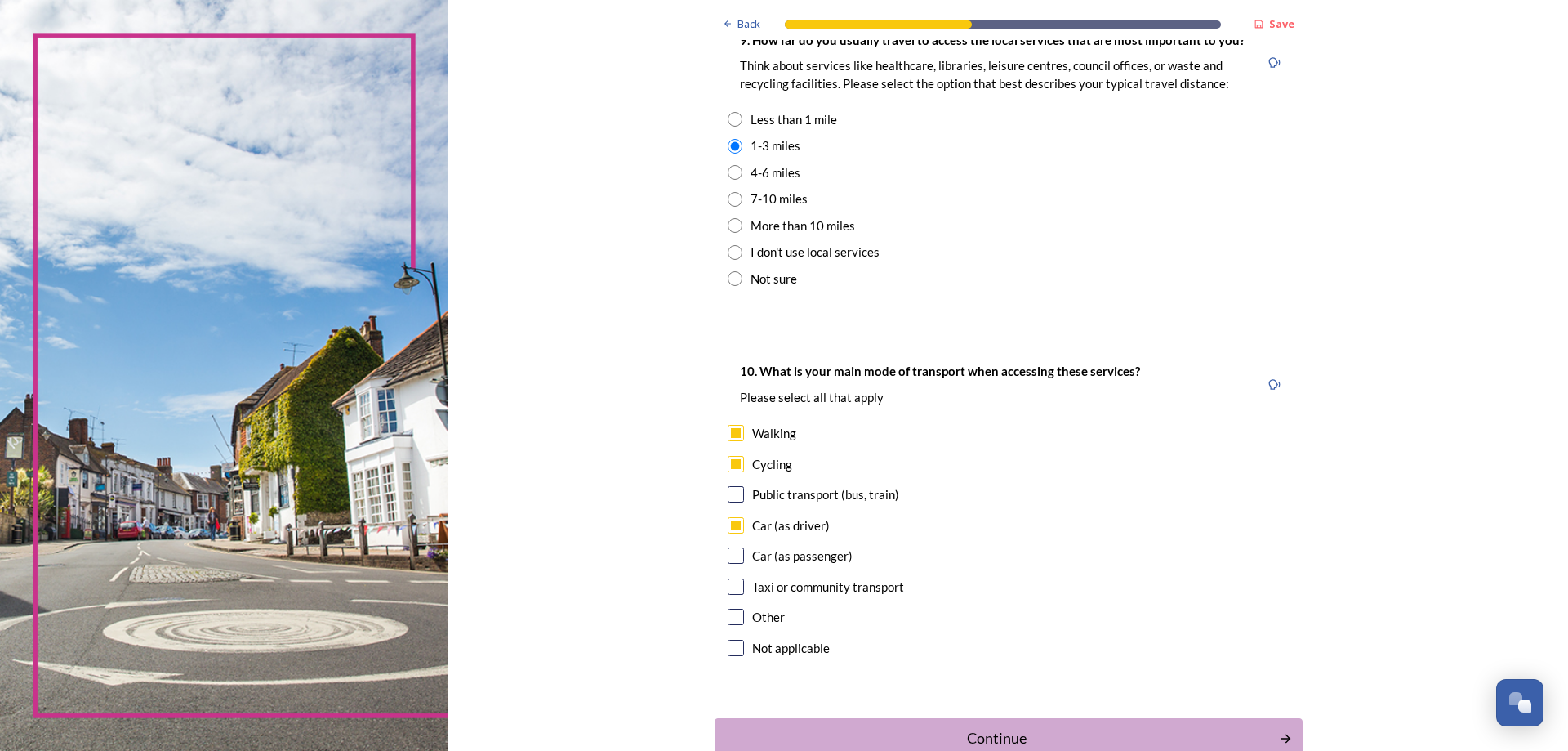 scroll, scrollTop: 1318, scrollLeft: 0, axis: vertical 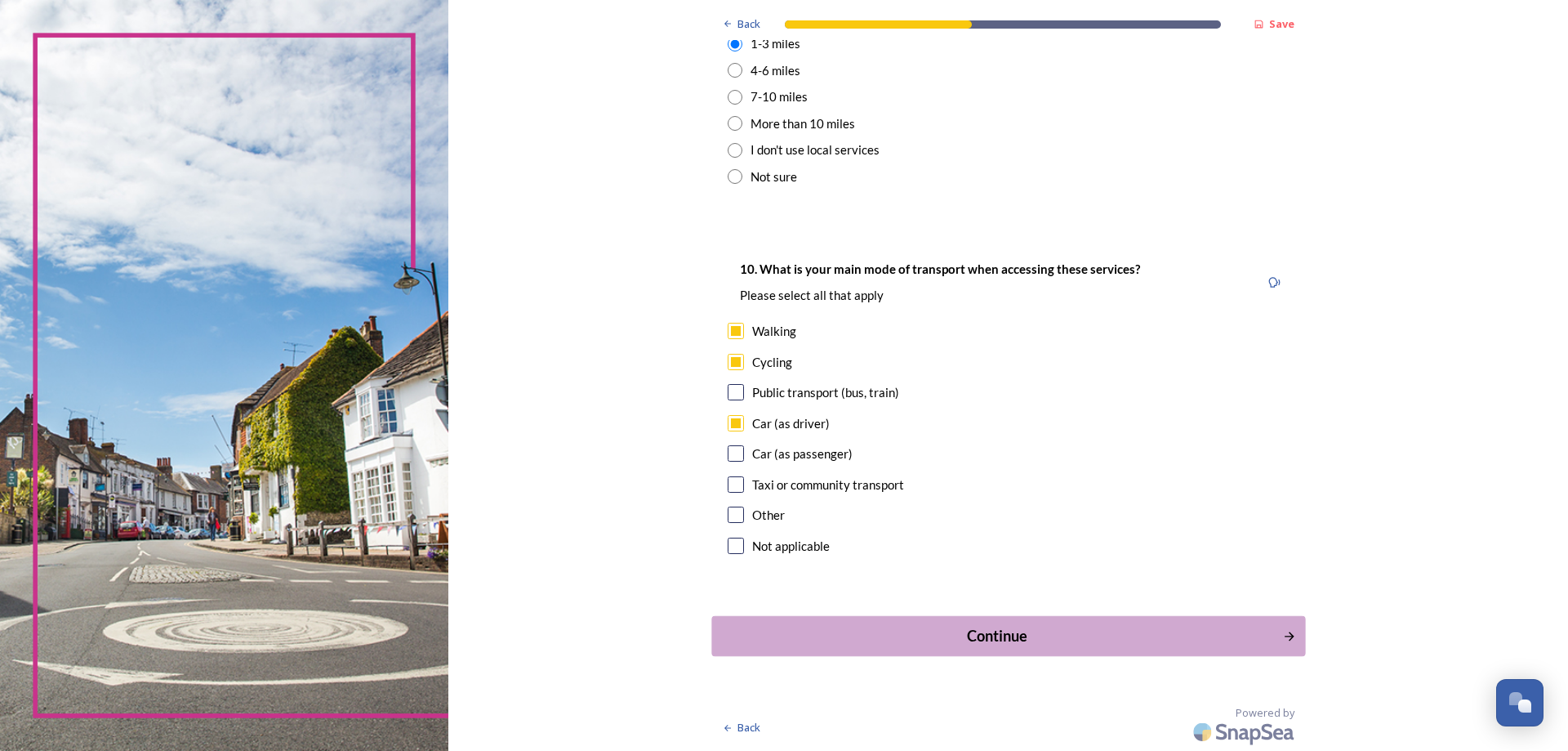click on "Continue" at bounding box center (996, 636) 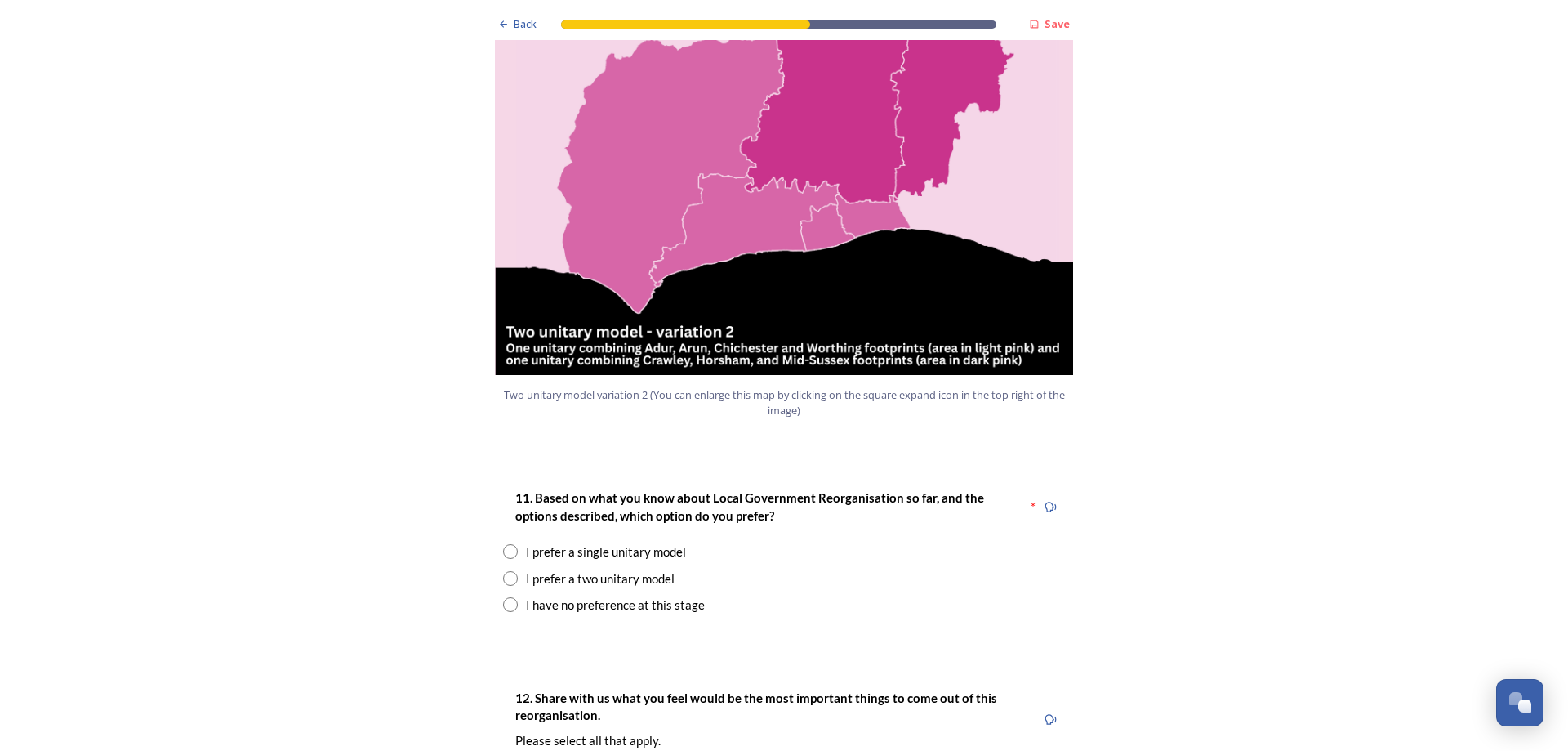 scroll, scrollTop: 1798, scrollLeft: 0, axis: vertical 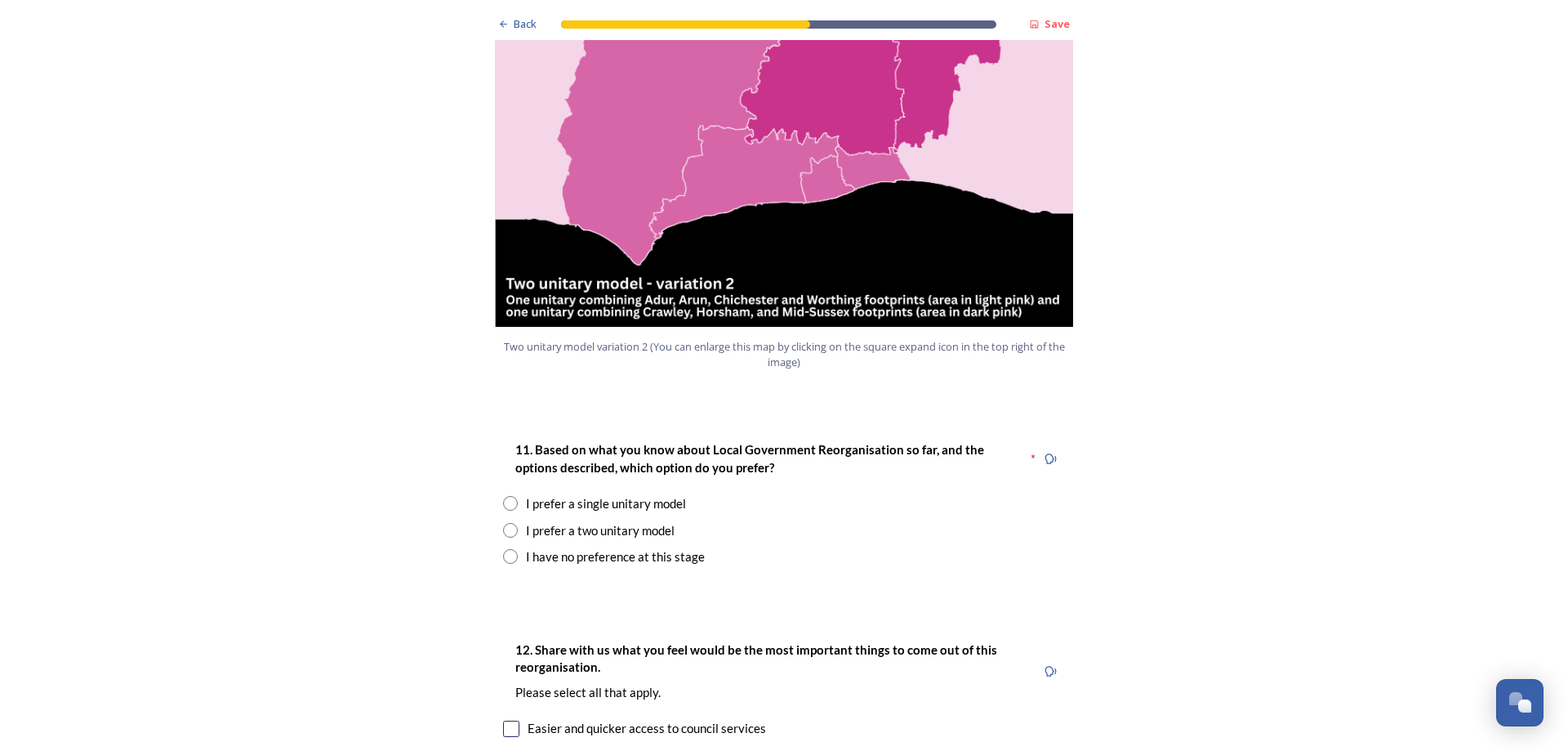 click at bounding box center [784, 123] 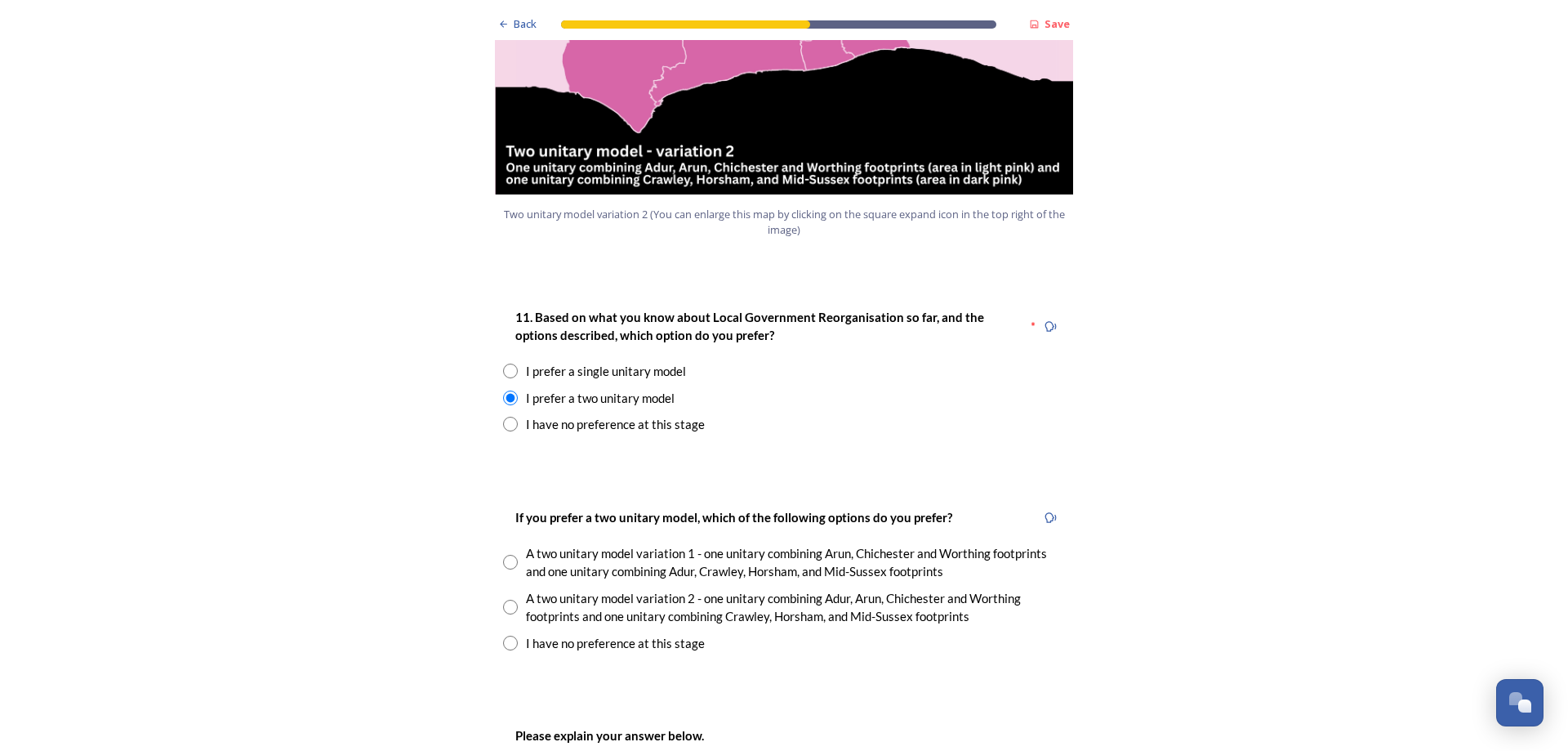 scroll, scrollTop: 1961, scrollLeft: 0, axis: vertical 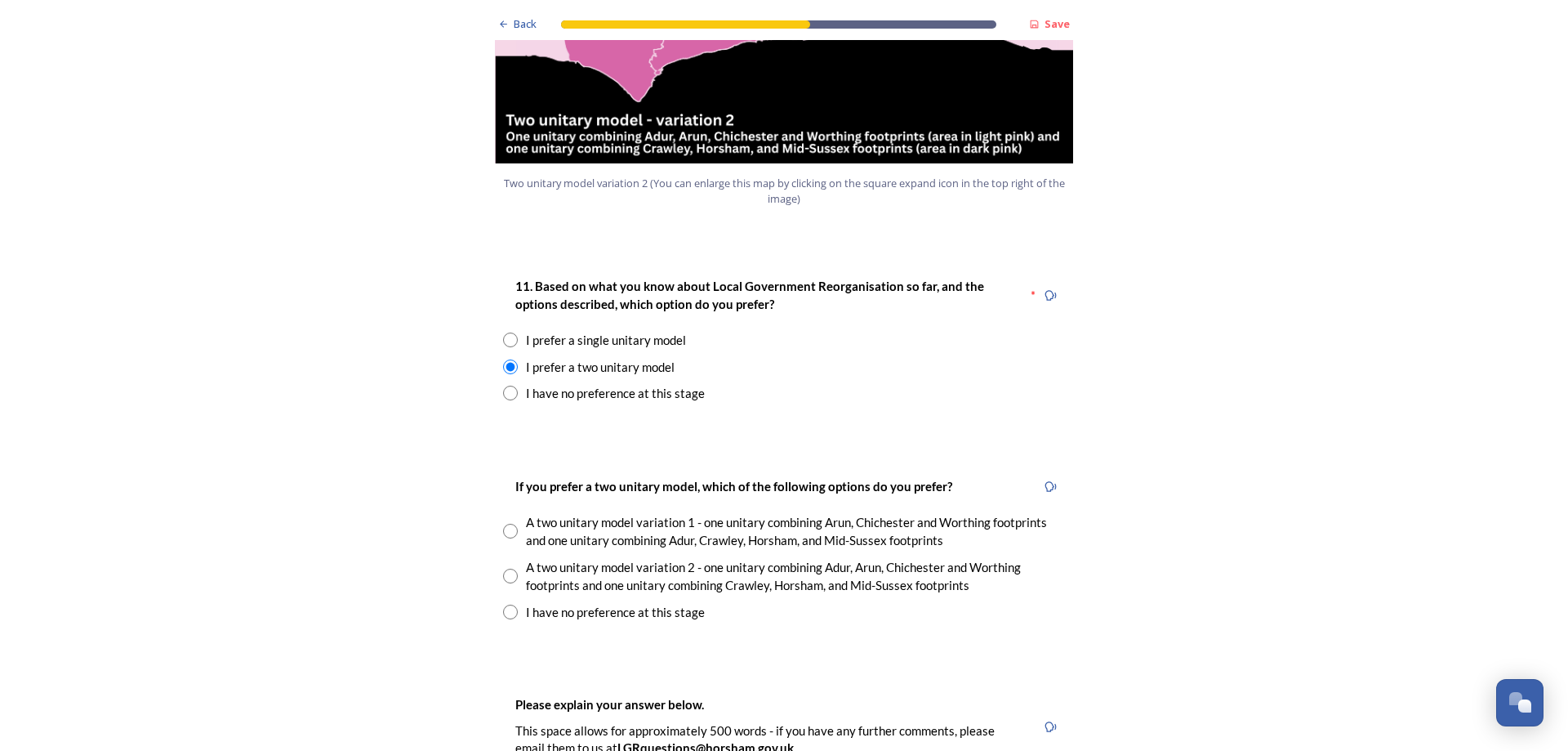 click on "A two unitary model variation 2 - one unitary combining Adur, Arun, Chichester and Worthing footprints and one unitary combining Crawley, Horsham, and Mid-Sussex footprints" at bounding box center (784, 576) 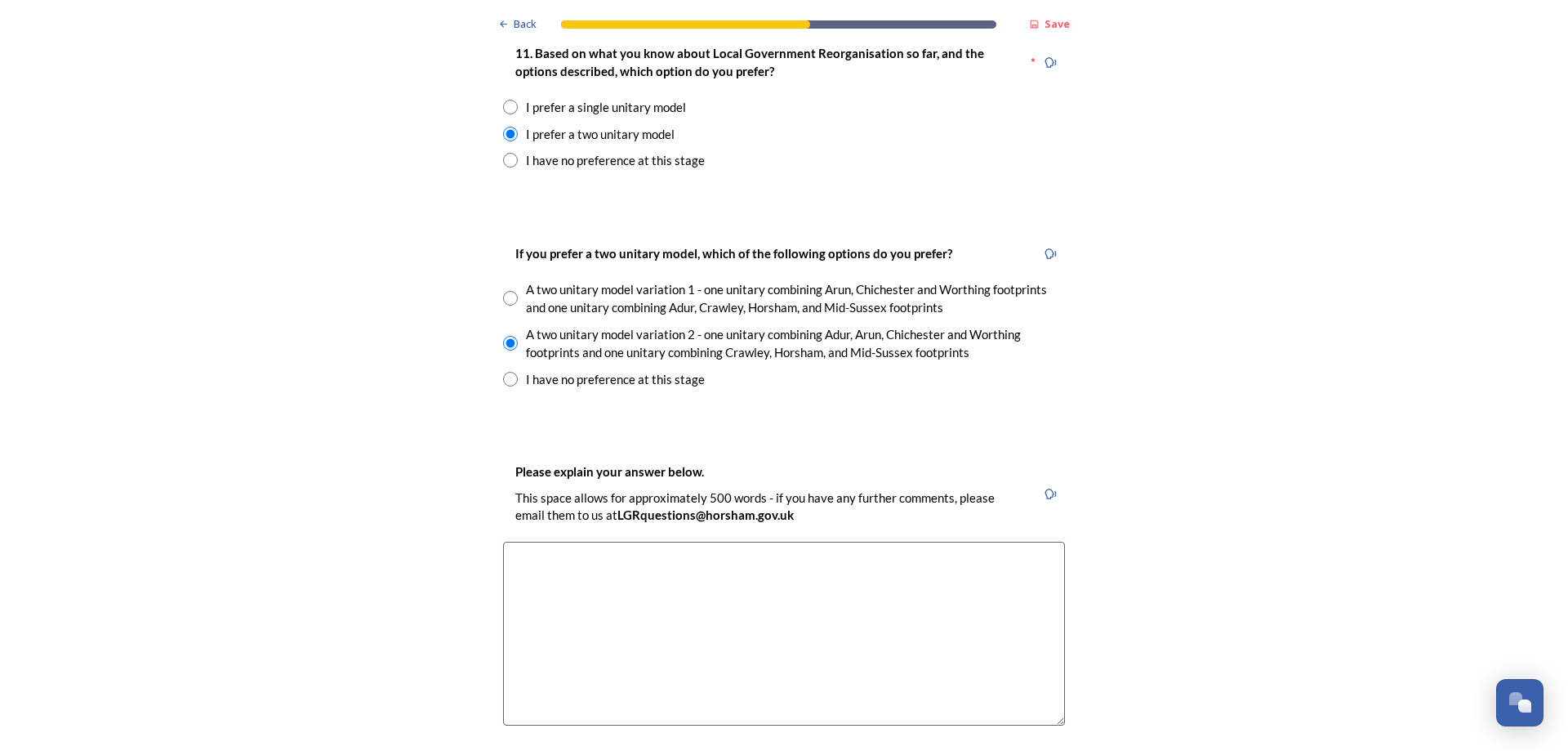 scroll, scrollTop: 2206, scrollLeft: 0, axis: vertical 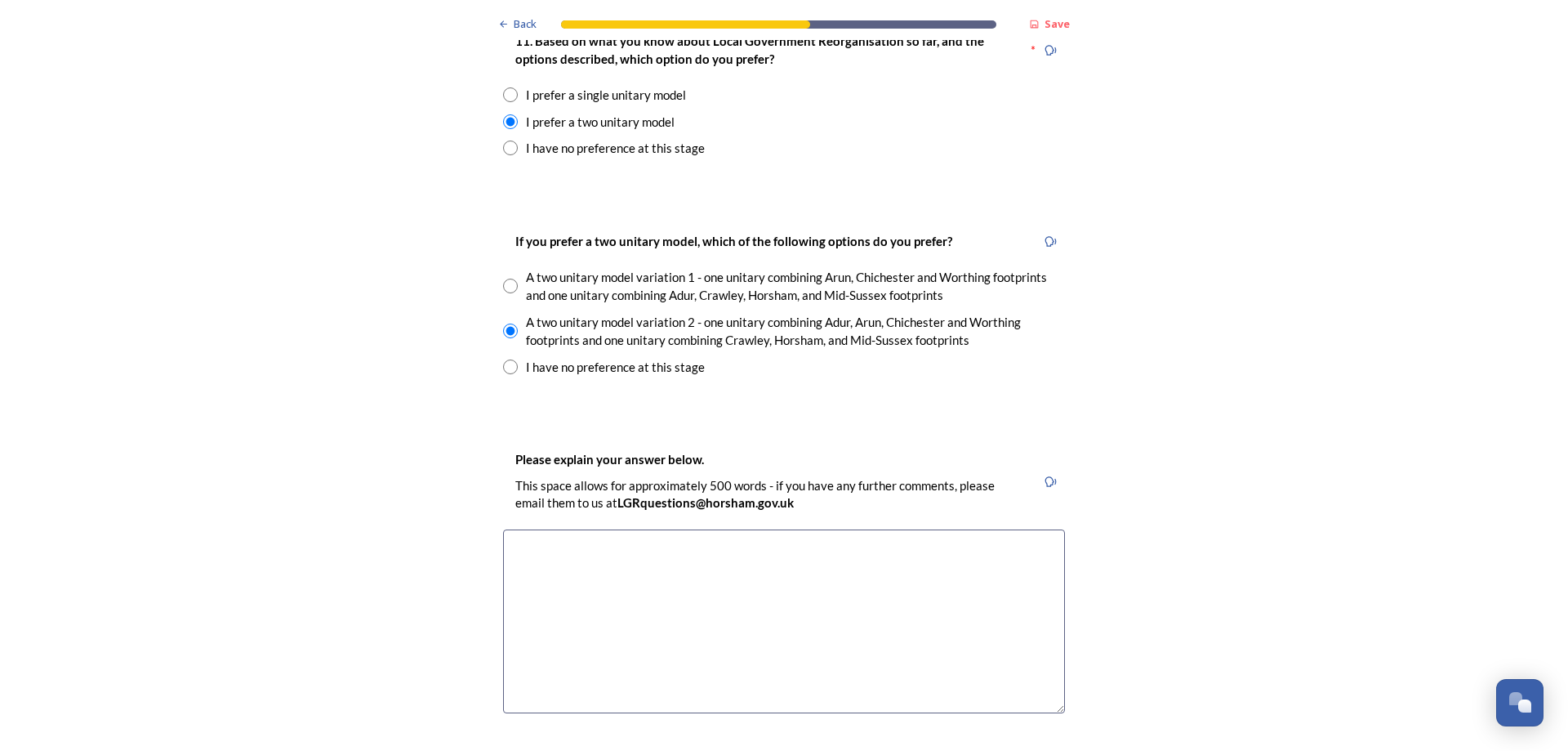 click at bounding box center [784, 621] 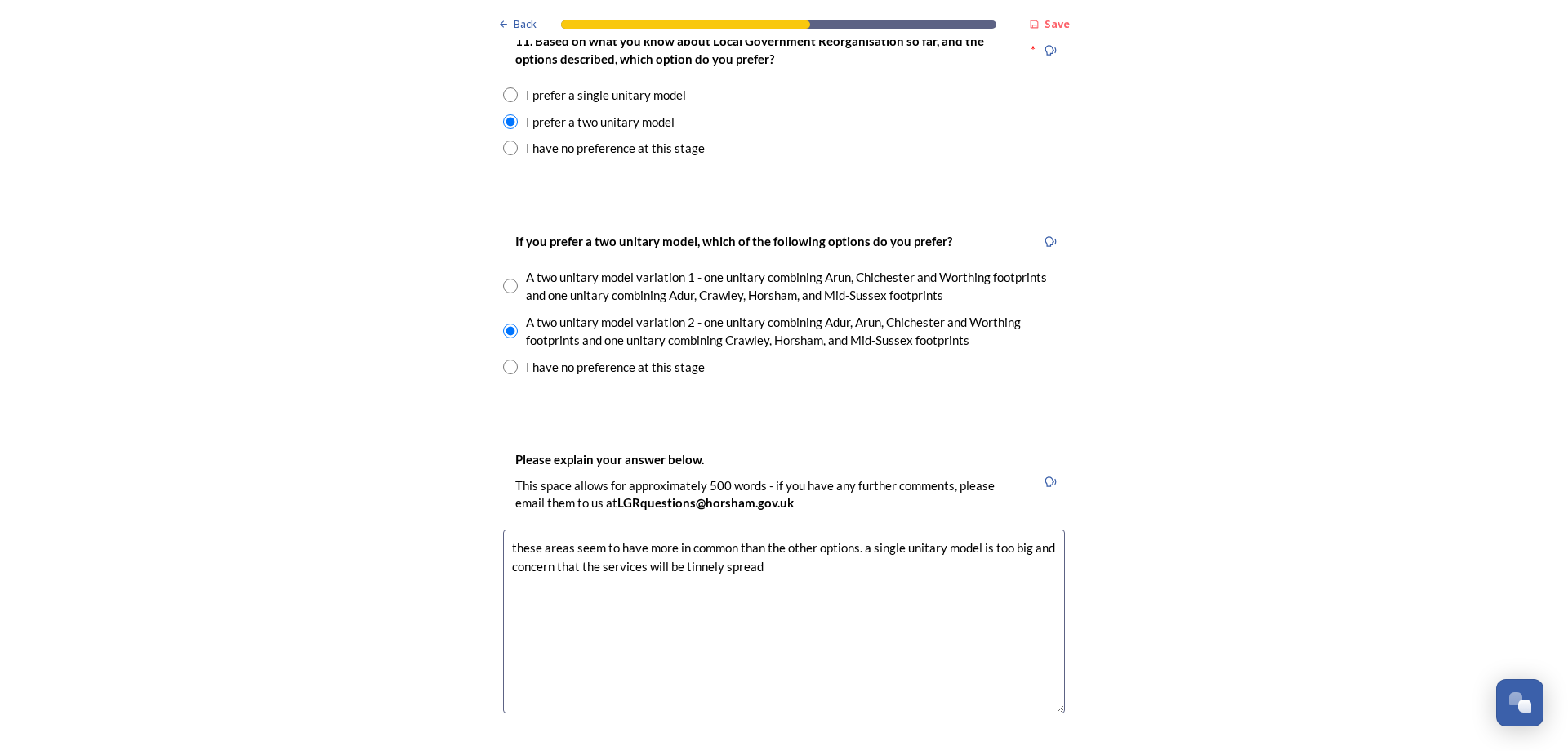 drag, startPoint x: 700, startPoint y: 563, endPoint x: 680, endPoint y: 571, distance: 22 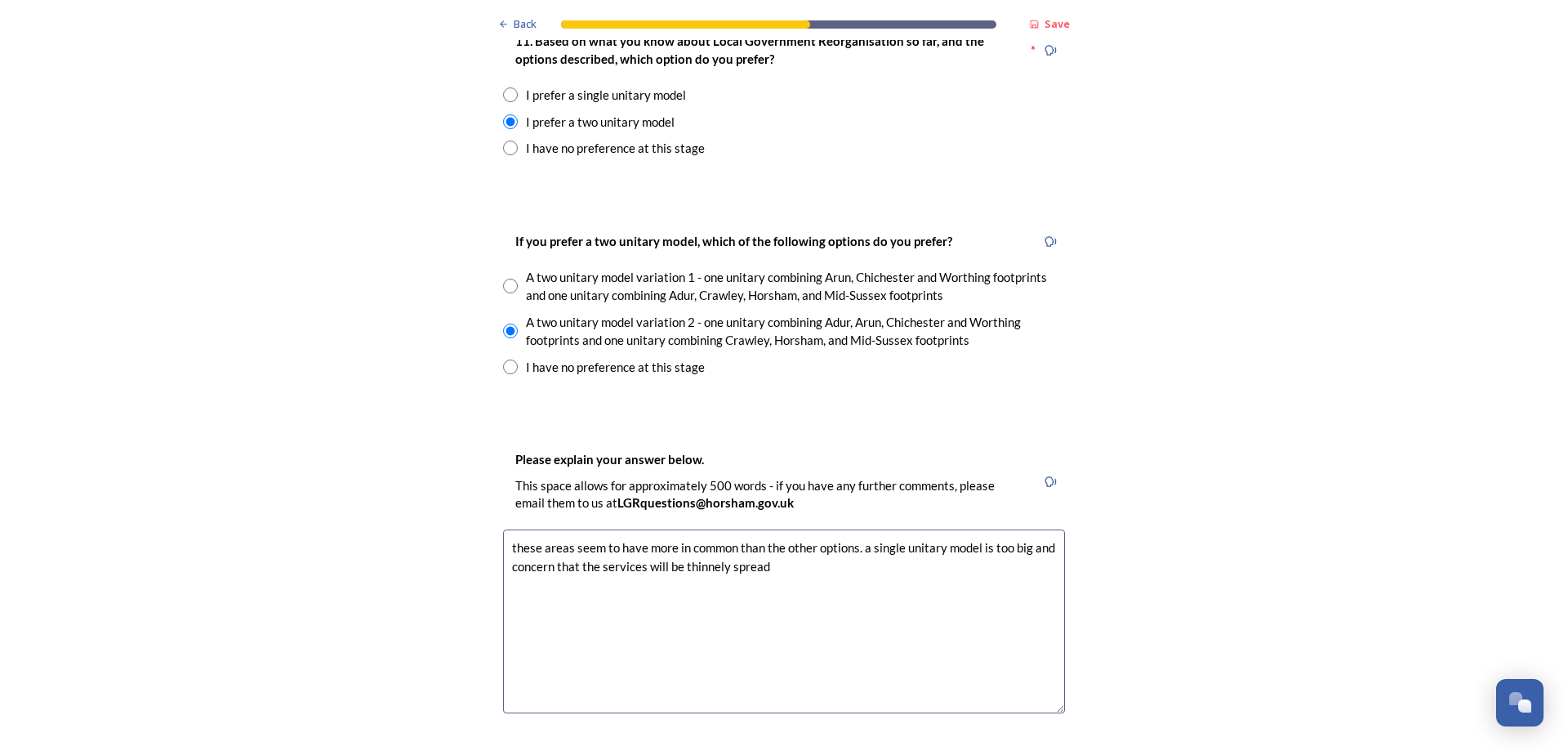 click on "these areas seem to have more in common than the other options. a single unitary model is too big and concern that the services will be thinnely spread" at bounding box center (784, 621) 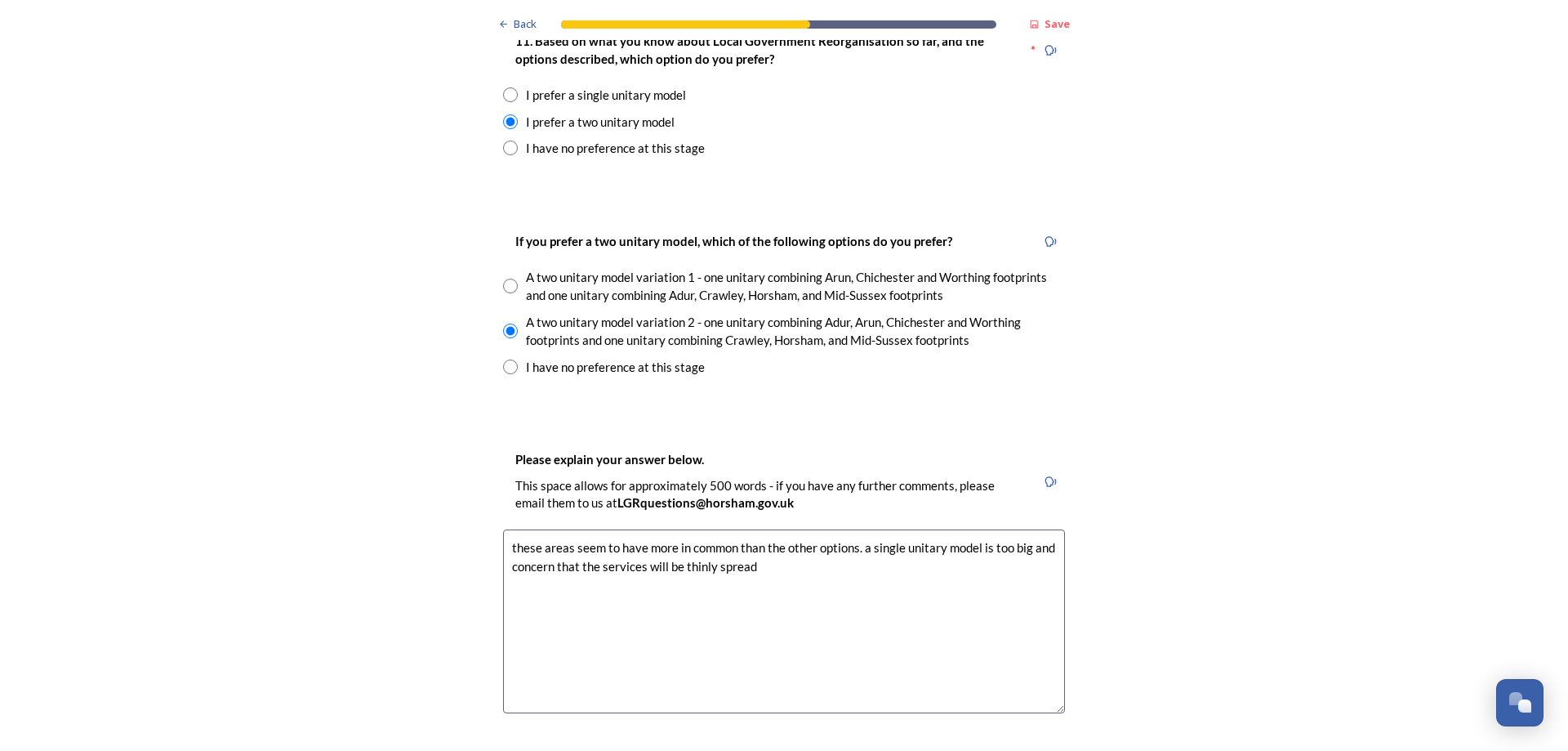click on "these areas seem to have more in common than the other options. a single unitary model is too big and concern that the services will be thinly spread" at bounding box center [784, 621] 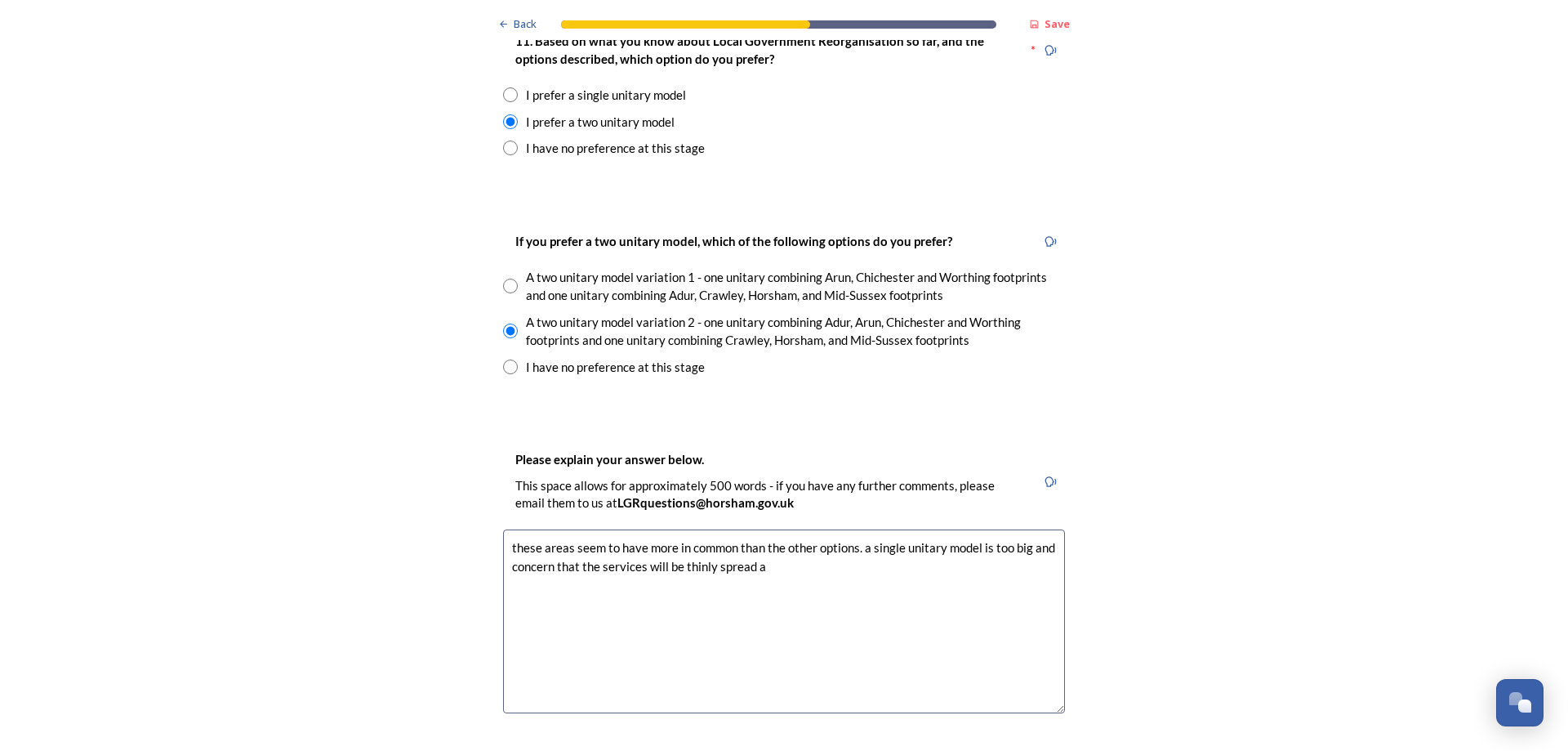drag, startPoint x: 640, startPoint y: 569, endPoint x: 650, endPoint y: 562, distance: 12.206556 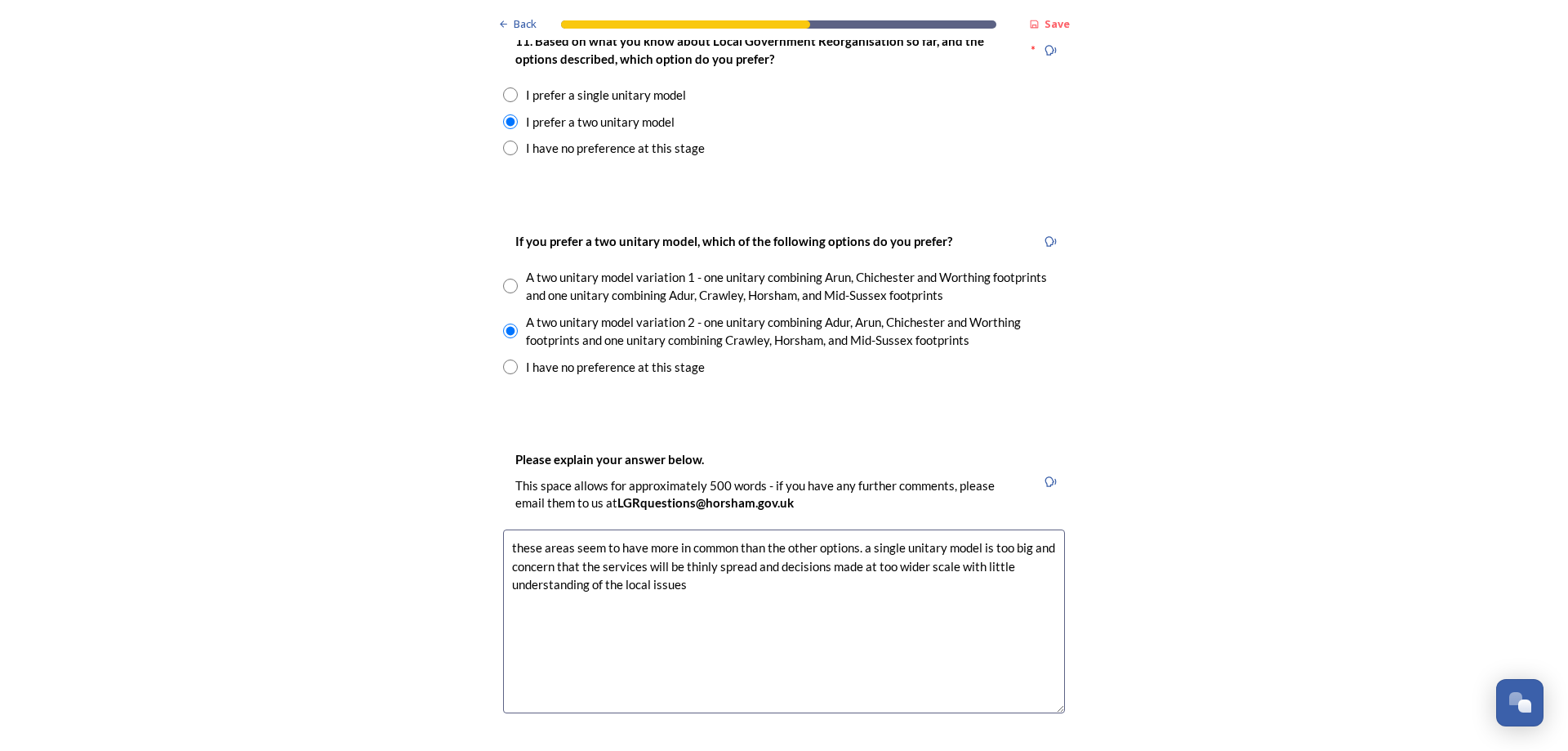 click on "these areas seem to have more in common than the other options. a single unitary model is too big and concern that the services will be thinly spread and decisions made at  too wider scale with little" at bounding box center (784, 621) 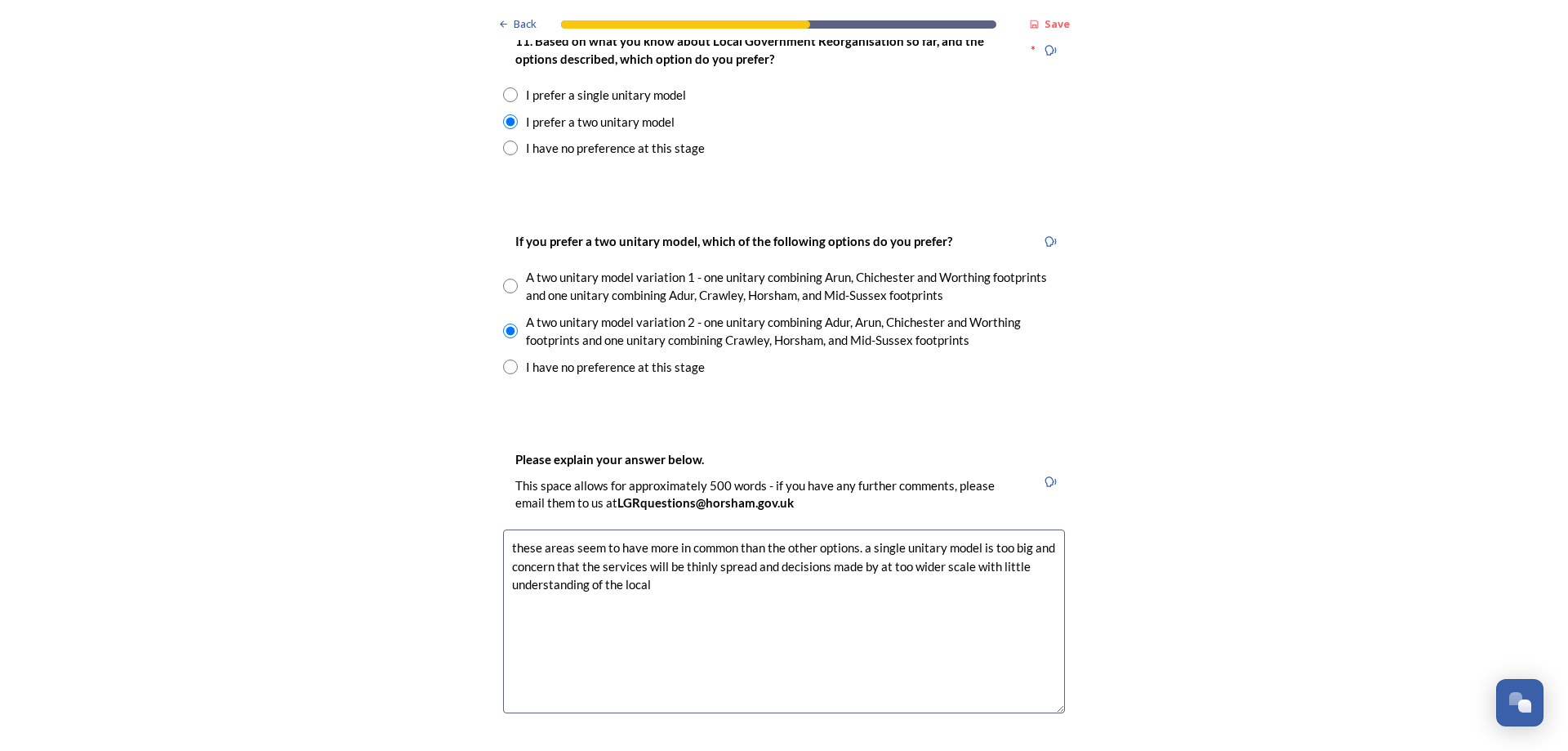 drag, startPoint x: 645, startPoint y: 589, endPoint x: 654, endPoint y: 583, distance: 10.816654 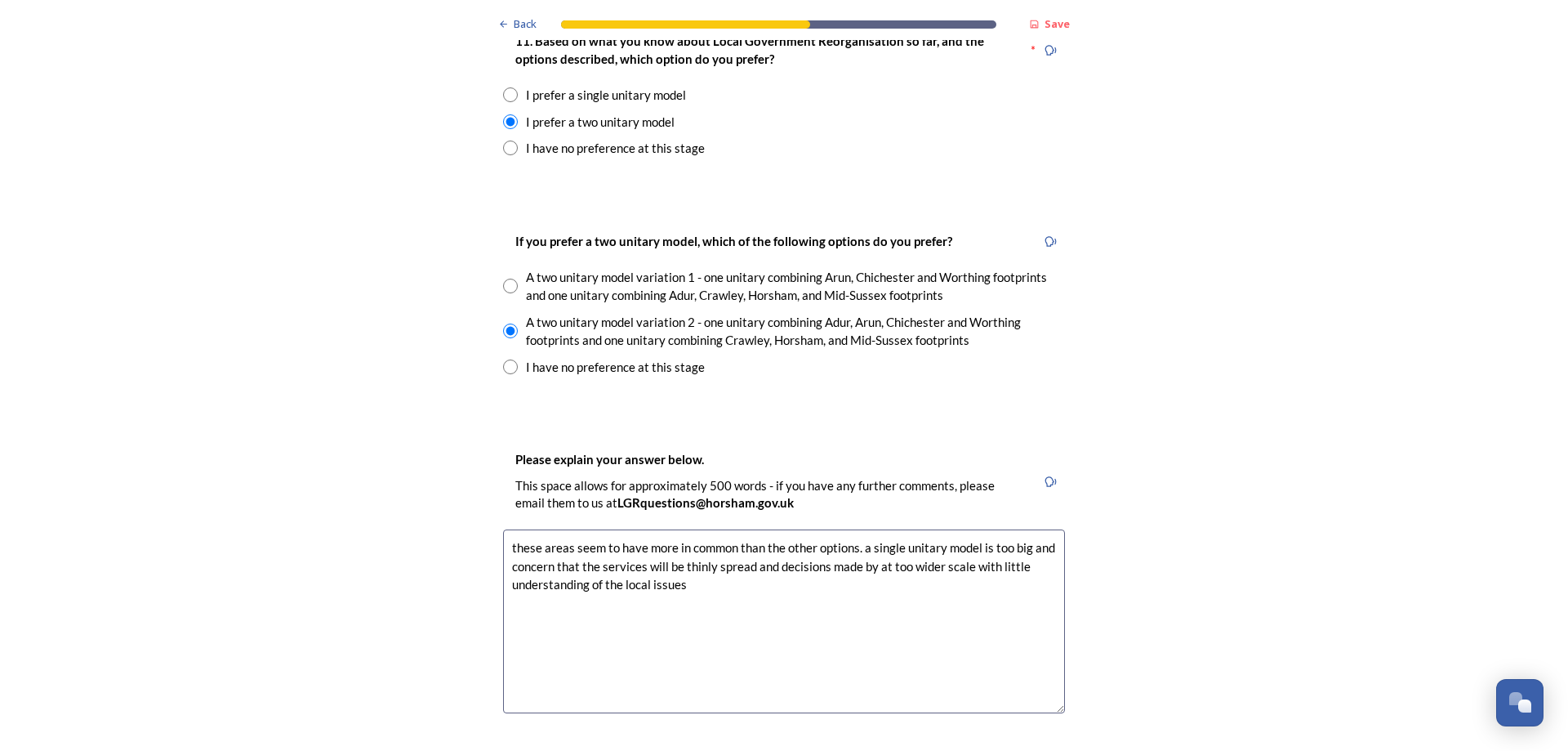 click on "these areas seem to have more in common than the other options. a single unitary model is too big and concern that the services will be thinly spread and decisions made by at too wider scale with little understanding of the local issues" at bounding box center [784, 621] 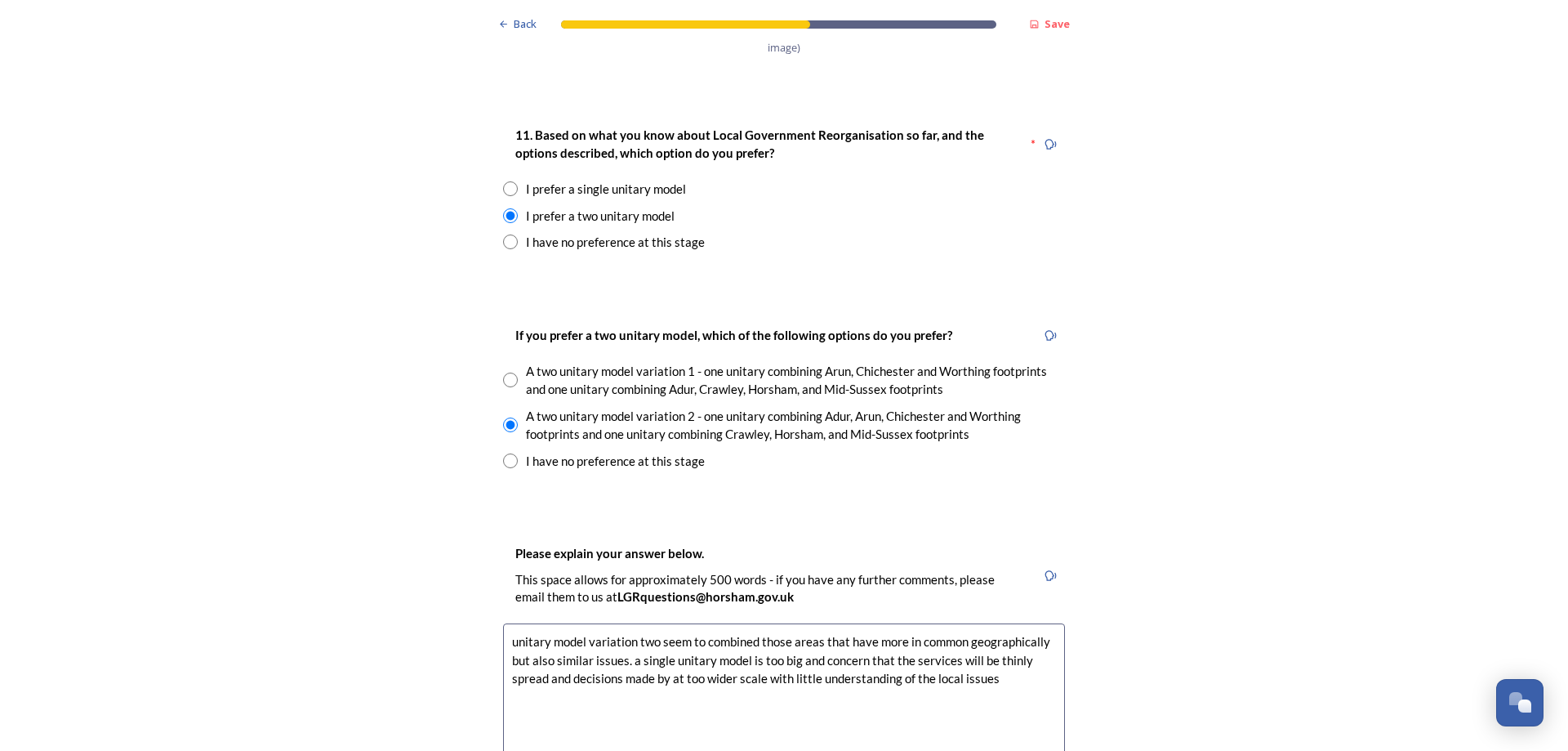 scroll, scrollTop: 2288, scrollLeft: 0, axis: vertical 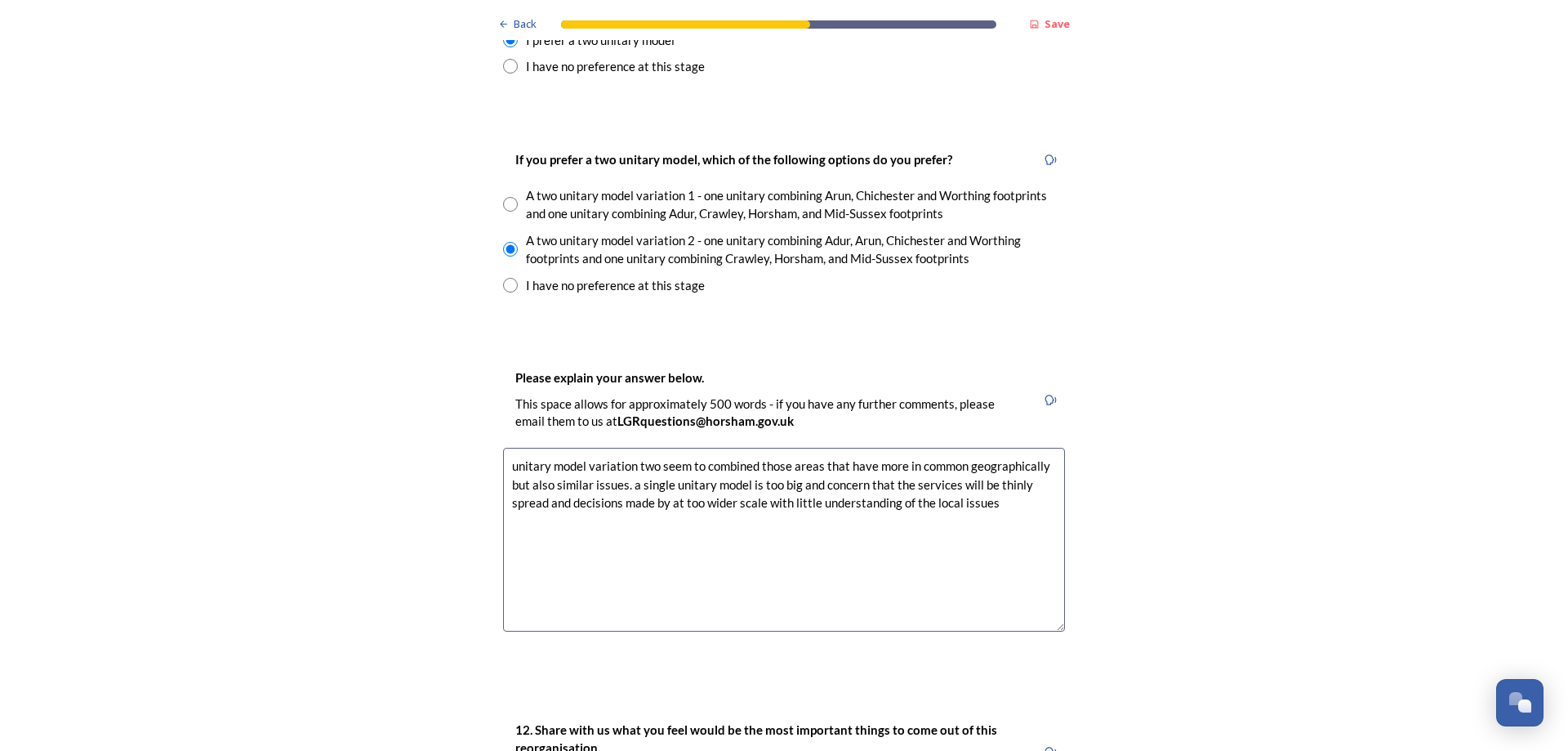 click on "unitary model variation two seem to combined those areas that have more in common geographically but also similar issues. a single unitary model is too big and concern that the services will be thinly spread and decisions made by at too wider scale with little understanding of the local issues" at bounding box center (784, 539) 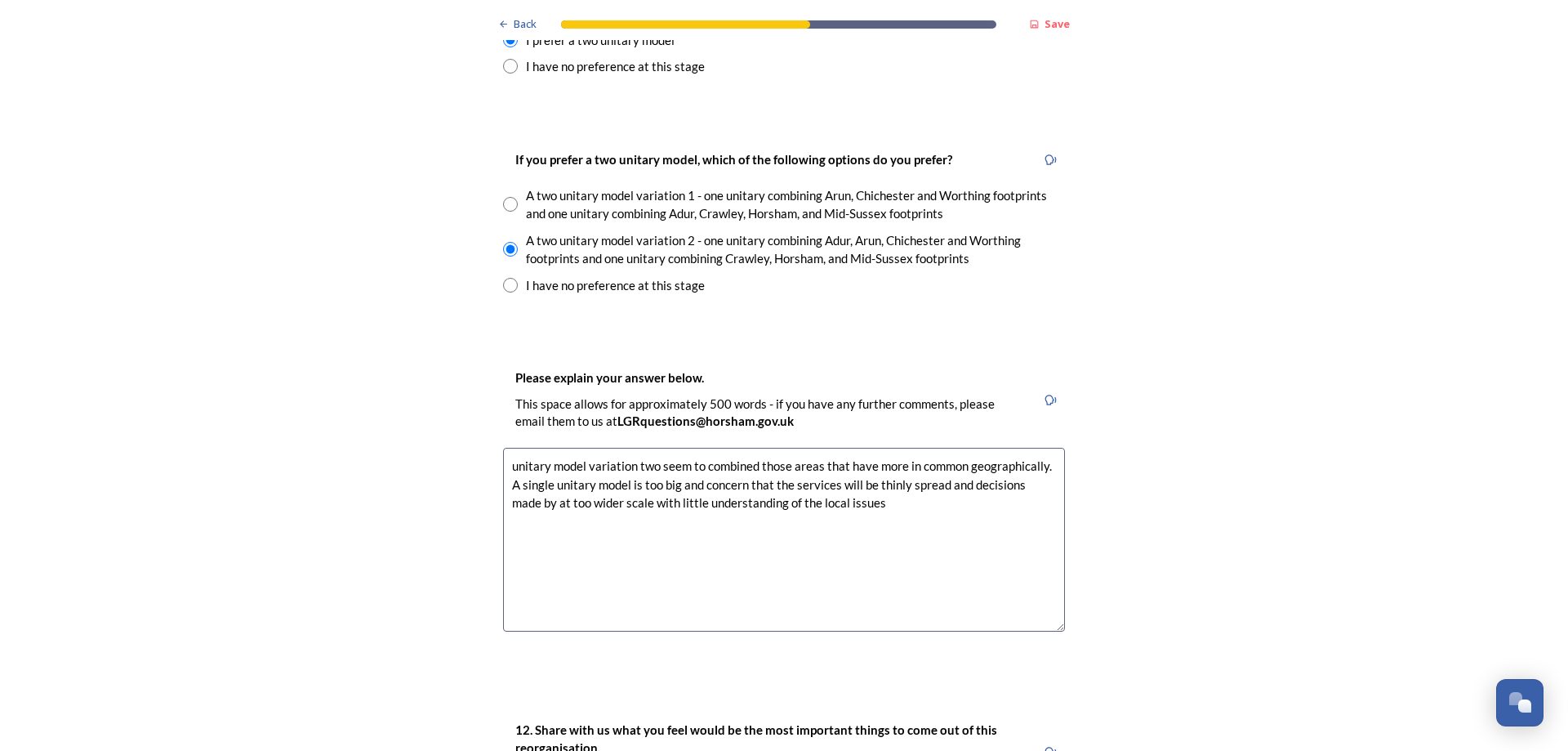 click on "unitary model variation two seem to combined those areas that have more in common geographically. A single unitary model is too big and concern that the services will be thinly spread and decisions made by at too wider scale with little understanding of the local issues" at bounding box center (784, 539) 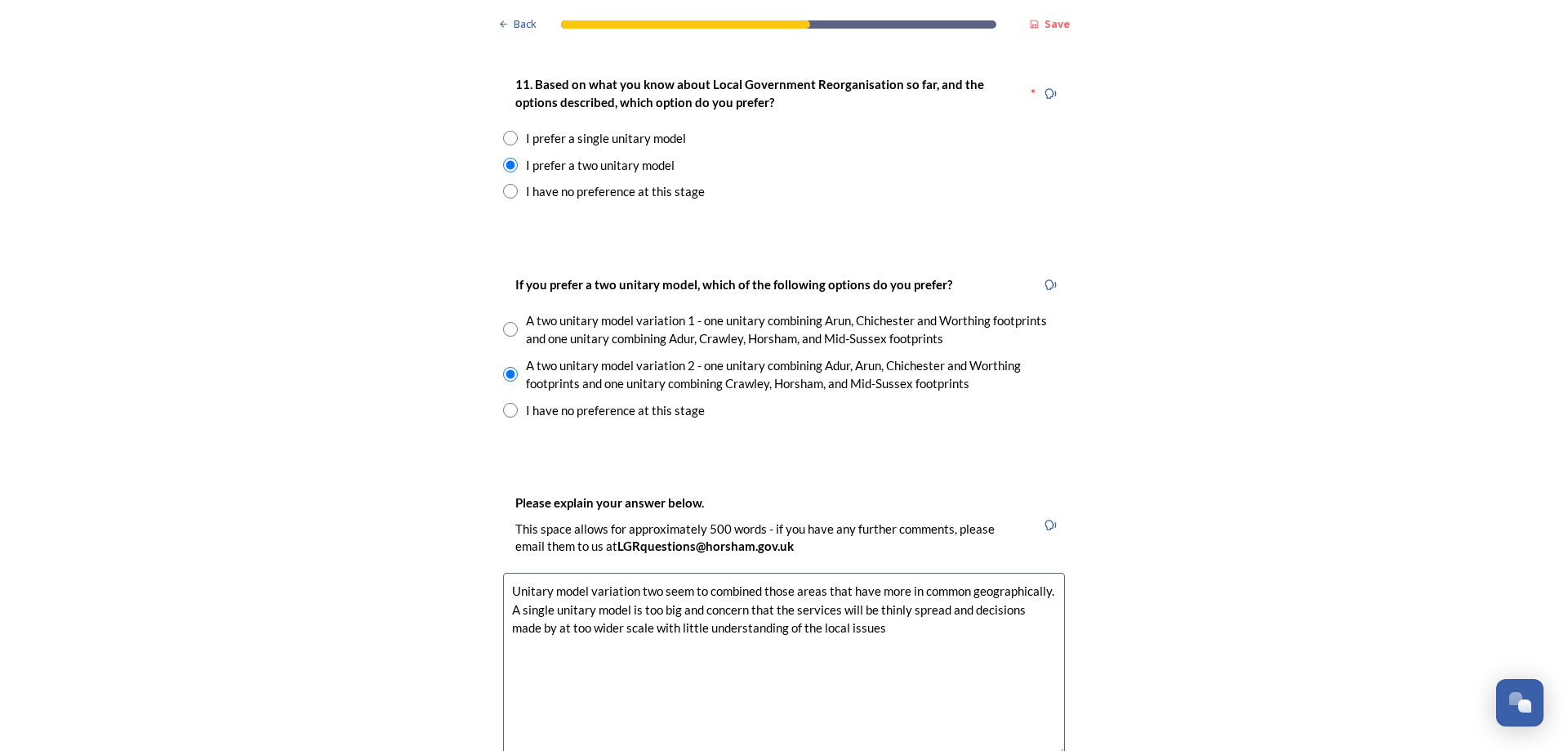 scroll, scrollTop: 2125, scrollLeft: 0, axis: vertical 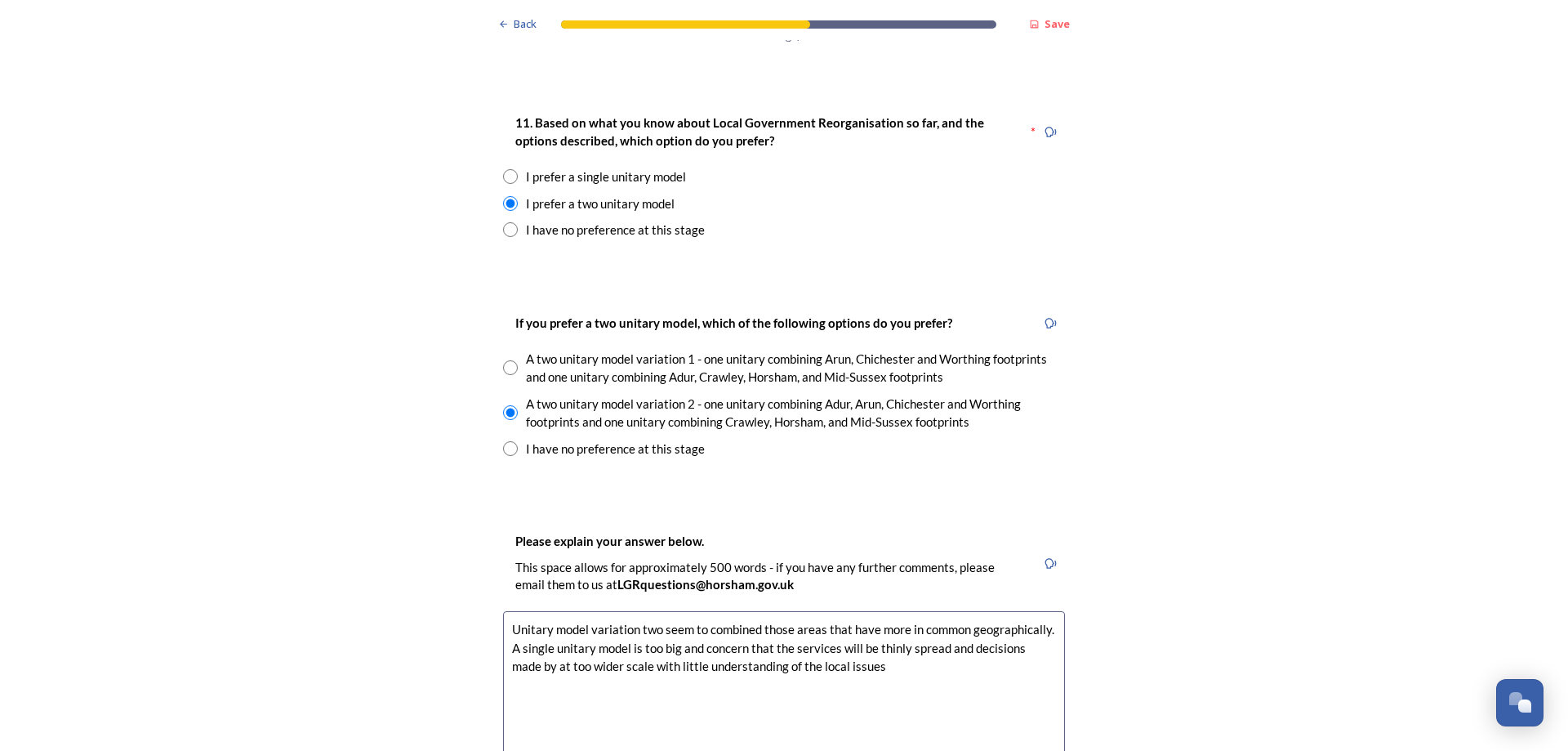 click on "Unitary model variation two seem to combined those areas that have more in common geographically. A single unitary model is too big and concern that the services will be thinly spread and decisions made by at too wider scale with little understanding of the local issues" at bounding box center (784, 703) 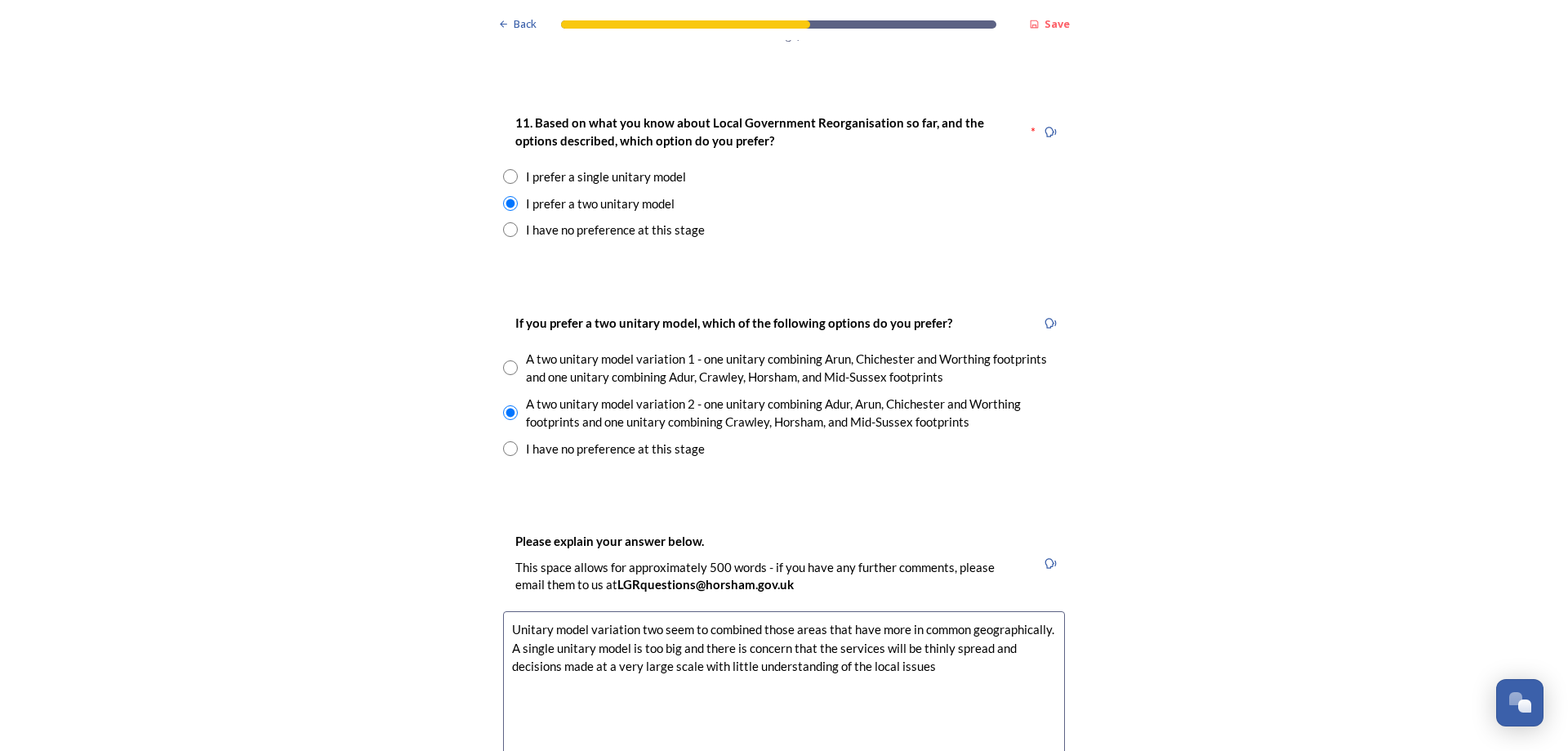 click on "Unitary model variation two seem to combined those areas that have more in common geographically. A single unitary model is too big and there is concern that the services will be thinly spread and decisions made at a very large scale with little understanding of the local issues" at bounding box center [784, 703] 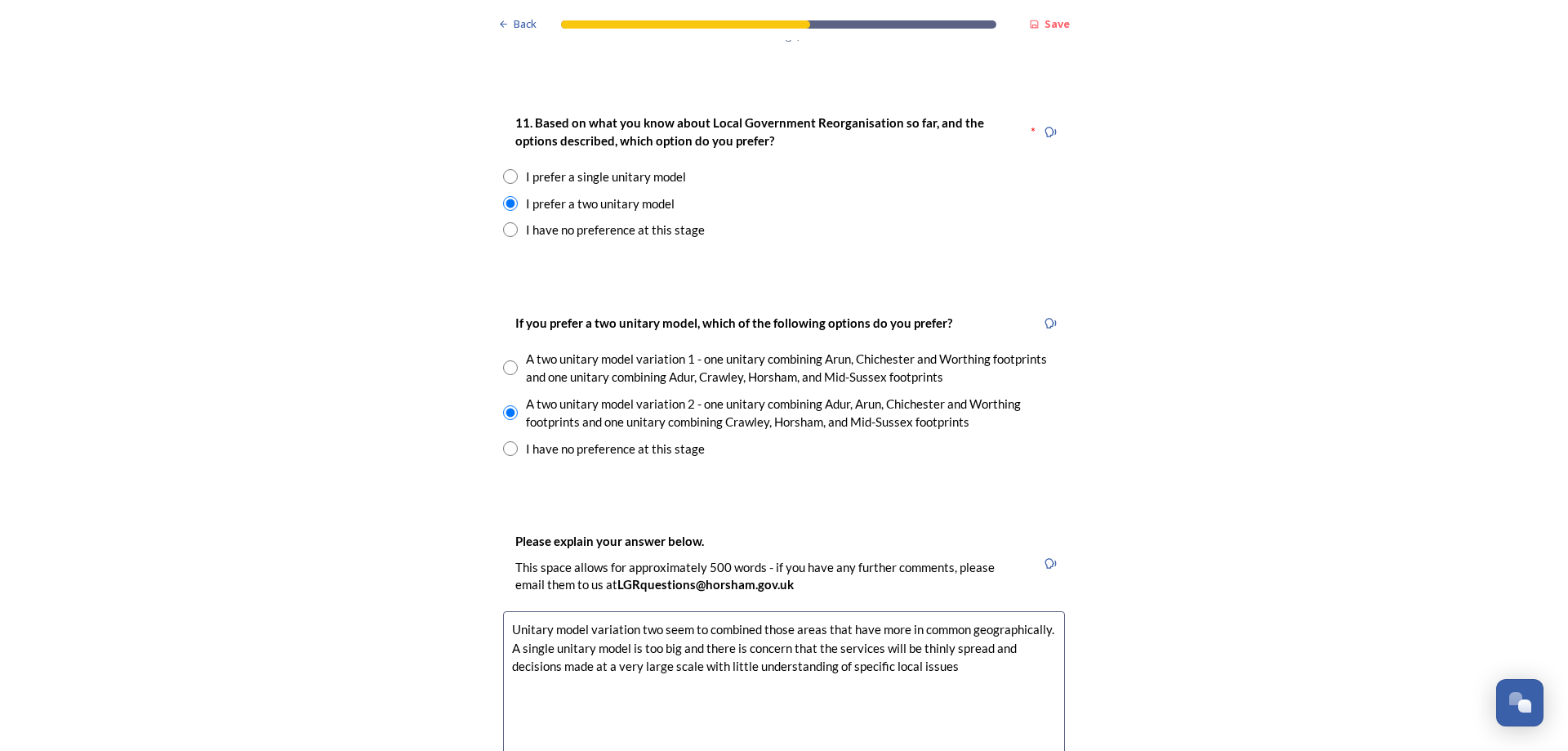 click on "Unitary model variation two seem to combined those areas that have more in common geographically. A single unitary model is too big and there is concern that the services will be thinly spread and decisions made at a very large scale with little understanding of specific local issues" at bounding box center [784, 703] 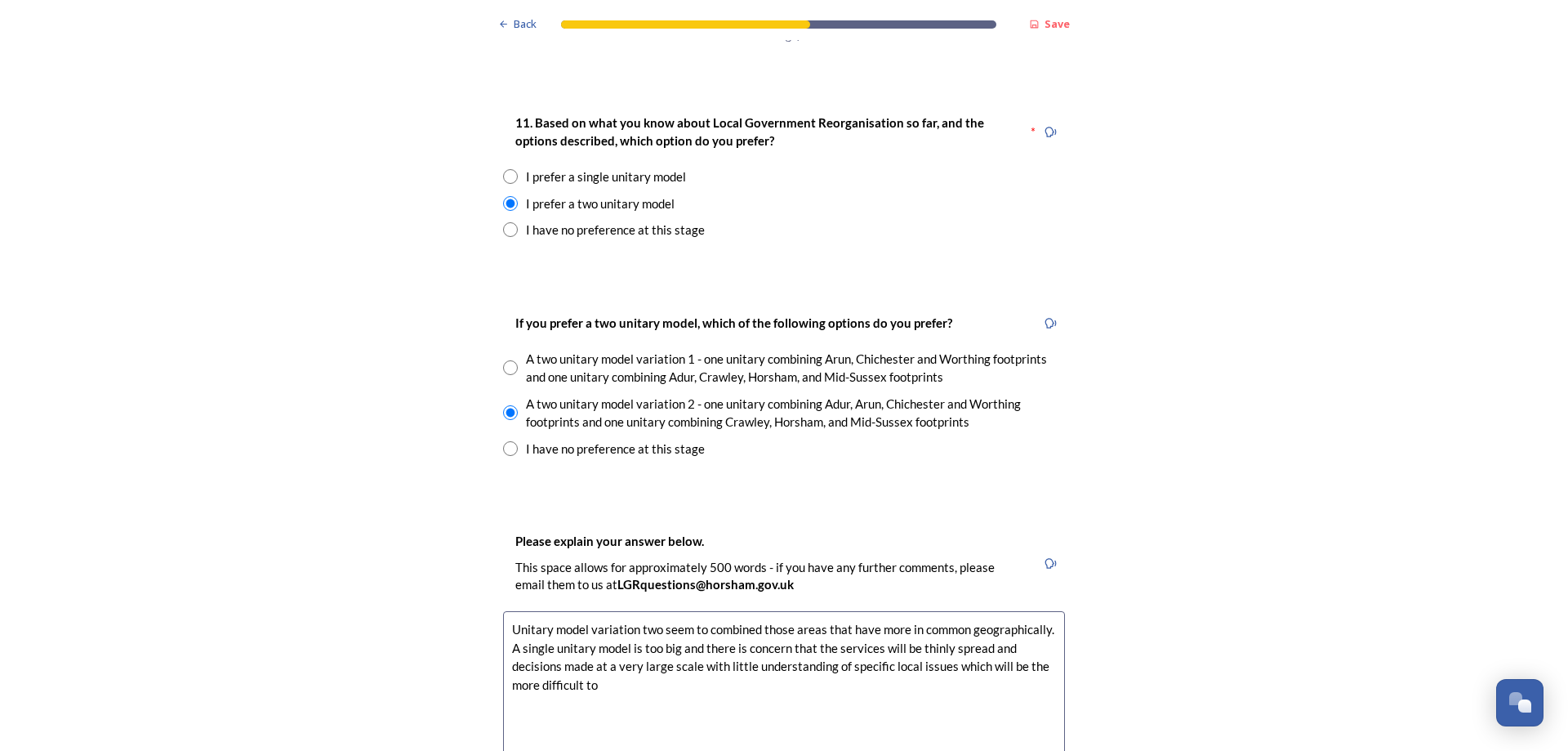 click on "Unitary model variation two seem to combined those areas that have more in common geographically. A single unitary model is too big and there is concern that the services will be thinly spread and decisions made at a very large scale with little understanding of specific local issues which will be the more difficult to" at bounding box center (784, 703) 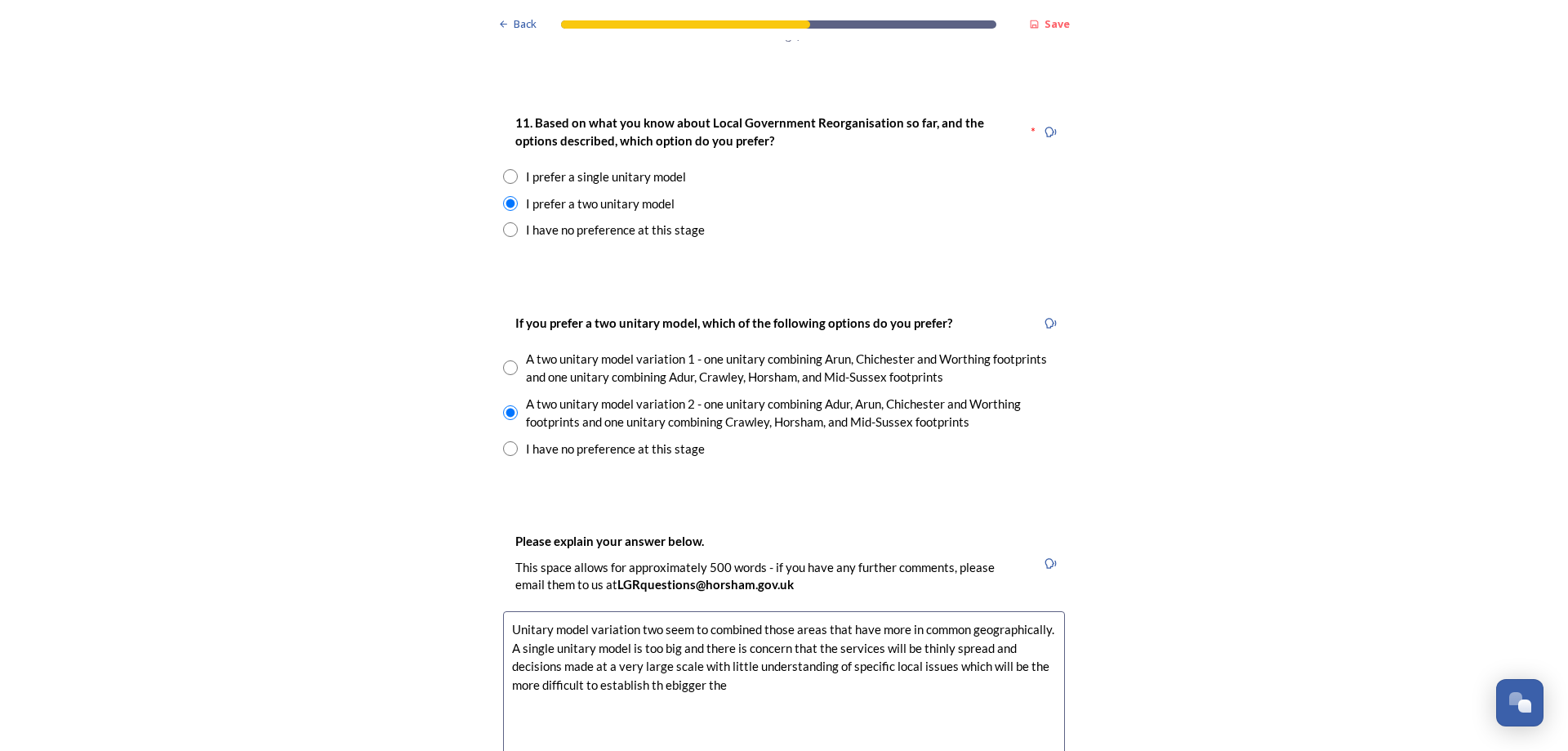 click on "Unitary model variation two seem to combined those areas that have more in common geographically. A single unitary model is too big and there is concern that the services will be thinly spread and decisions made at a very large scale with little understanding of specific local issues which will be the more difficult to establish th ebigger the" at bounding box center [784, 703] 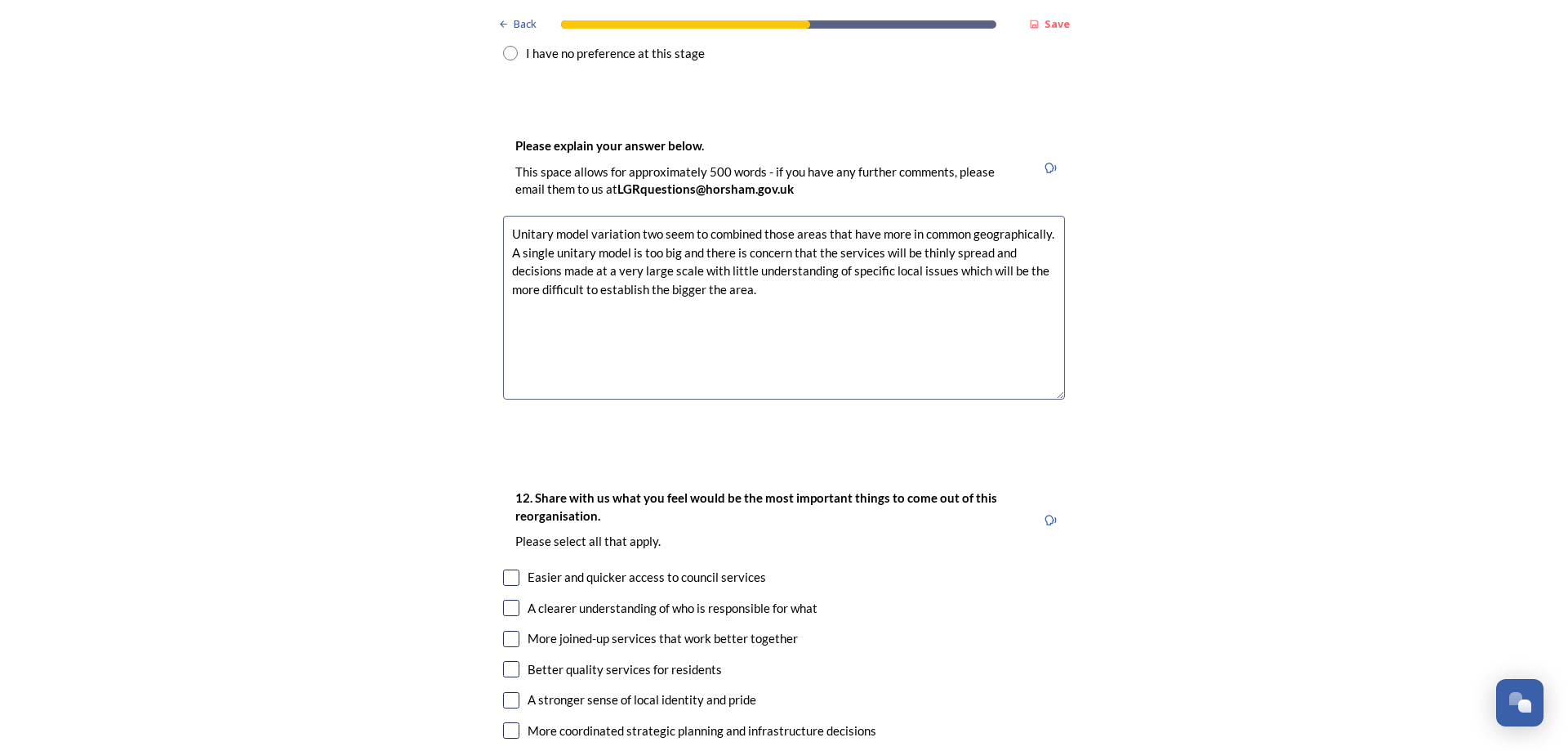 scroll, scrollTop: 2533, scrollLeft: 0, axis: vertical 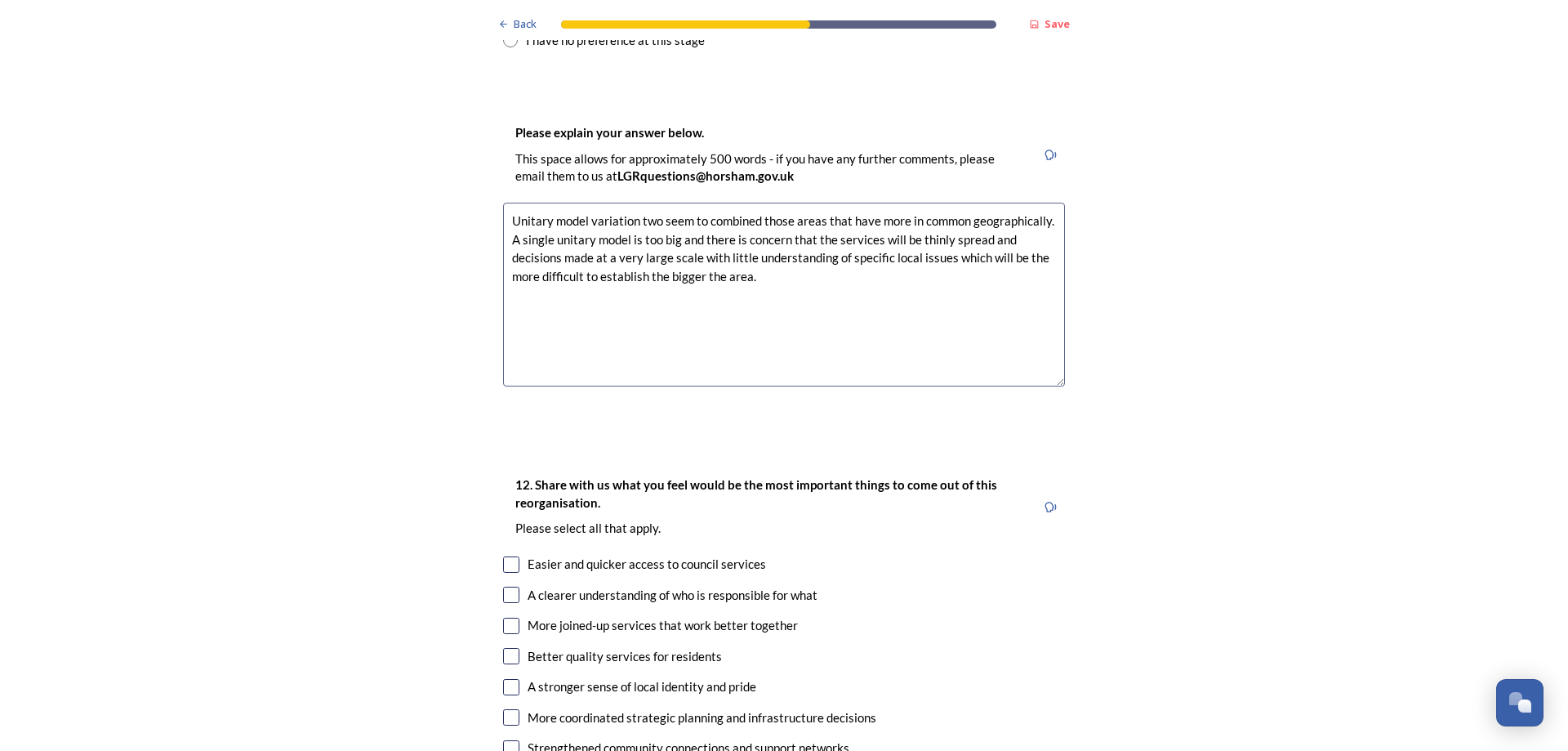 type on "Unitary model variation two seem to combined those areas that have more in common geographically. A single unitary model is too big and there is concern that the services will be thinly spread and decisions made at a very large scale with little understanding of specific local issues which will be the more difficult to establish the bigger the area." 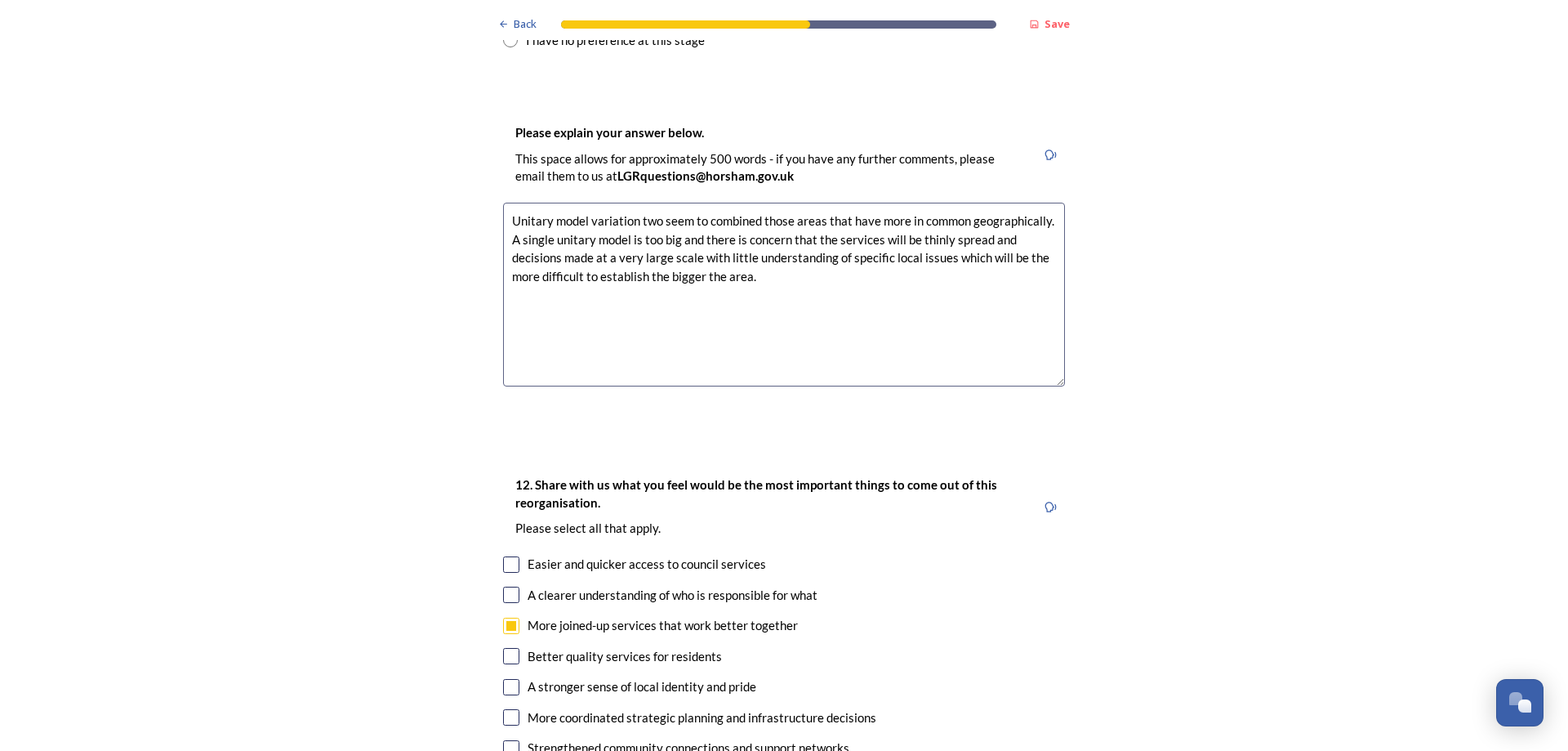 click at bounding box center [511, 565] 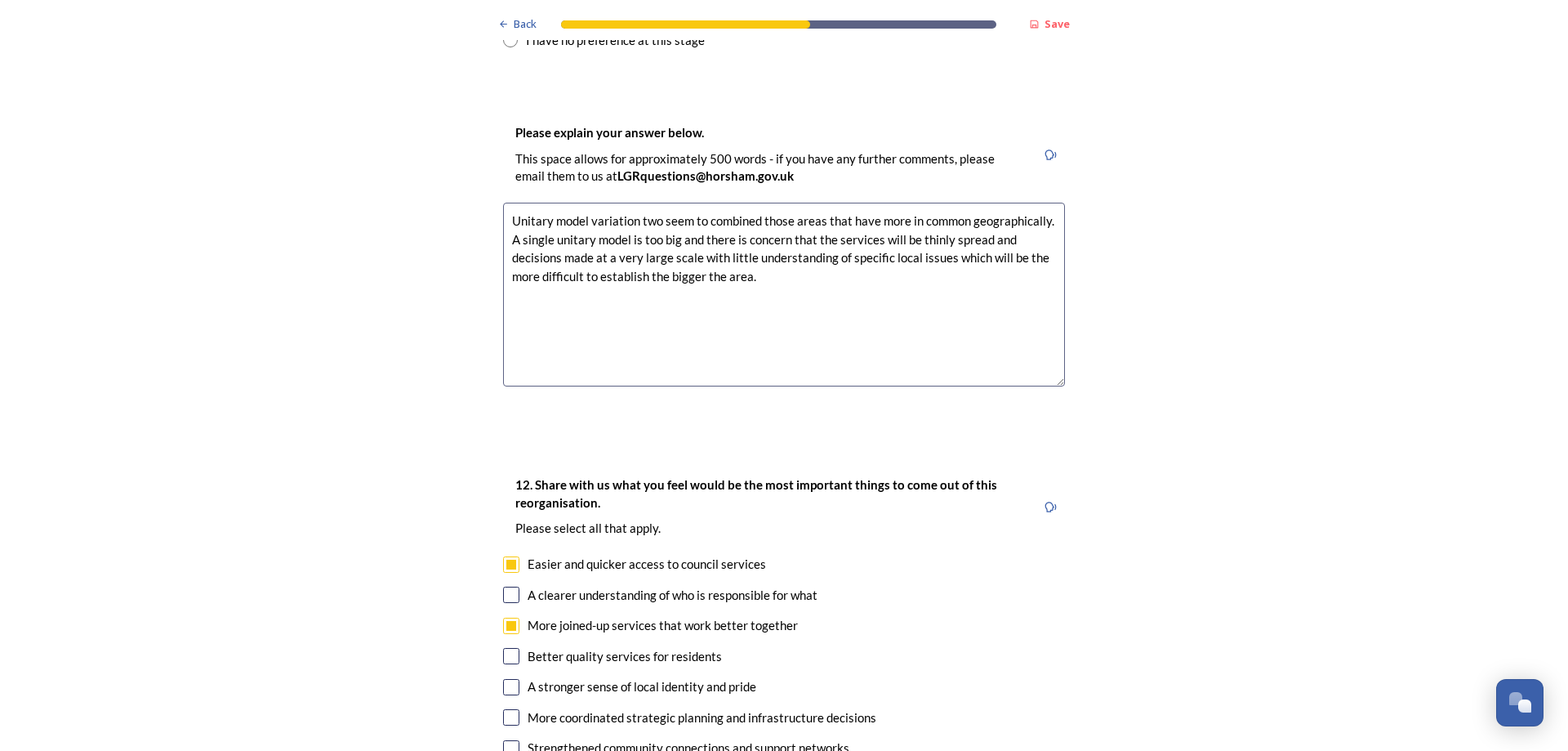 click at bounding box center (511, 656) 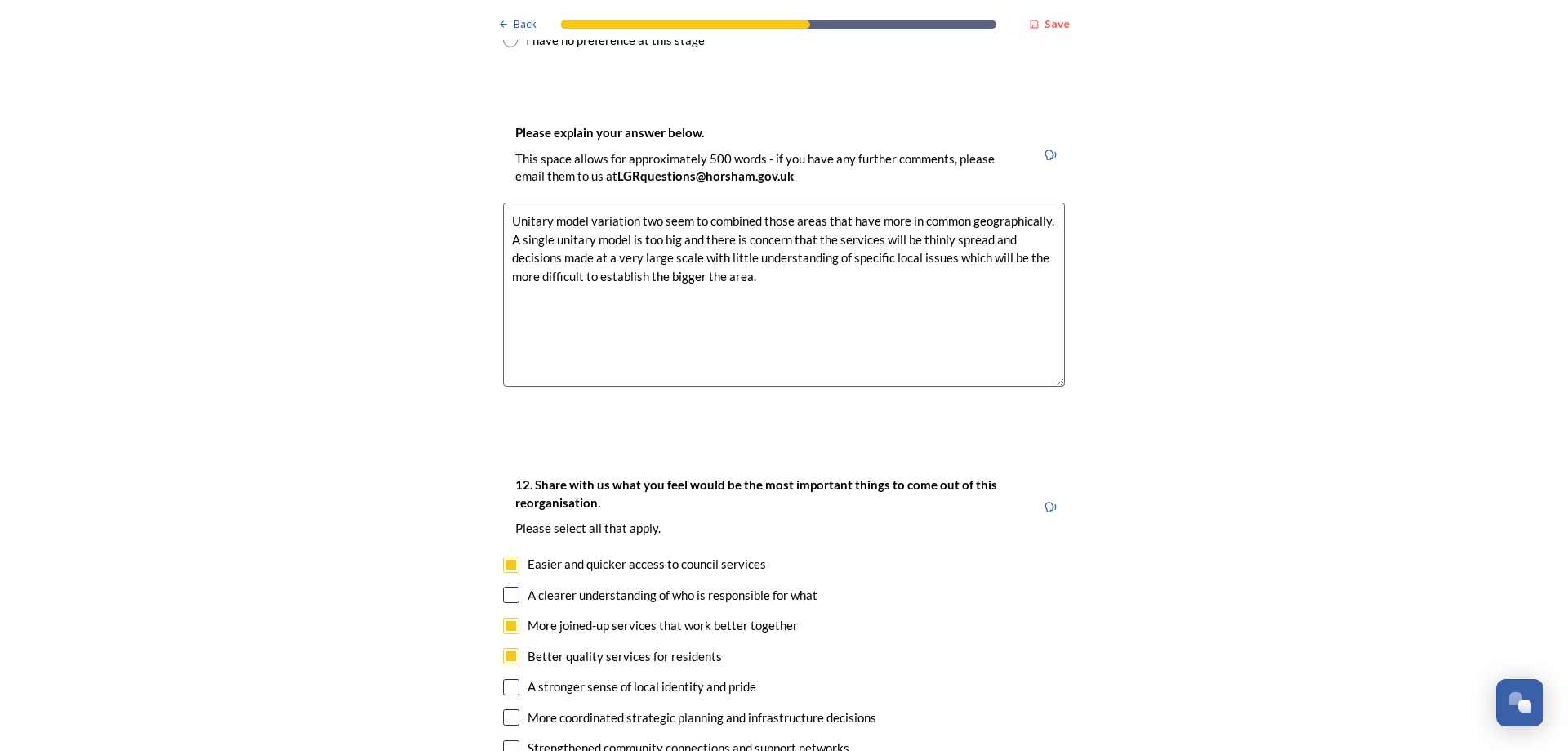 scroll, scrollTop: 2615, scrollLeft: 0, axis: vertical 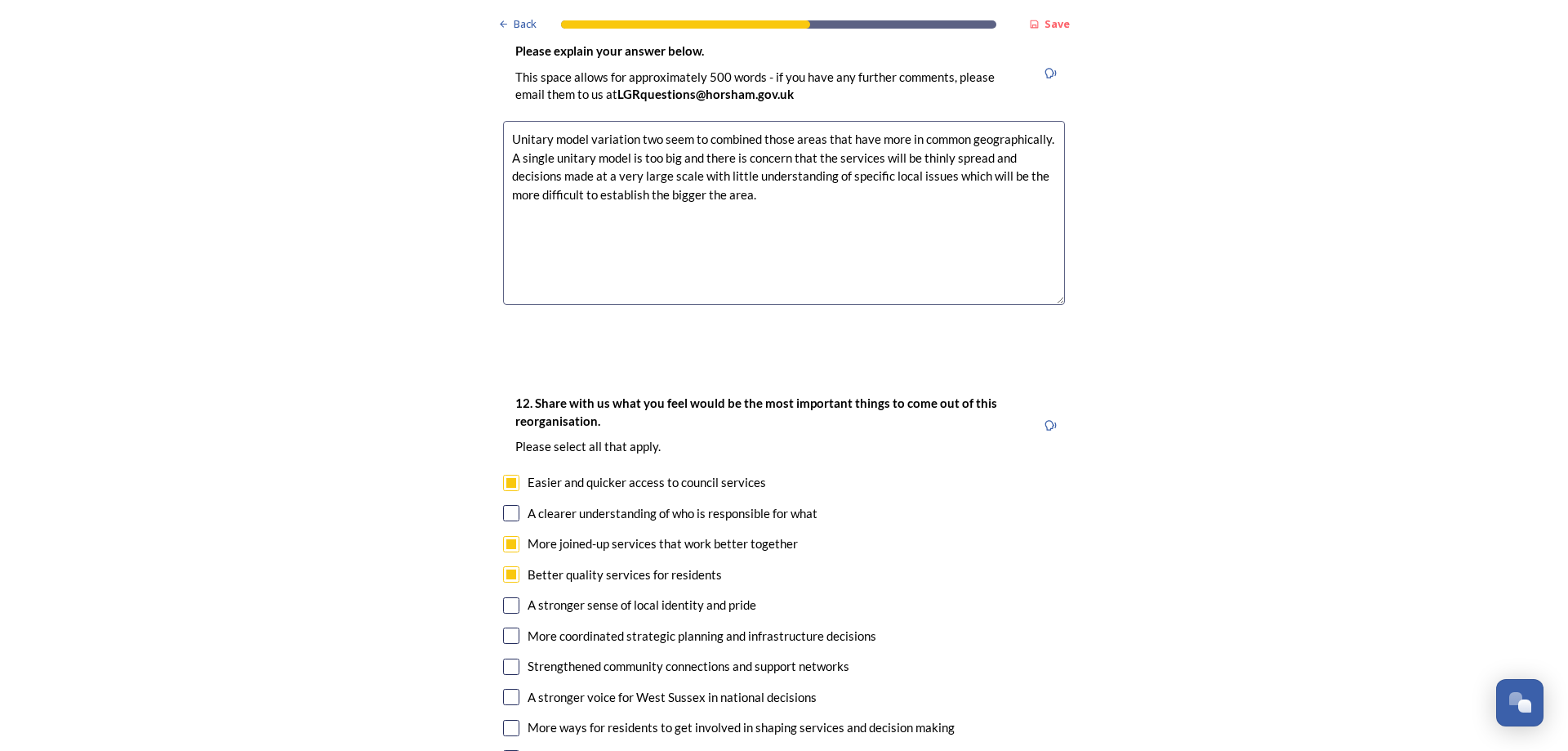 click at bounding box center (511, 636) 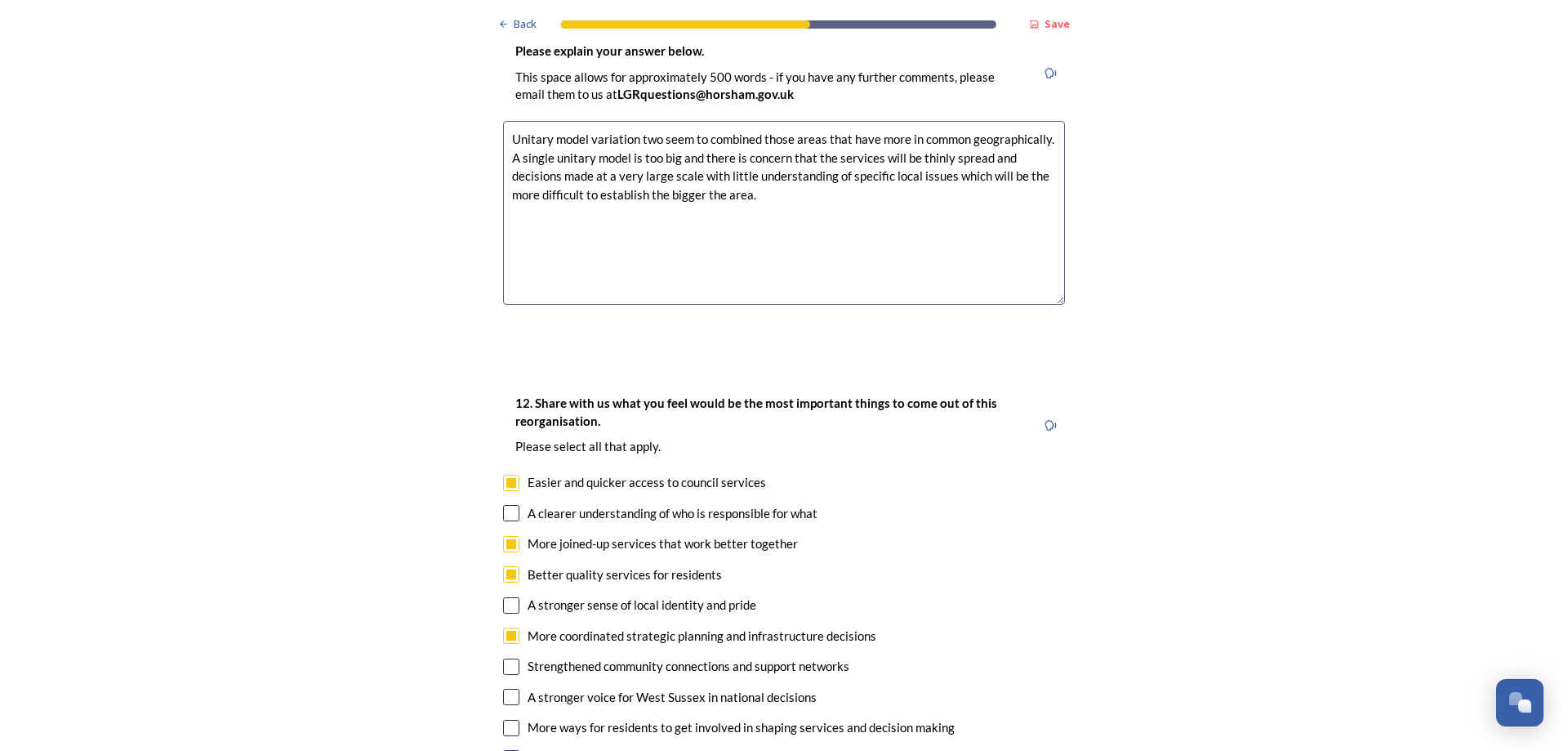 scroll, scrollTop: 2697, scrollLeft: 0, axis: vertical 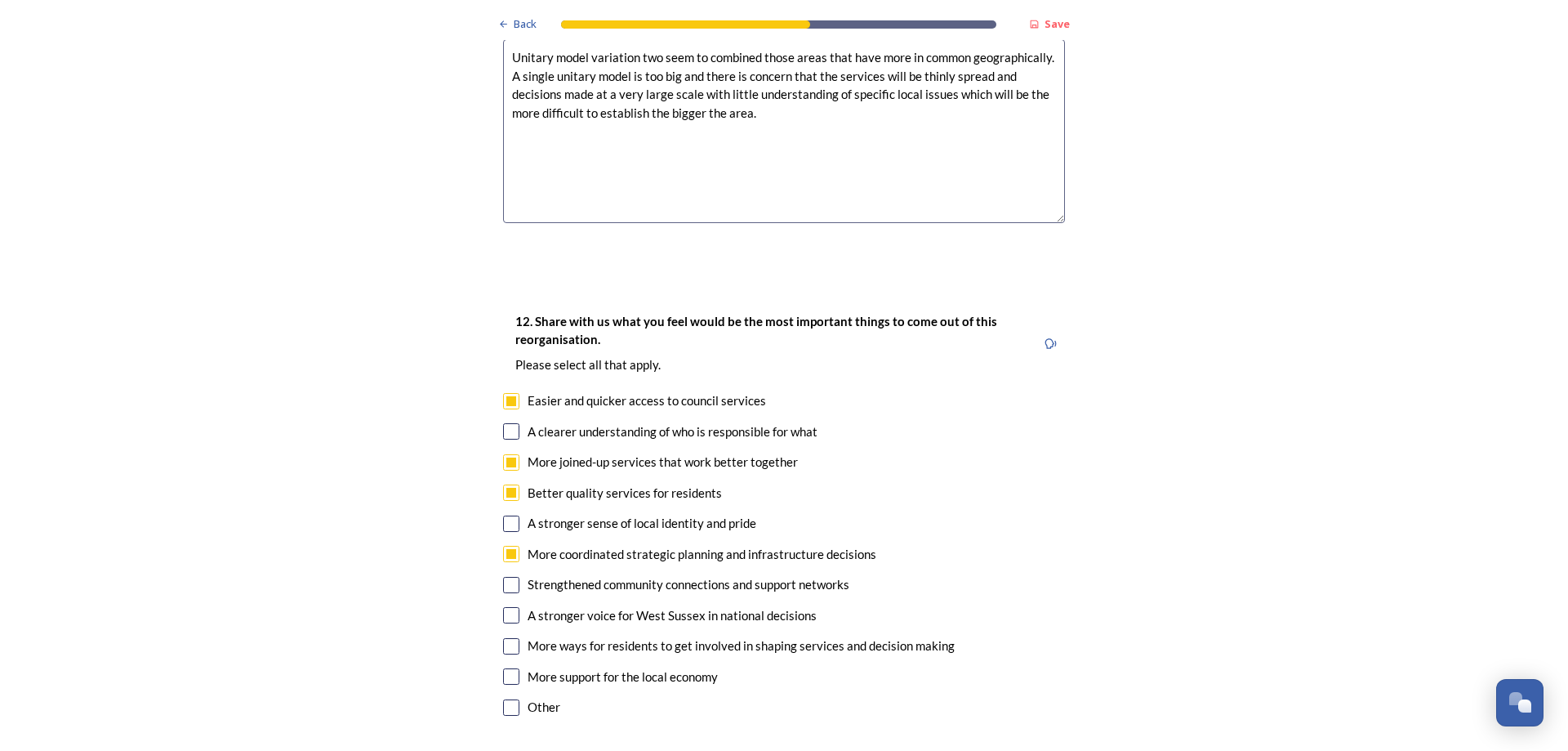 click at bounding box center [511, 615] 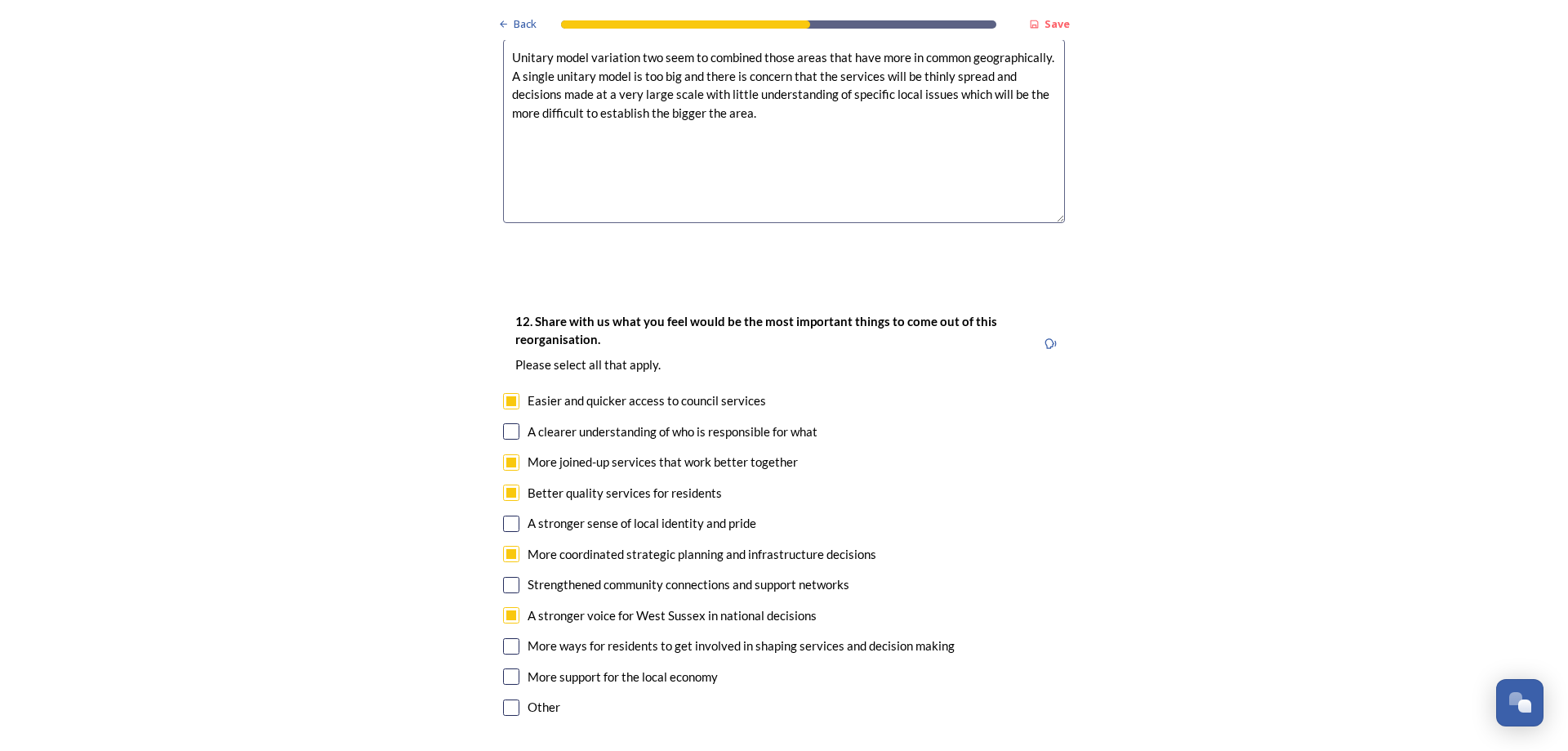 click at bounding box center [511, 585] 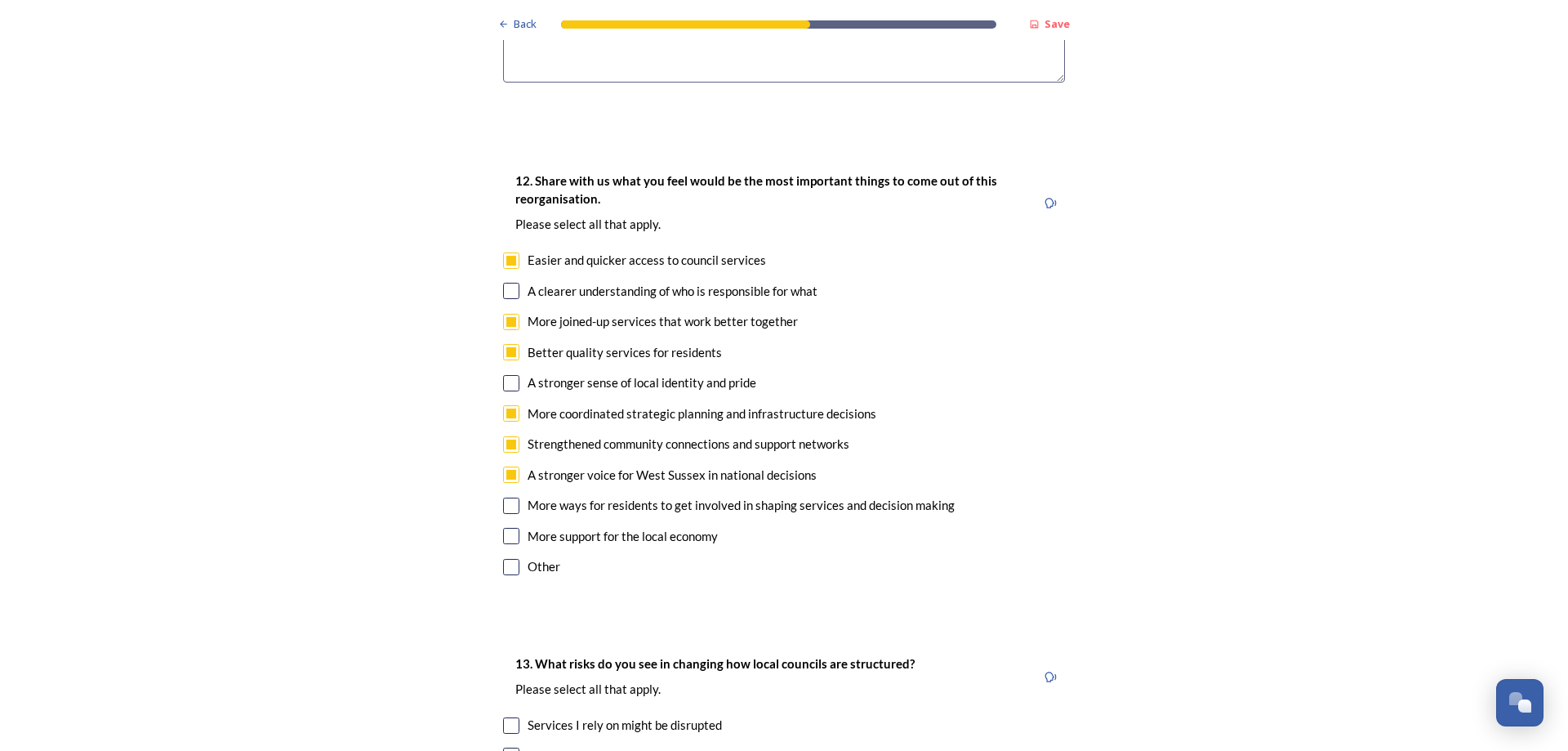scroll, scrollTop: 2860, scrollLeft: 0, axis: vertical 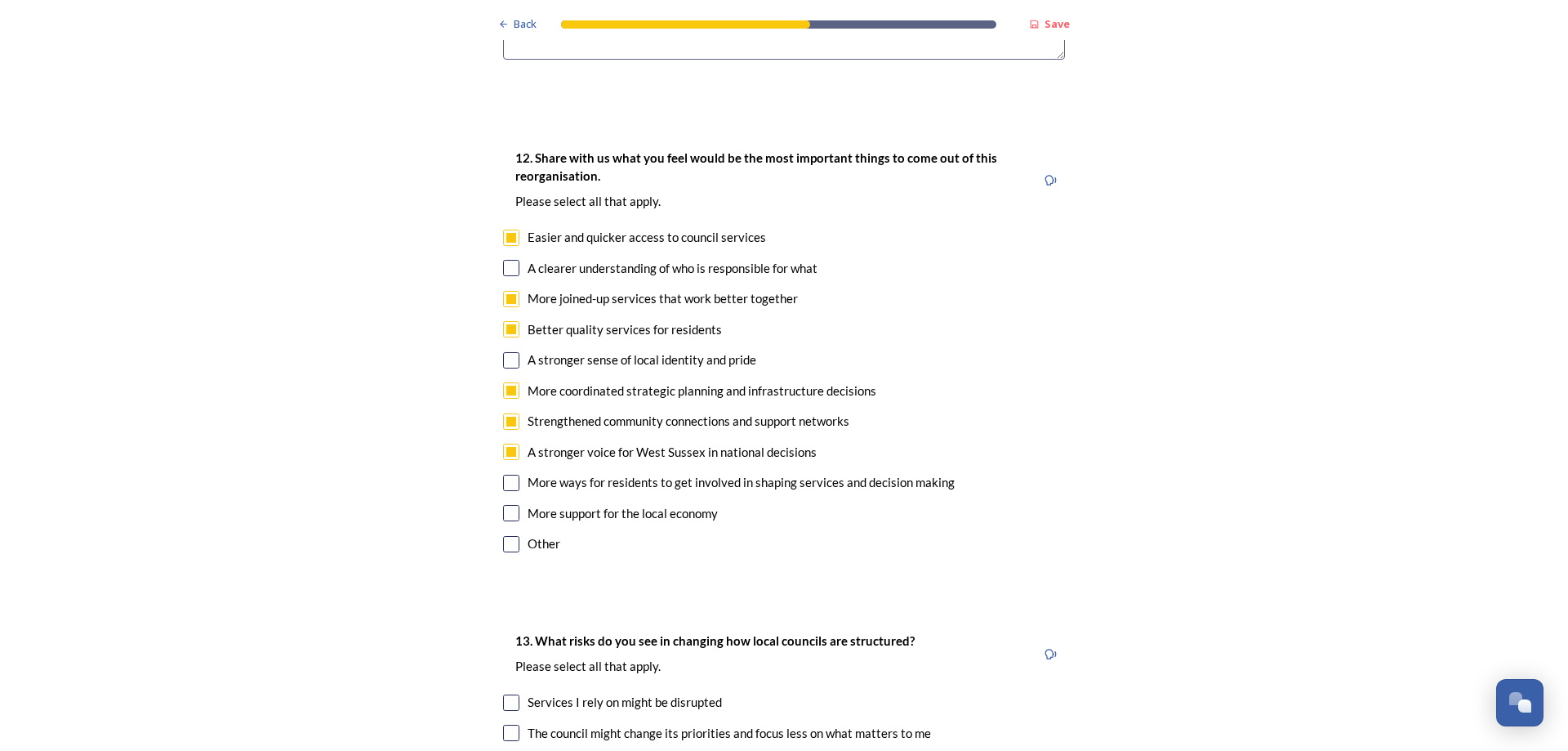 click at bounding box center (511, 513) 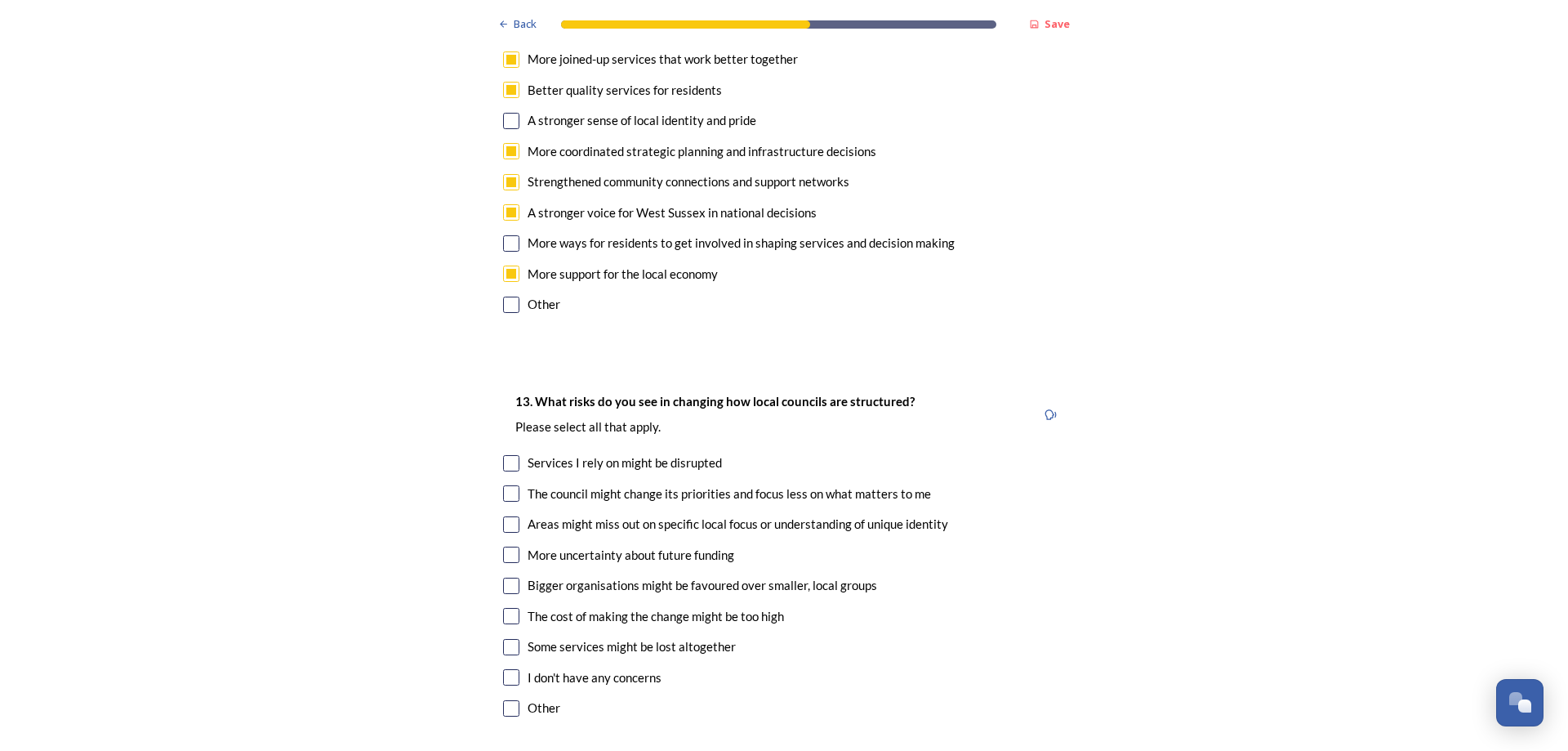 scroll, scrollTop: 3105, scrollLeft: 0, axis: vertical 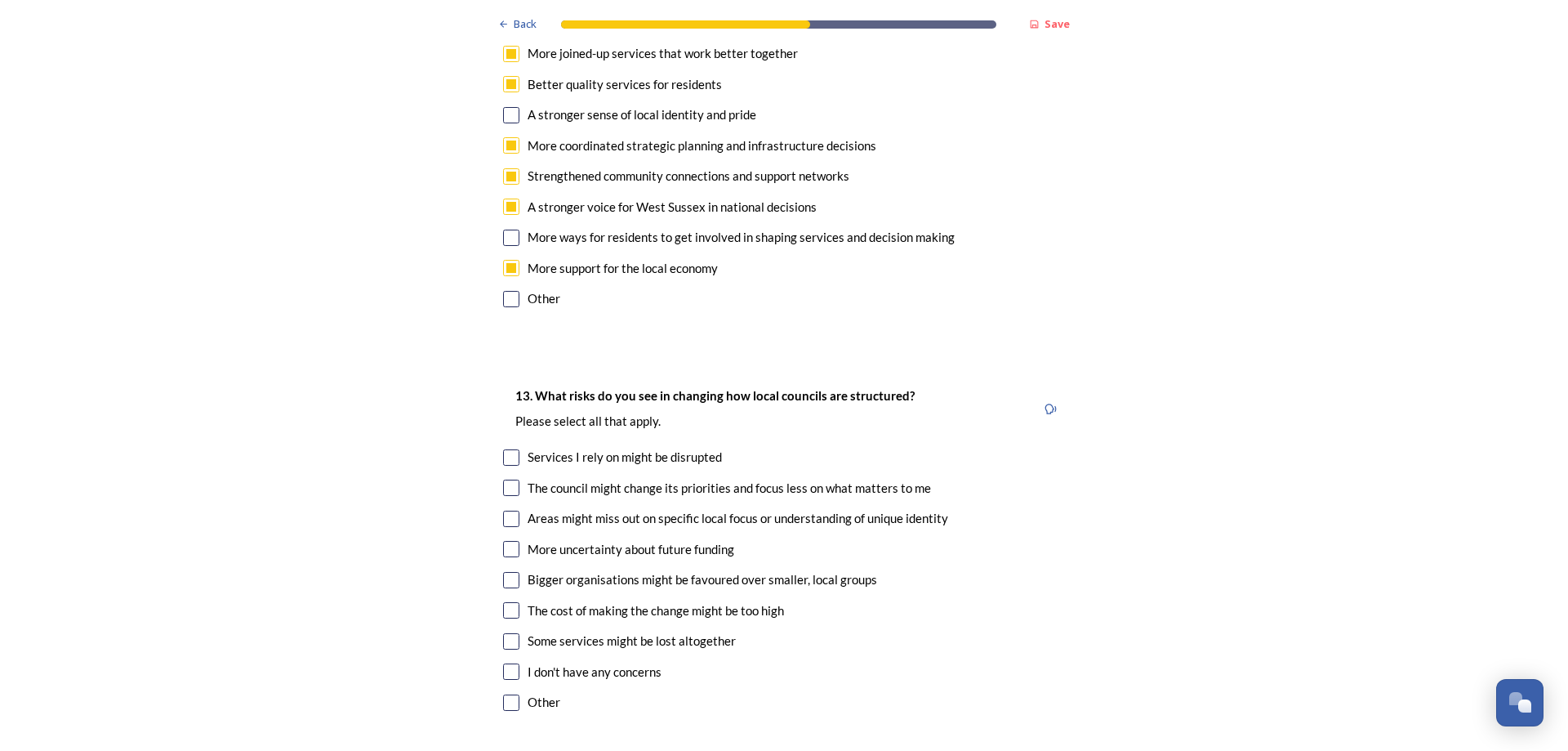 click at bounding box center [511, 458] 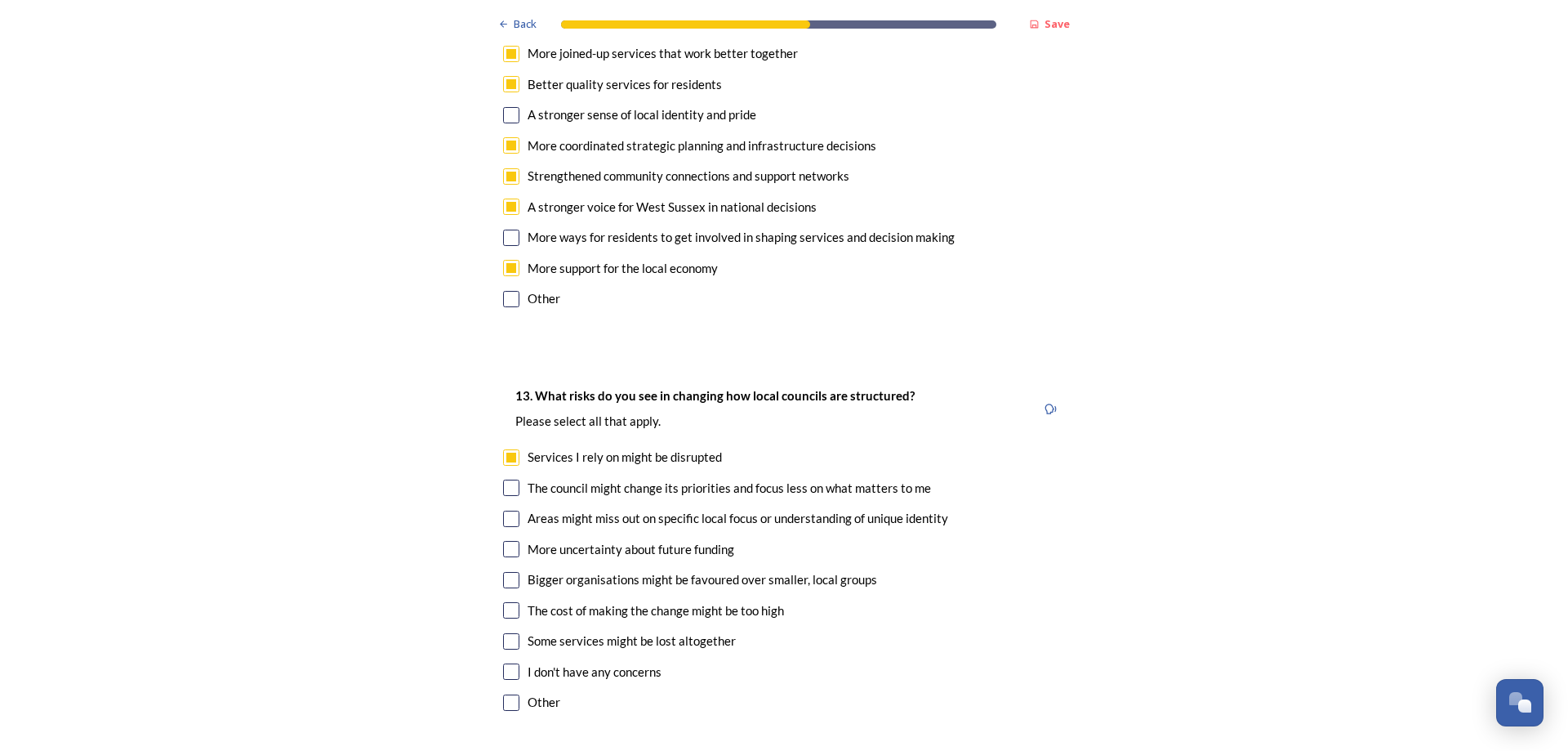click at bounding box center [511, 488] 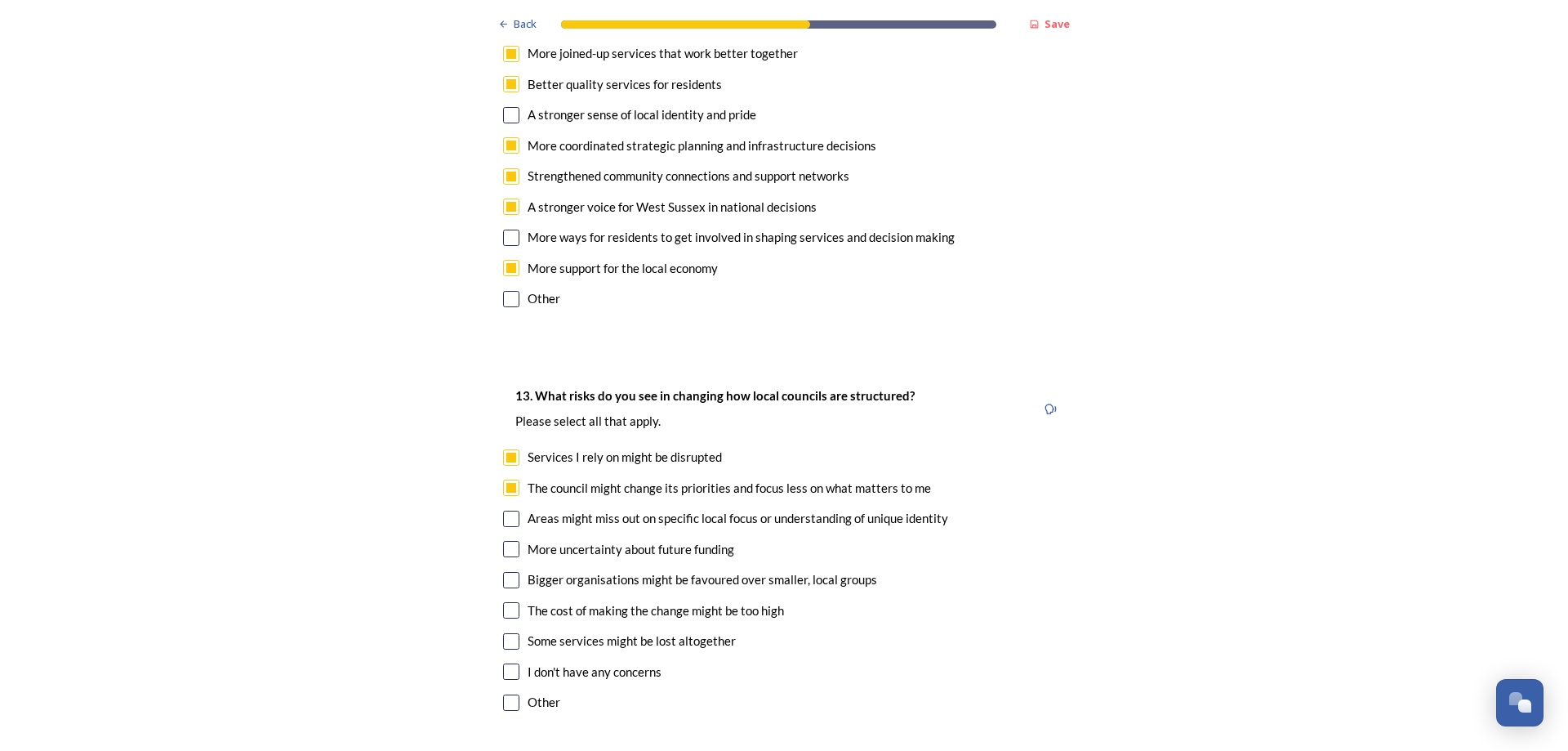 click at bounding box center [511, 519] 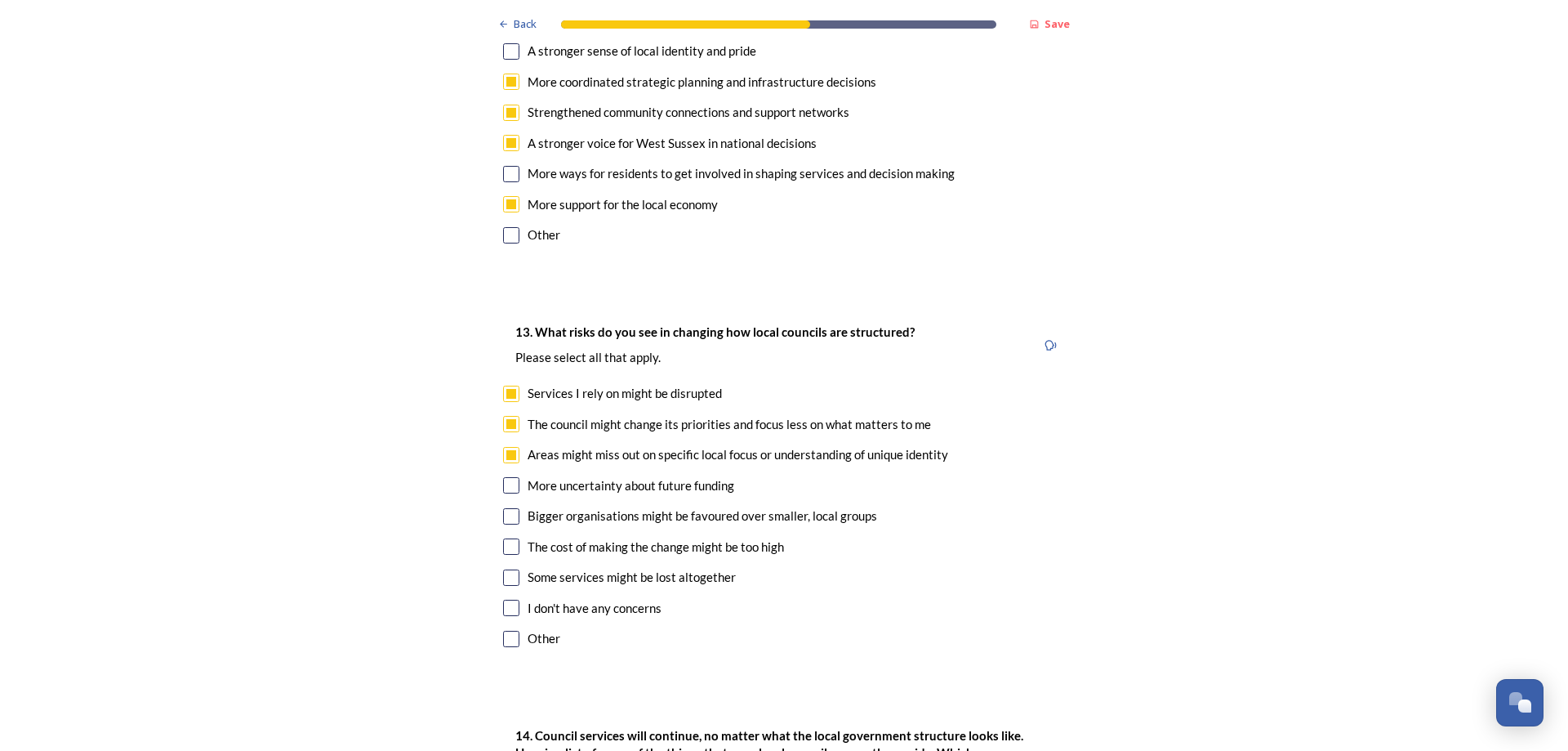 scroll, scrollTop: 3187, scrollLeft: 0, axis: vertical 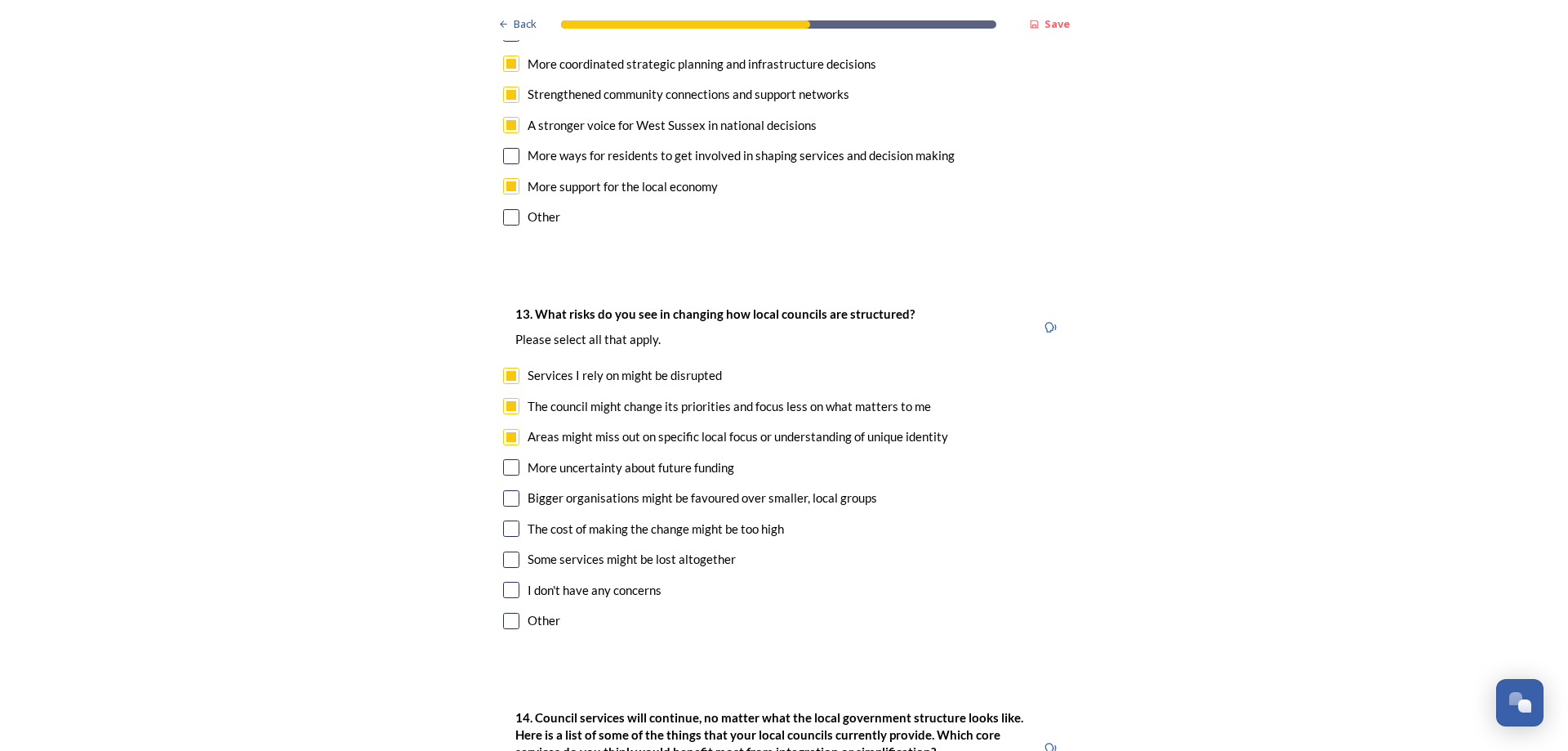 click at bounding box center [511, 498] 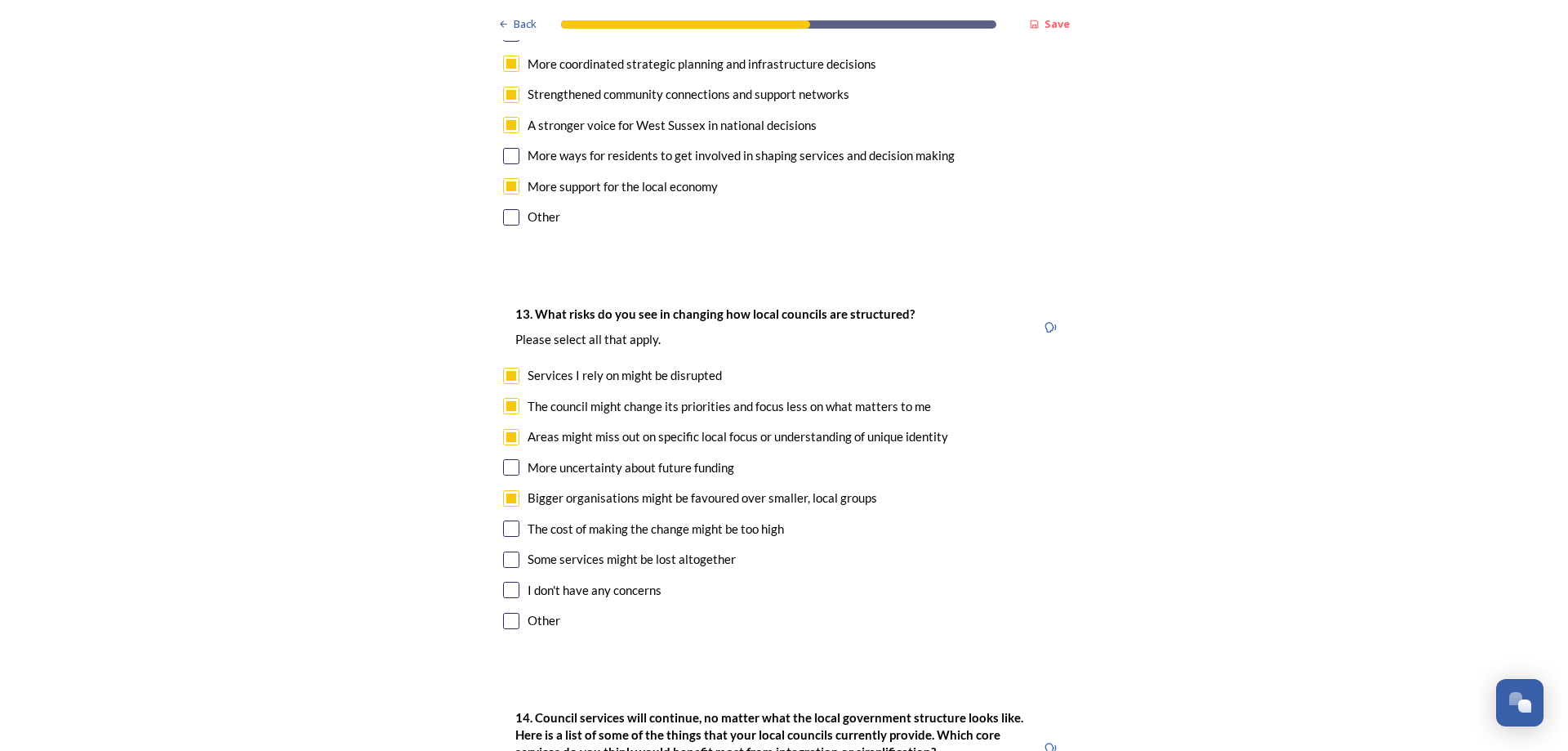 click at bounding box center [511, 560] 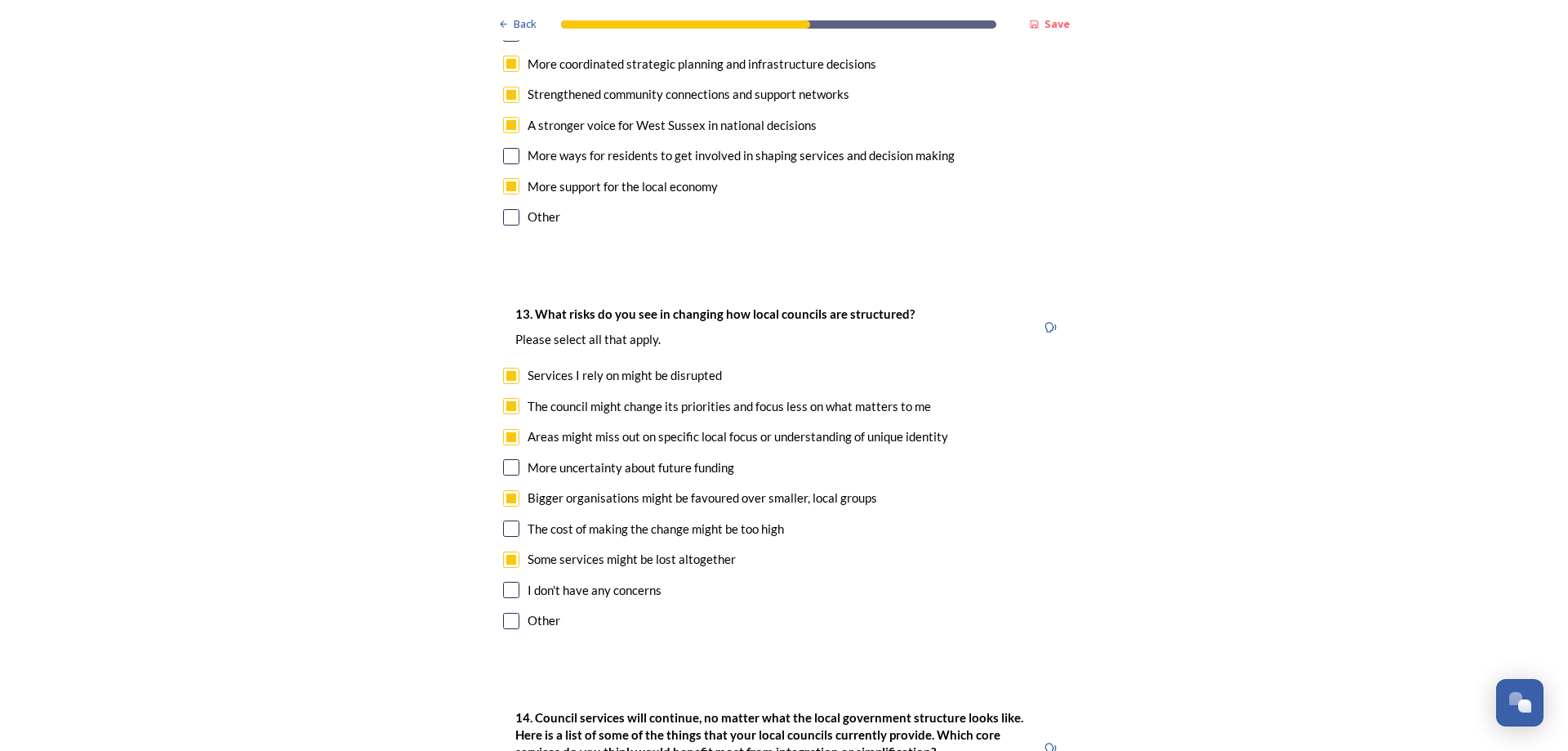 click at bounding box center [511, 467] 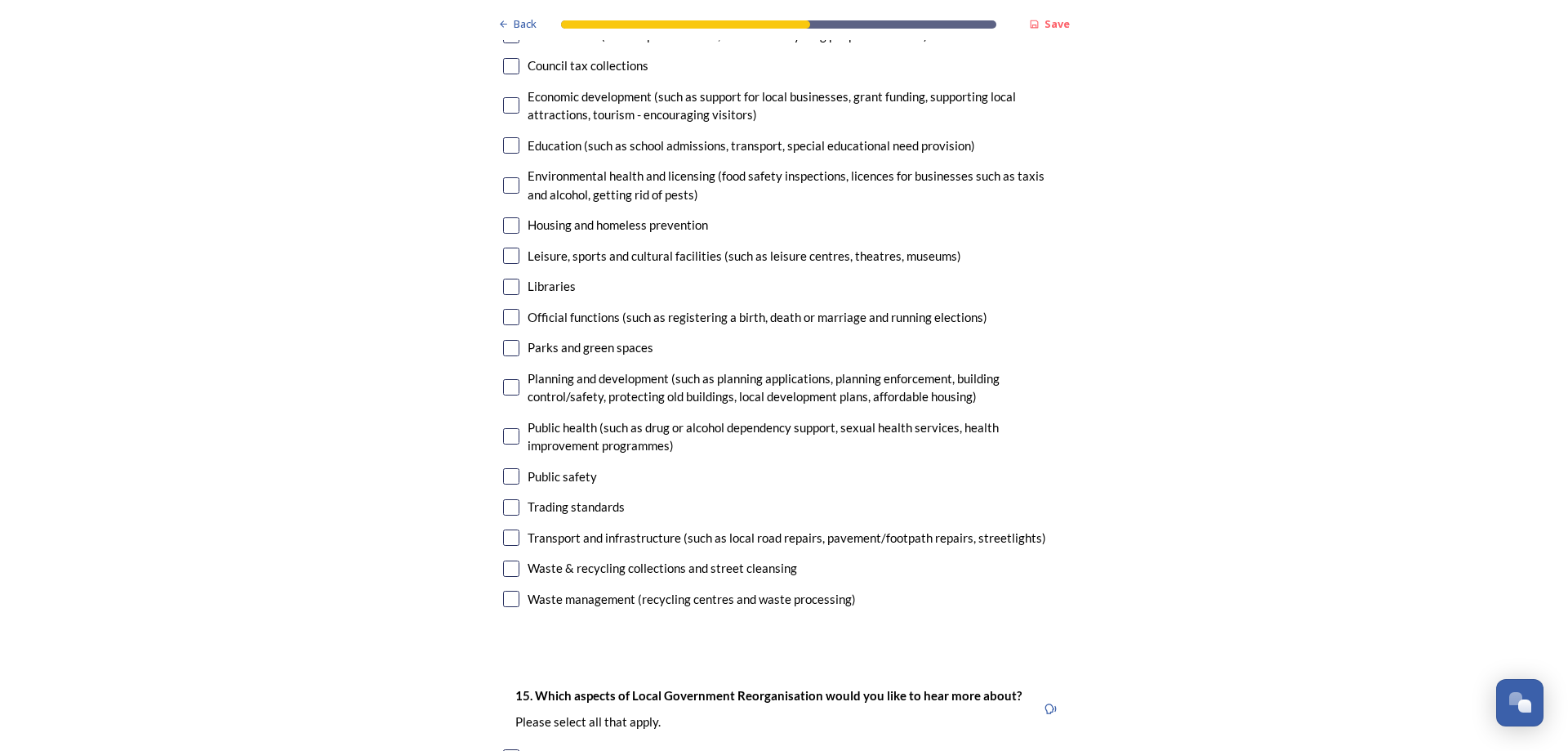 scroll, scrollTop: 4168, scrollLeft: 0, axis: vertical 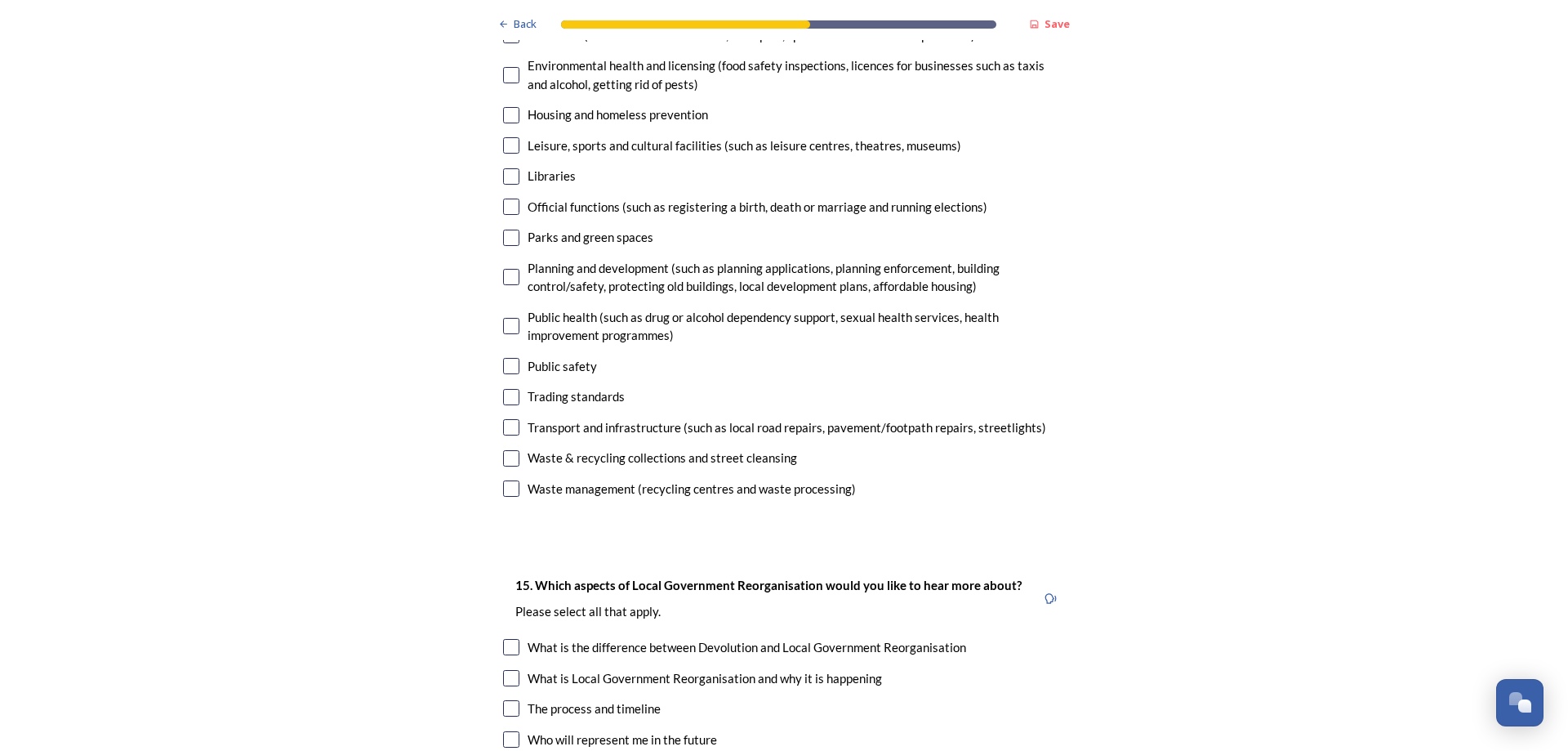 click at bounding box center [511, 427] 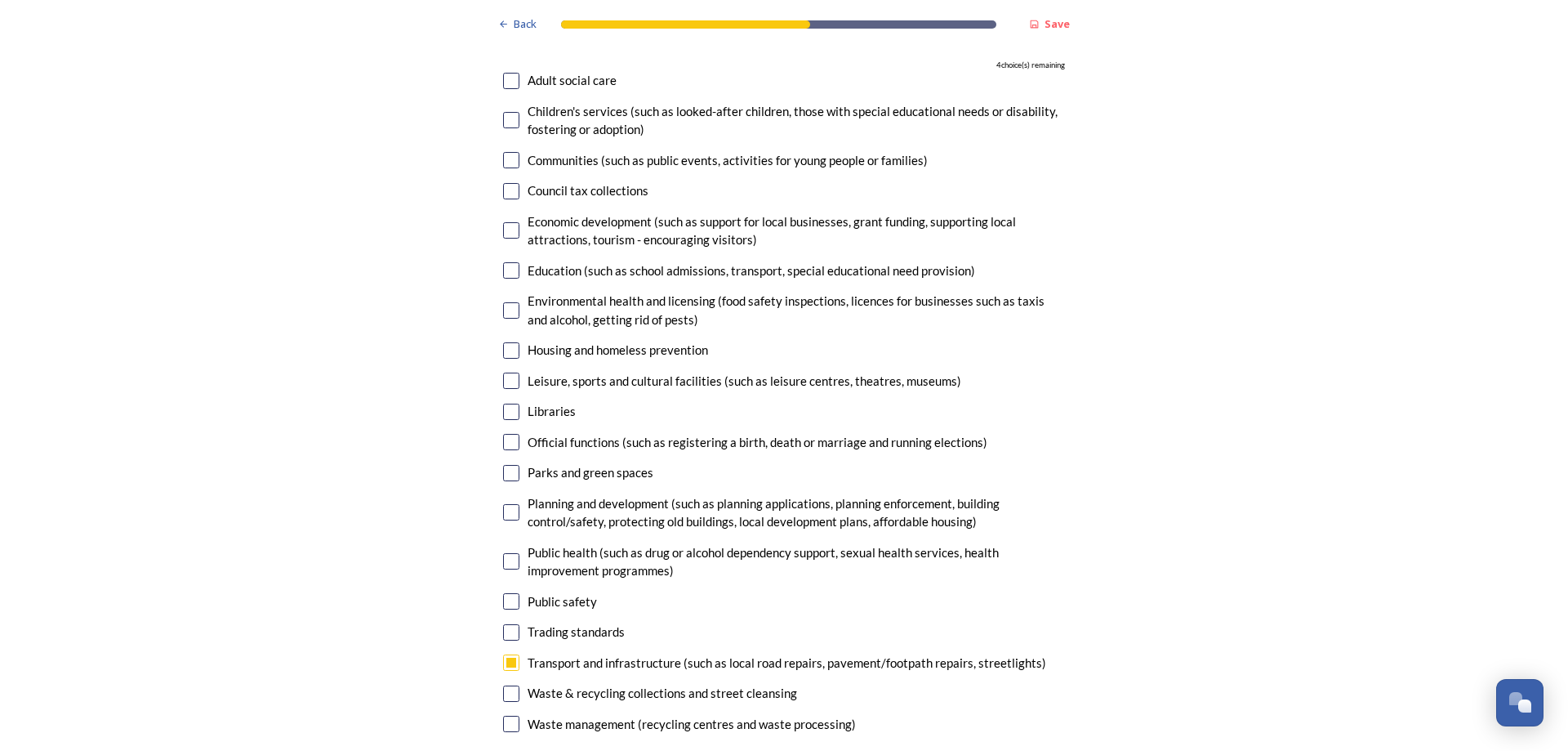 scroll, scrollTop: 3923, scrollLeft: 0, axis: vertical 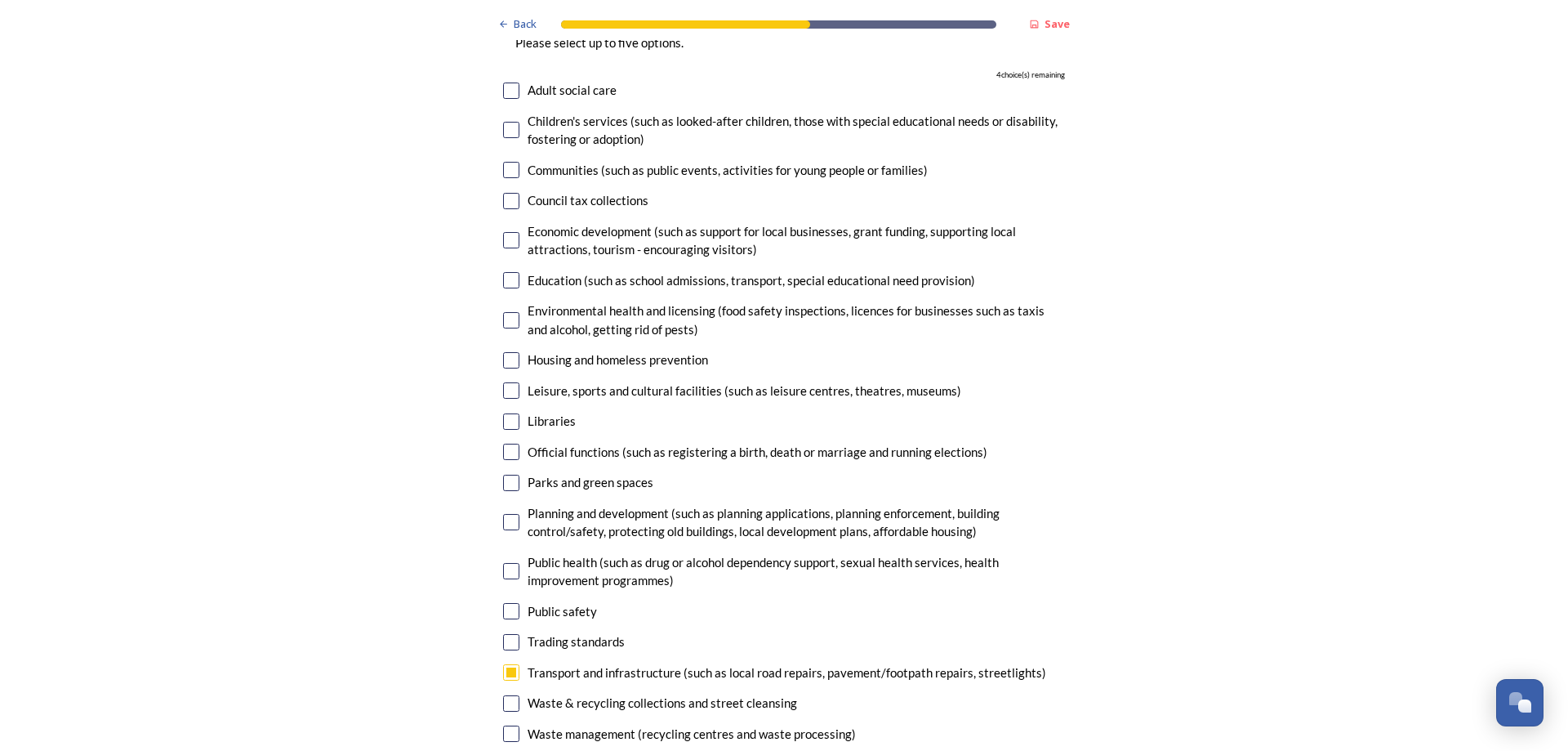click at bounding box center [511, 320] 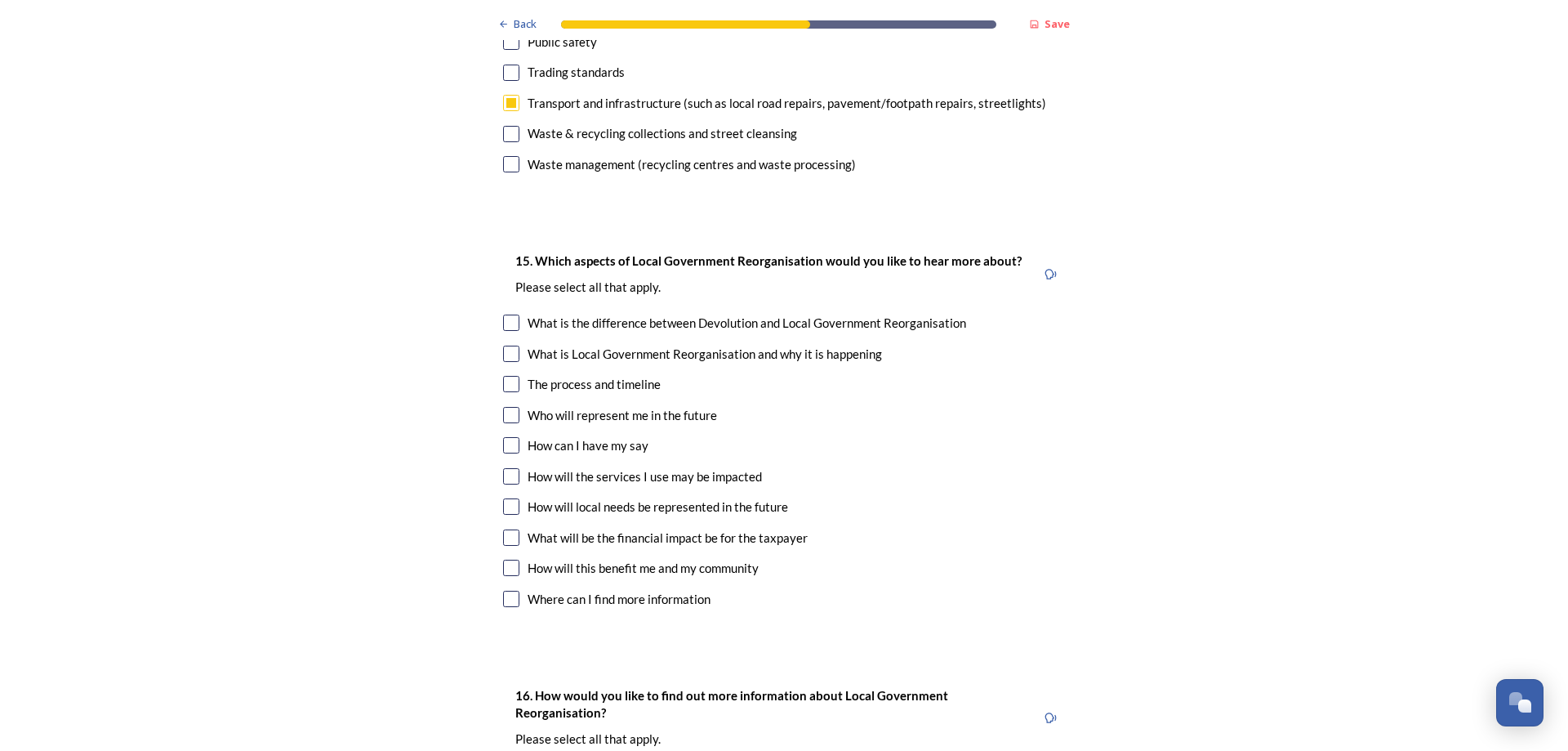 scroll, scrollTop: 4495, scrollLeft: 0, axis: vertical 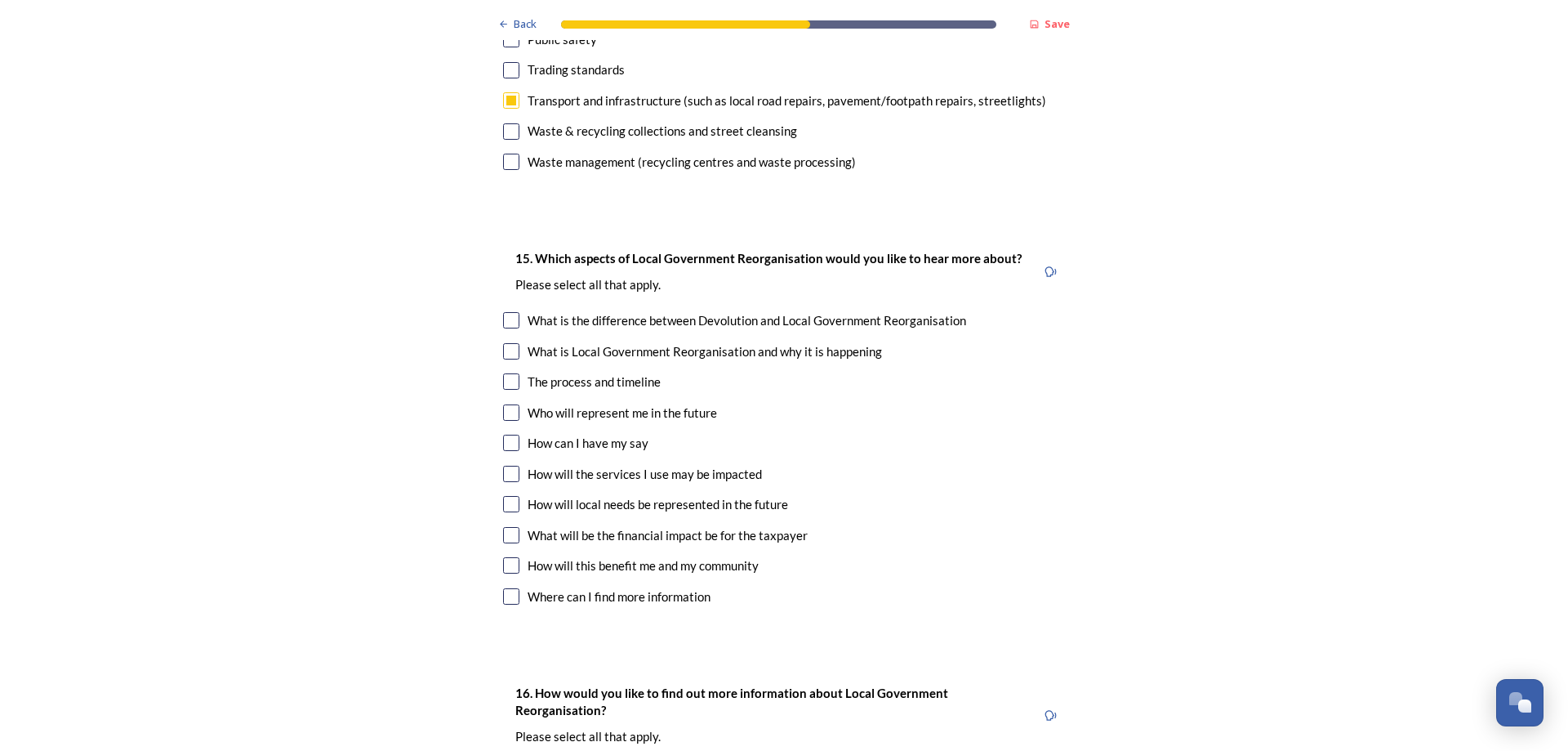 click at bounding box center [511, 320] 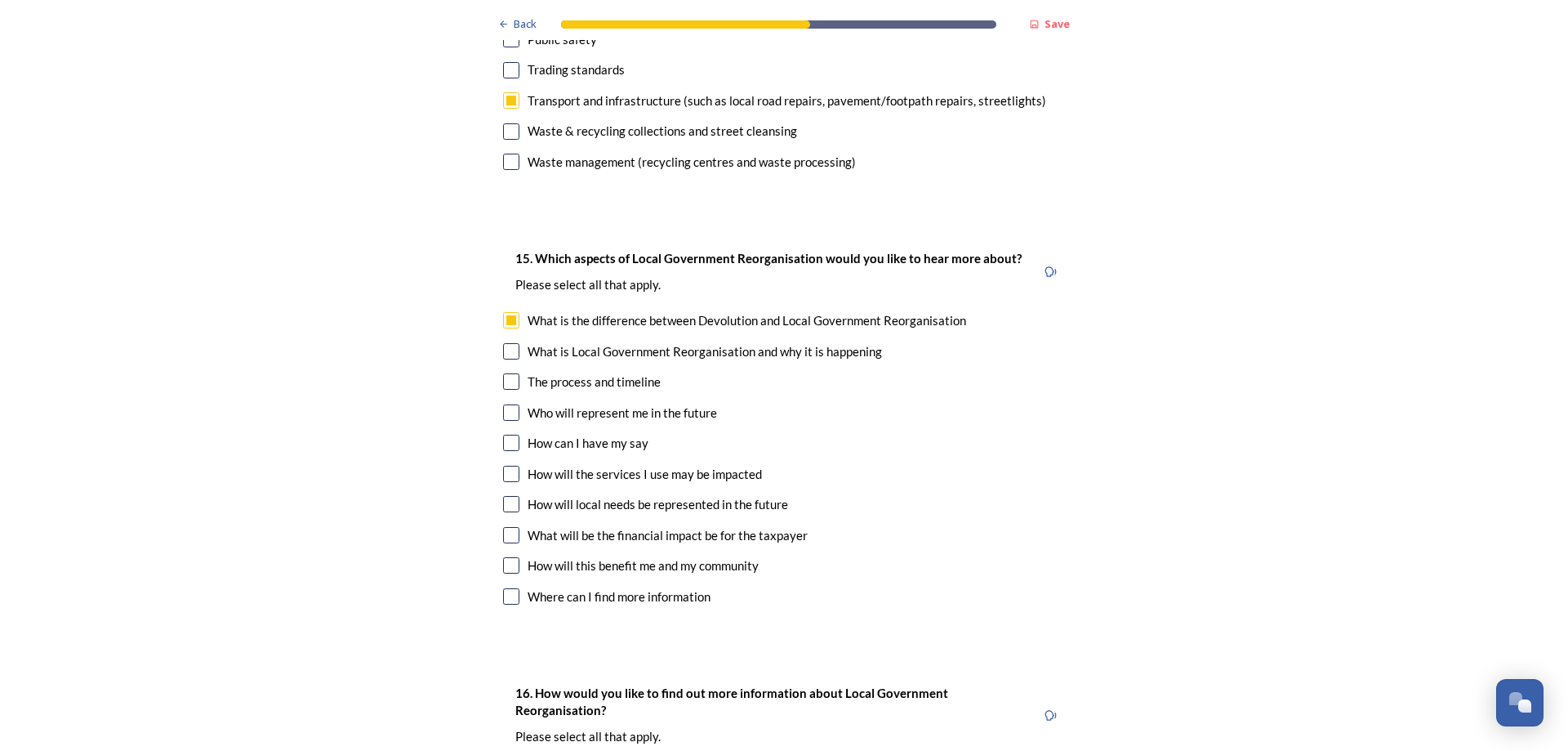 click at bounding box center [511, 382] 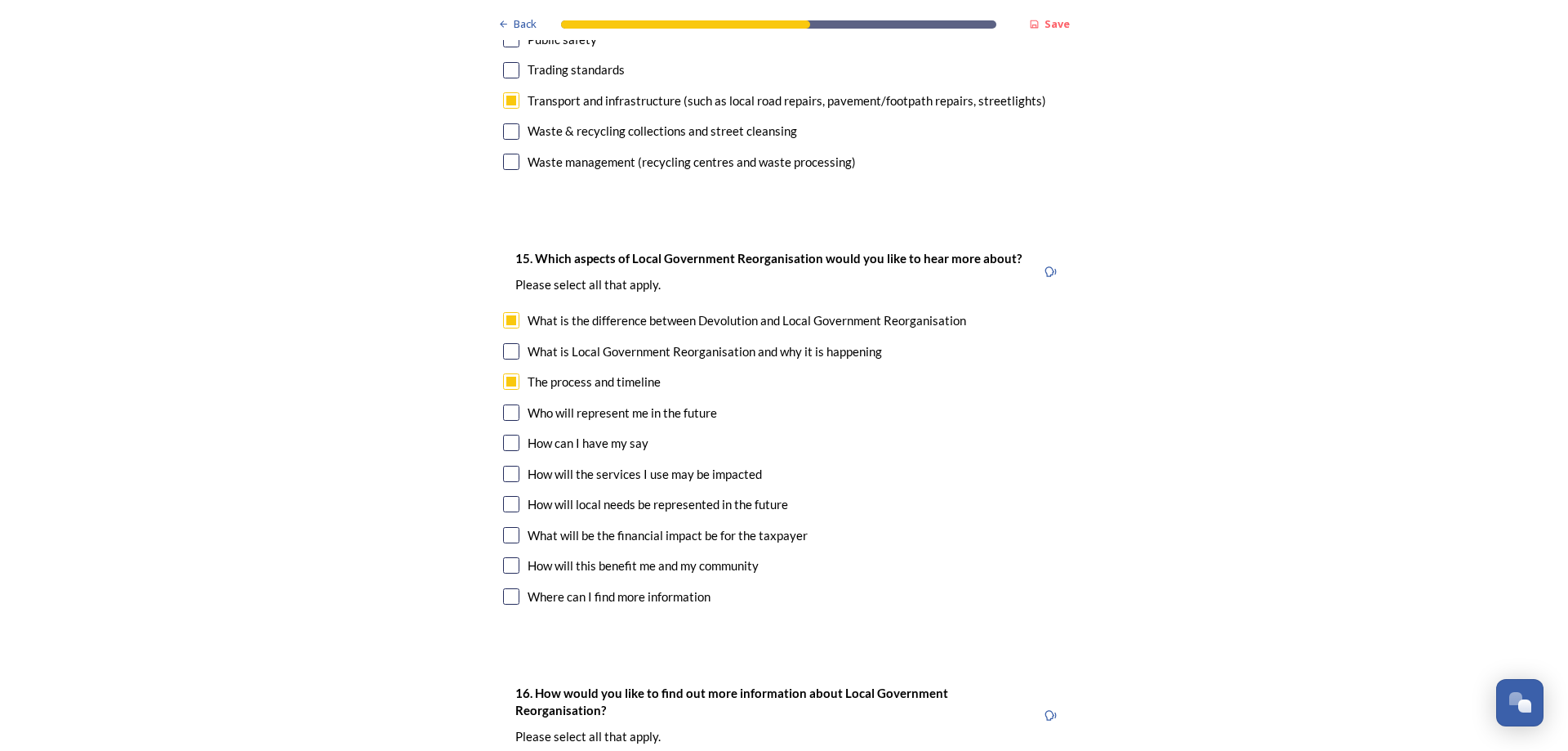 click at bounding box center [511, 382] 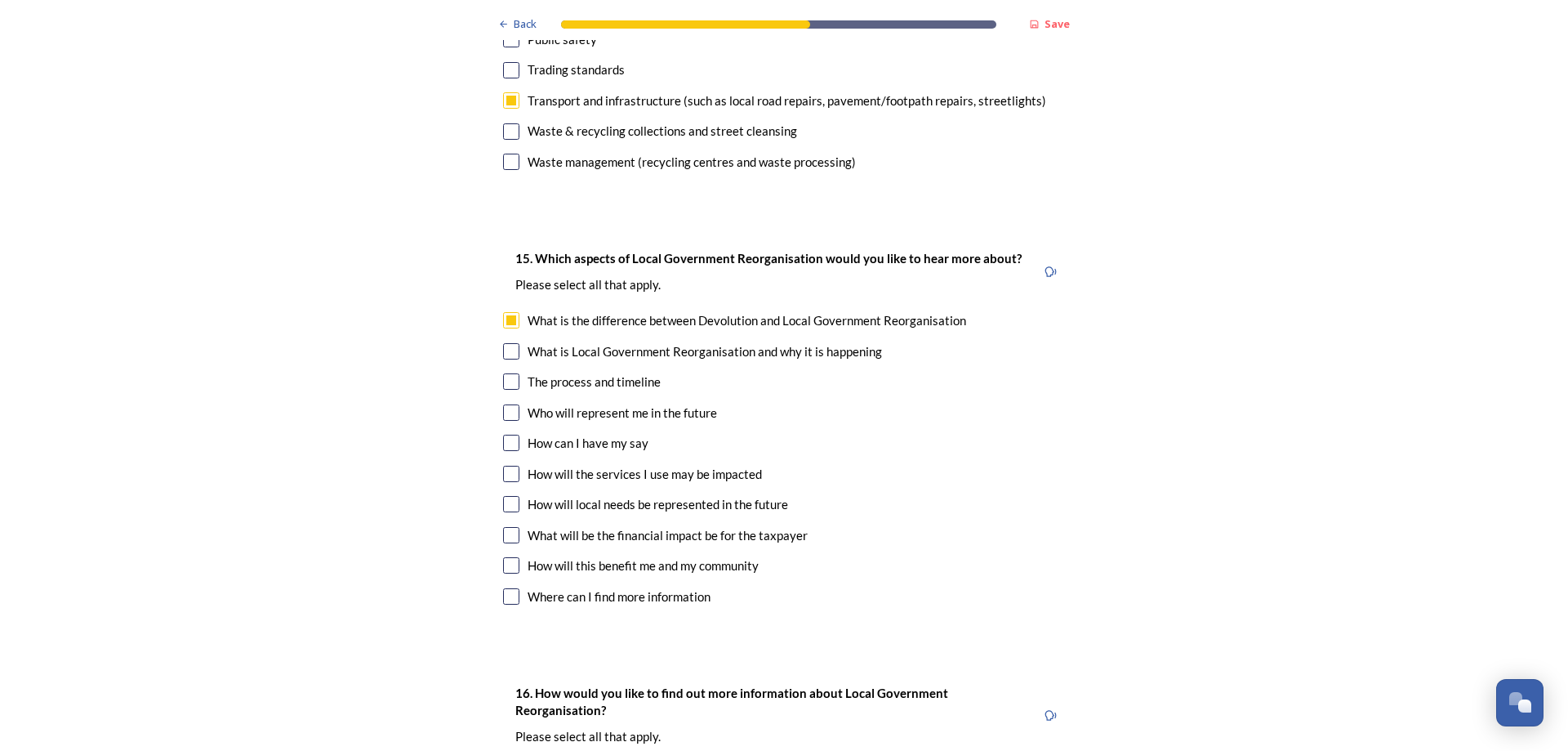 click at bounding box center (511, 565) 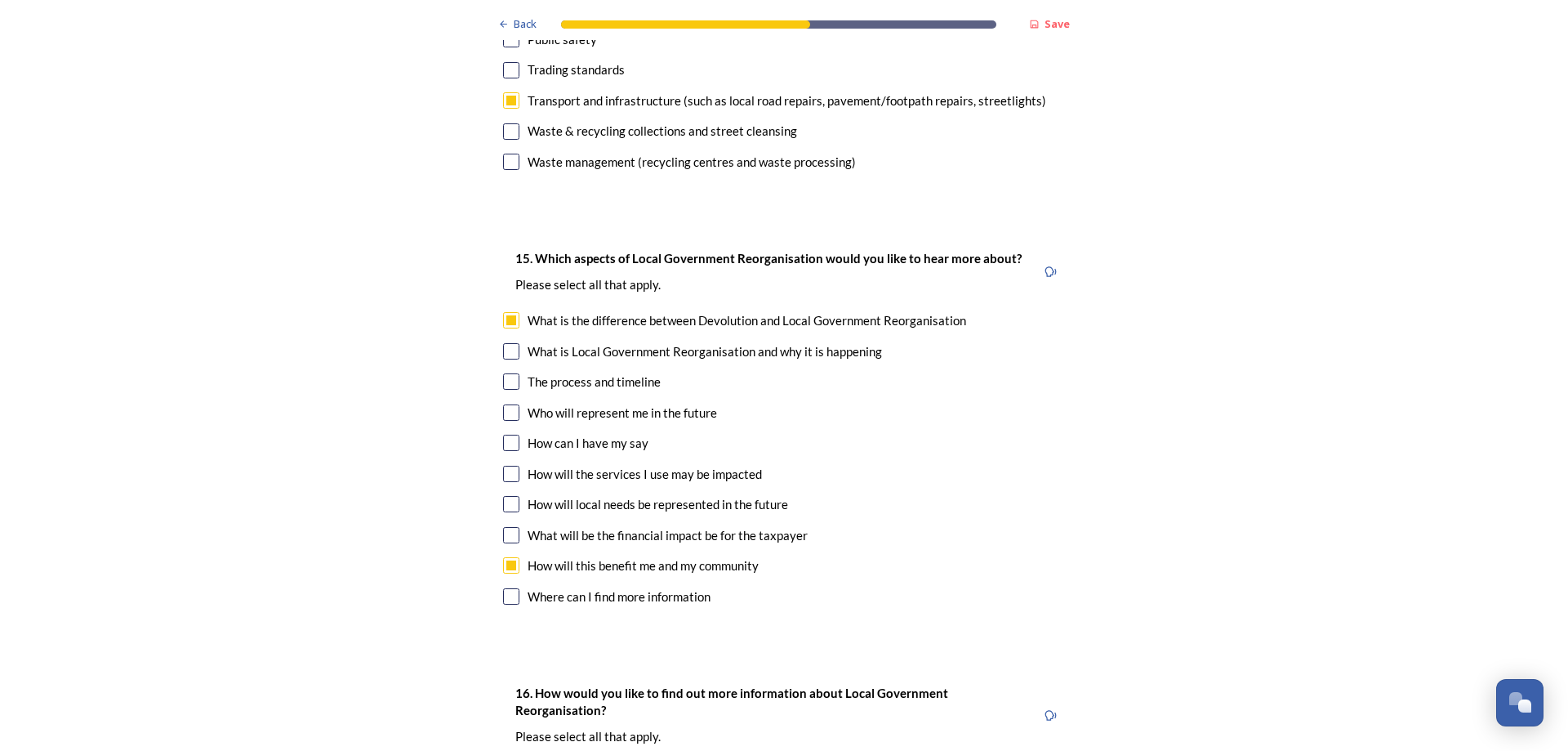 click at bounding box center (511, 535) 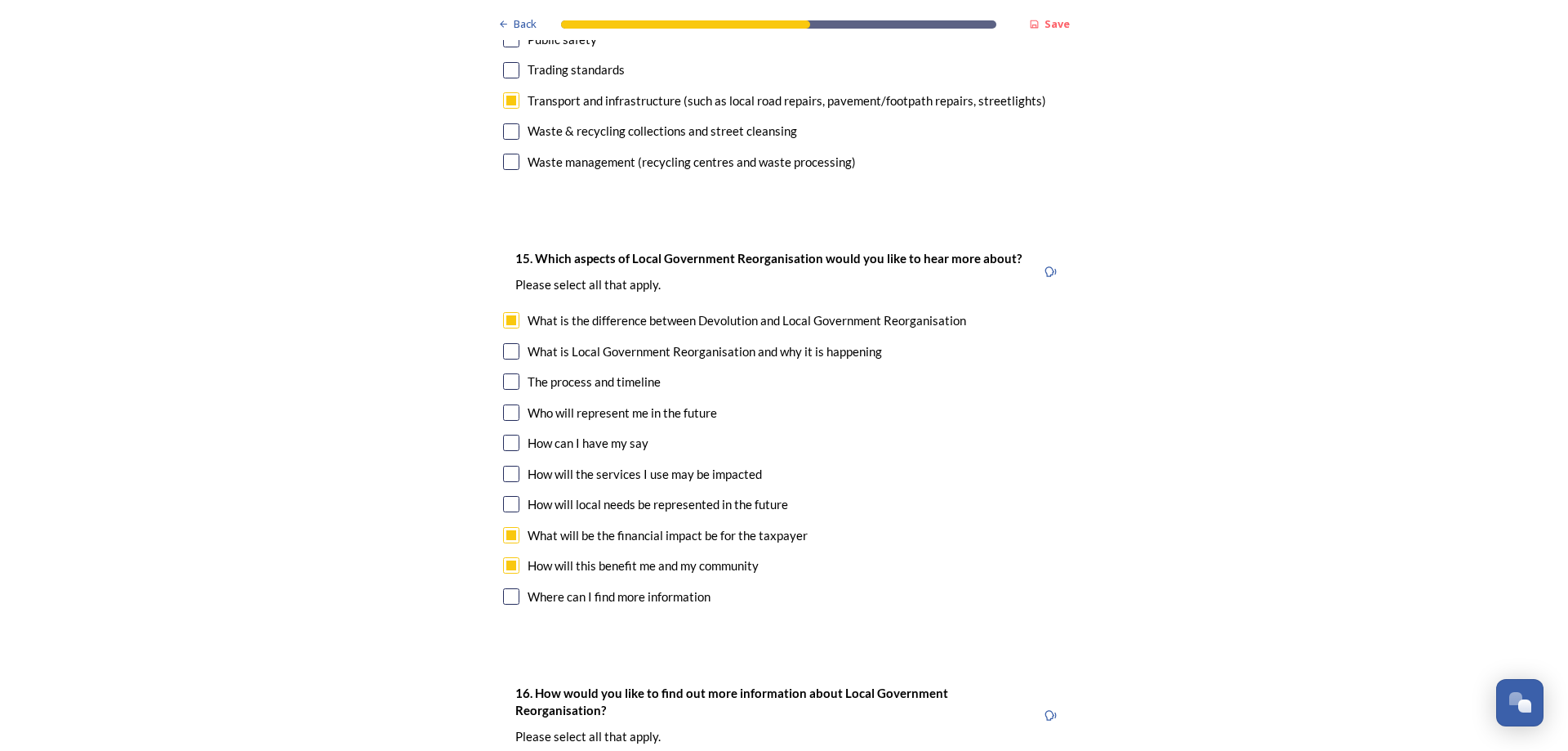 click at bounding box center (511, 504) 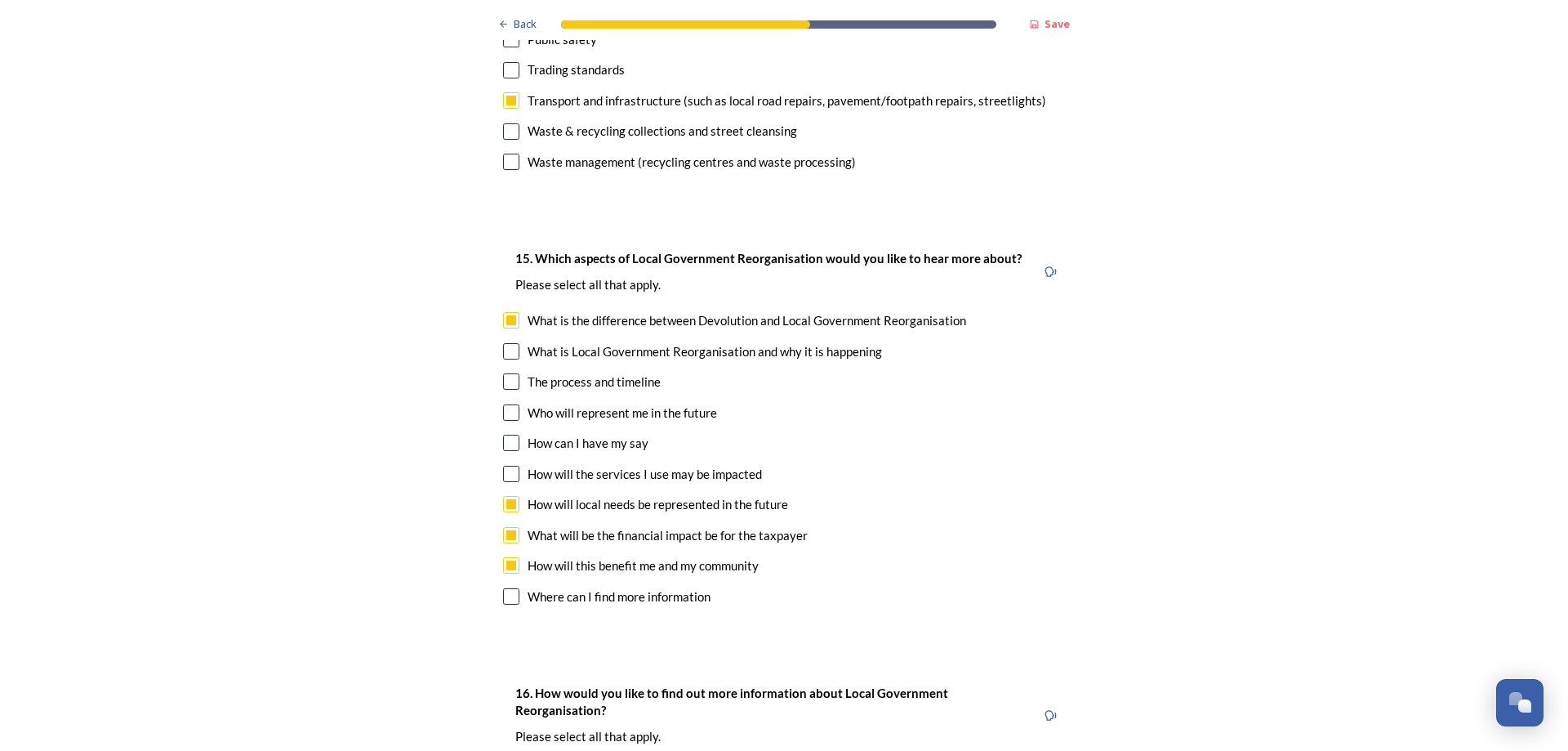 click at bounding box center [511, 474] 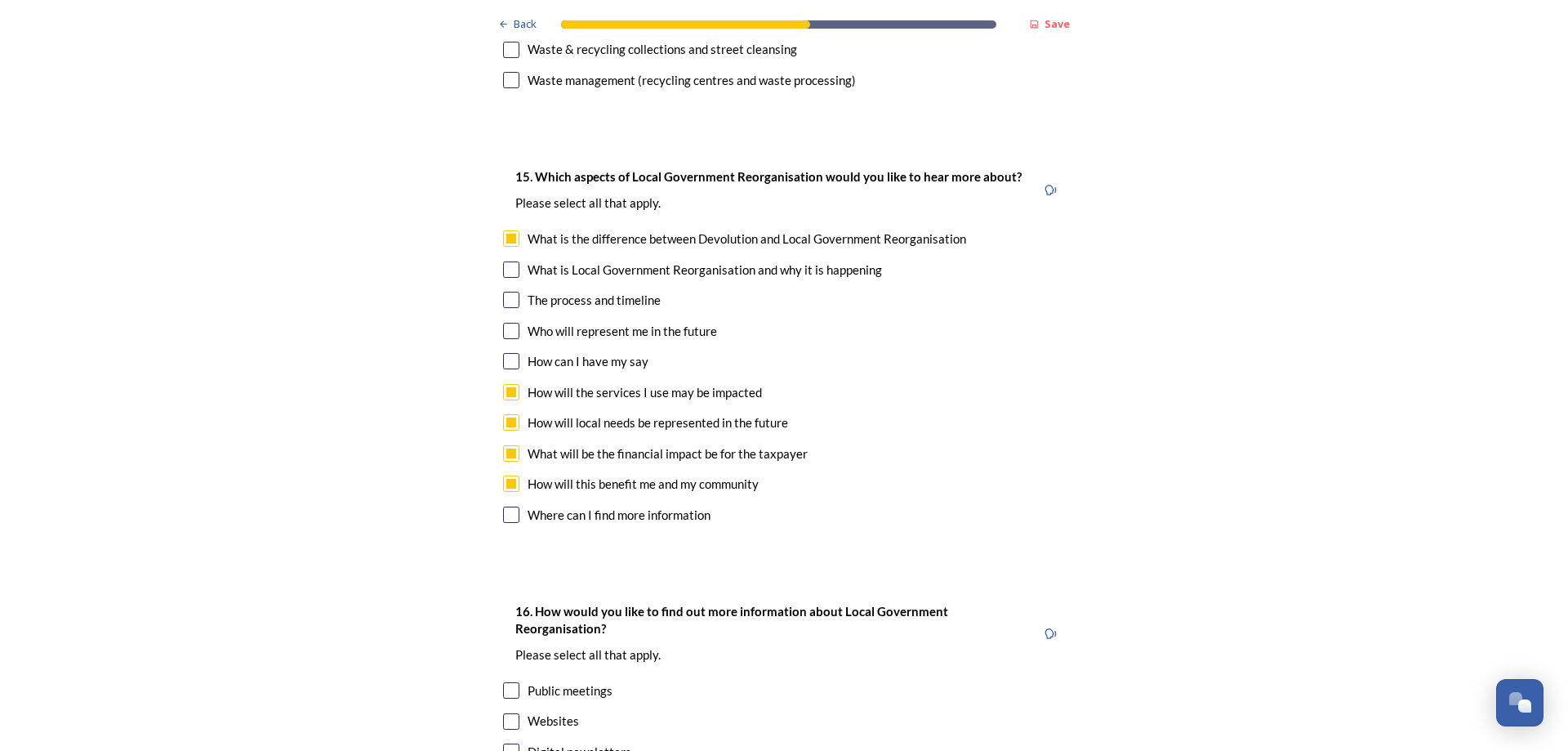 scroll, scrollTop: 4658, scrollLeft: 0, axis: vertical 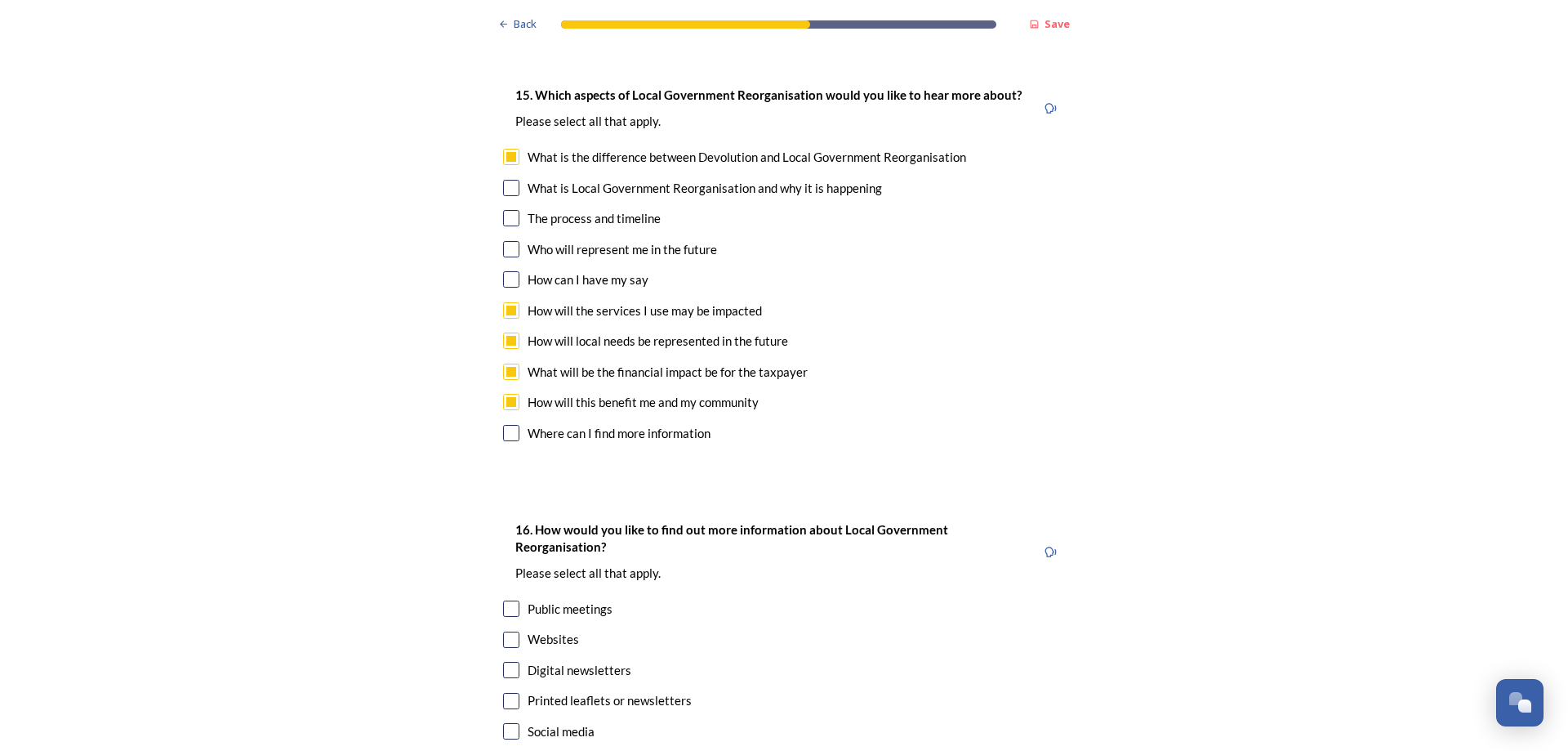 click at bounding box center [511, 157] 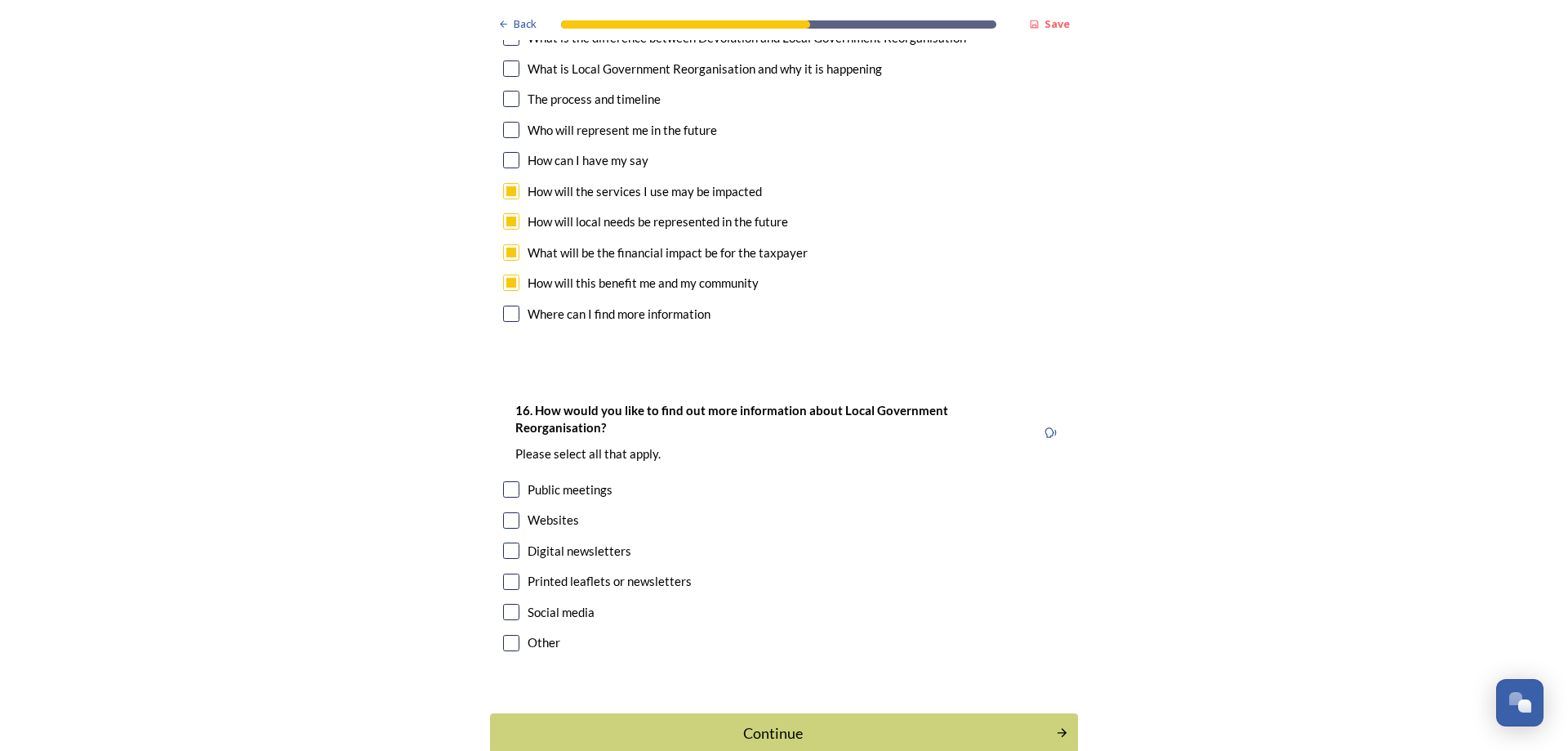 scroll, scrollTop: 4821, scrollLeft: 0, axis: vertical 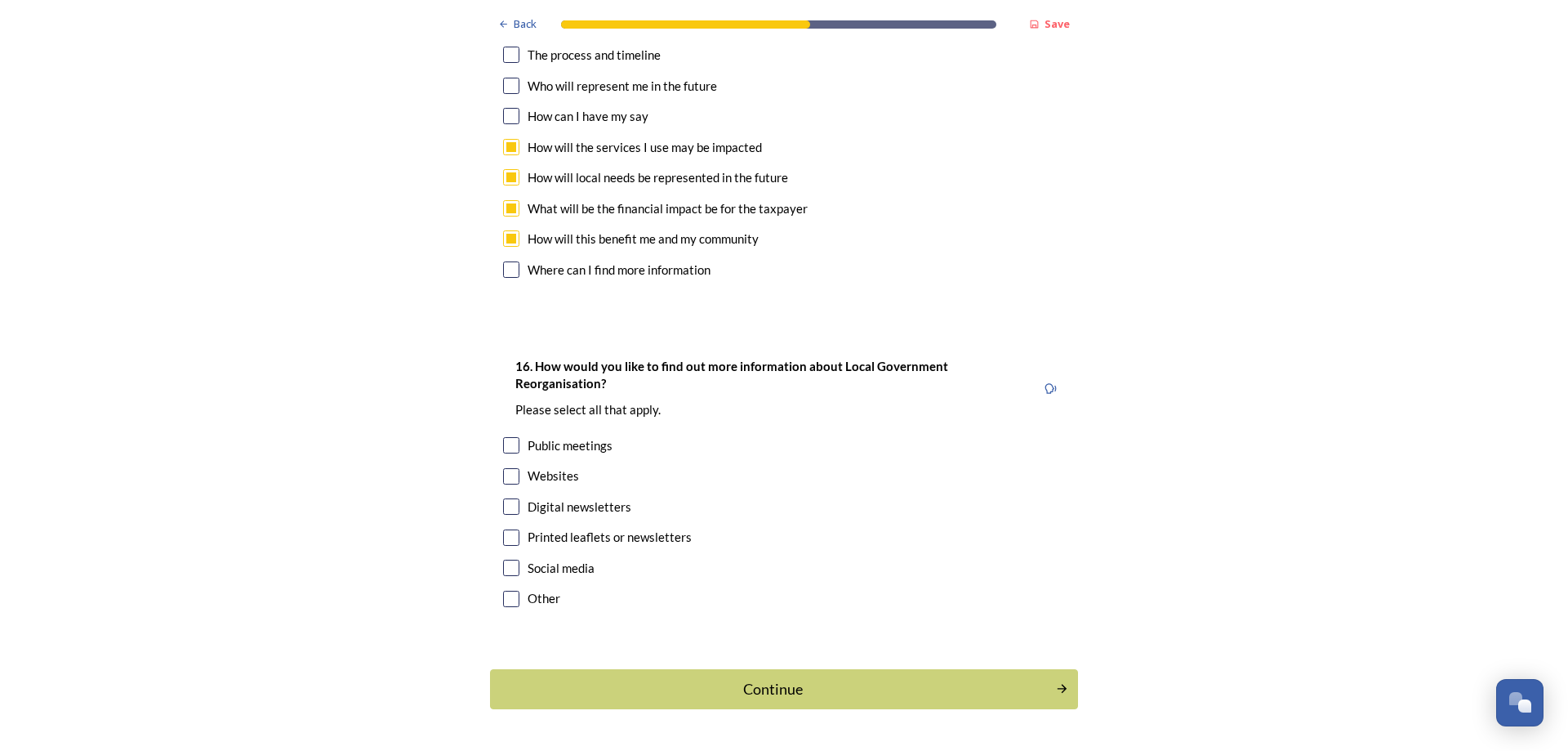 click on "16. How would you like to find out more information about Local Government Reorganisation?  ﻿Please select all that apply. Public meetings Websites Digital newsletters Printed leaflets or newsletters Social media Other" at bounding box center (784, 484) 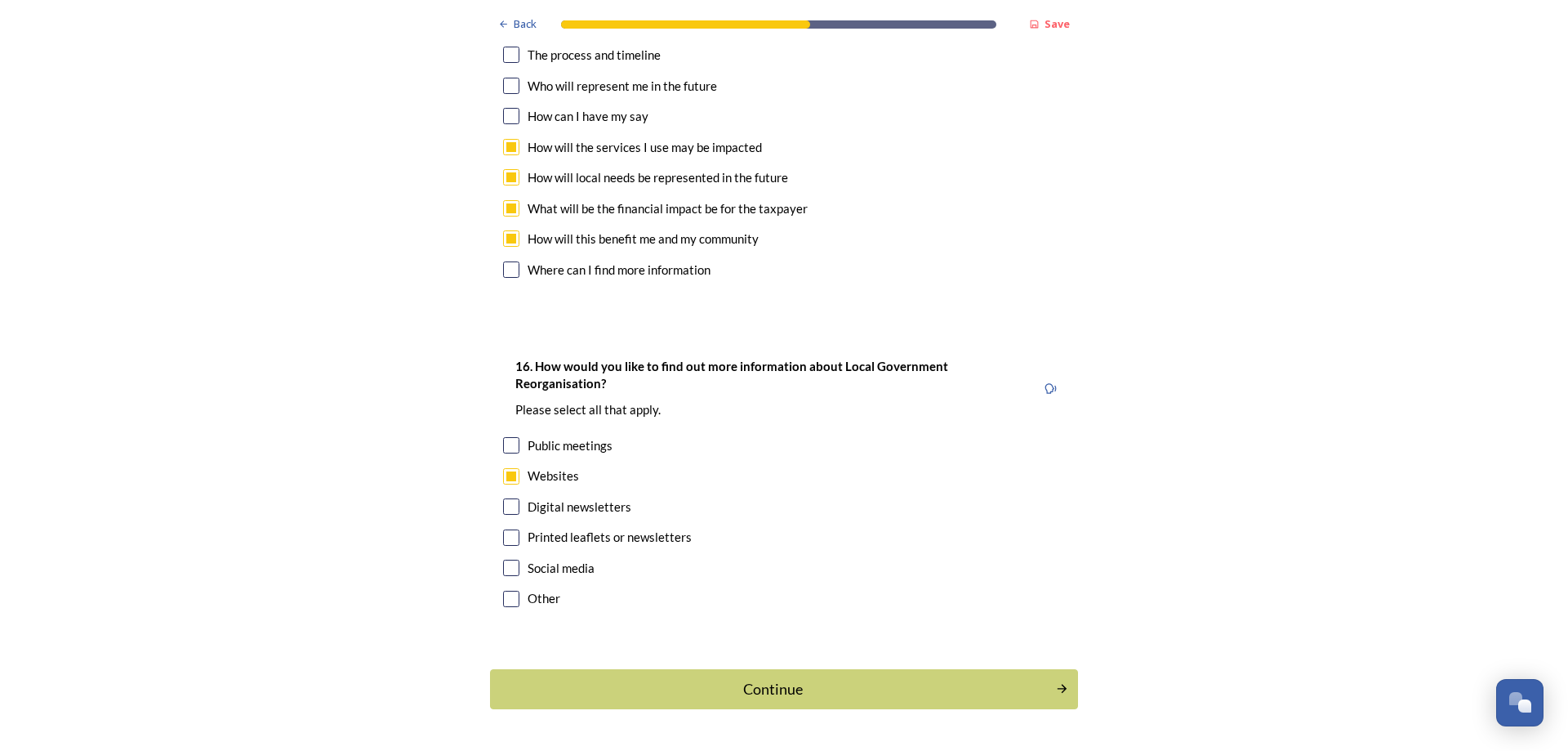 click at bounding box center [511, 507] 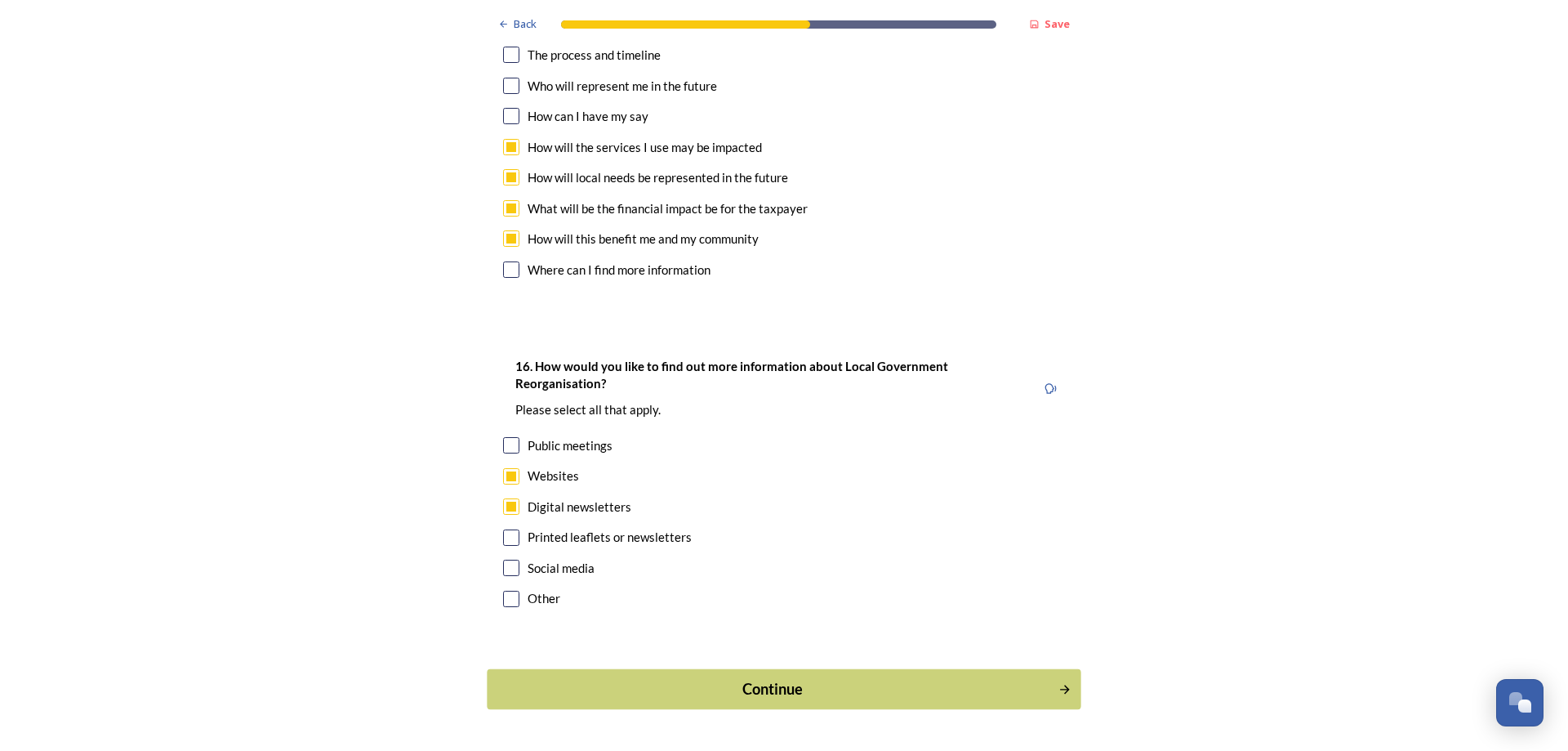 click on "Continue" at bounding box center (773, 689) 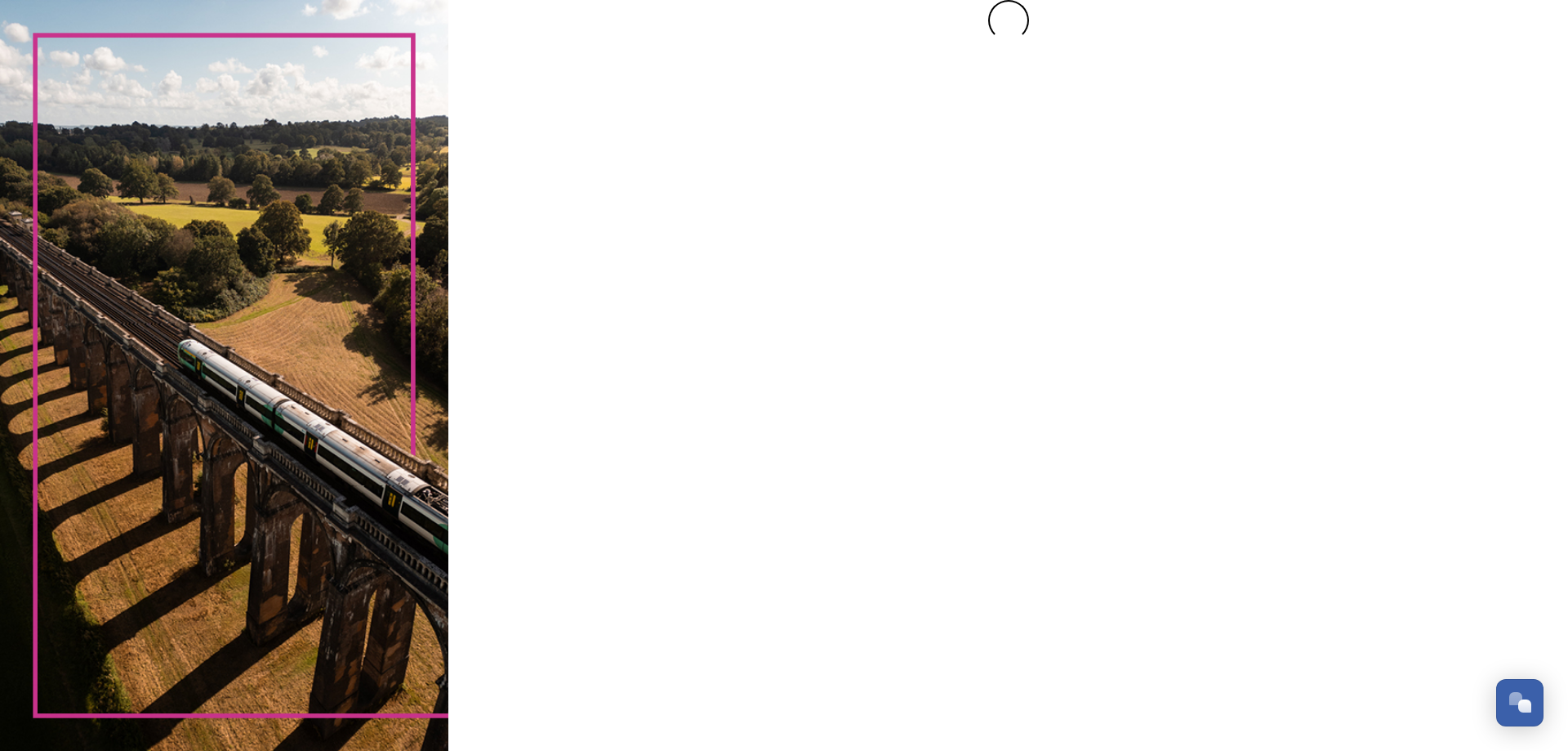 scroll, scrollTop: 0, scrollLeft: 0, axis: both 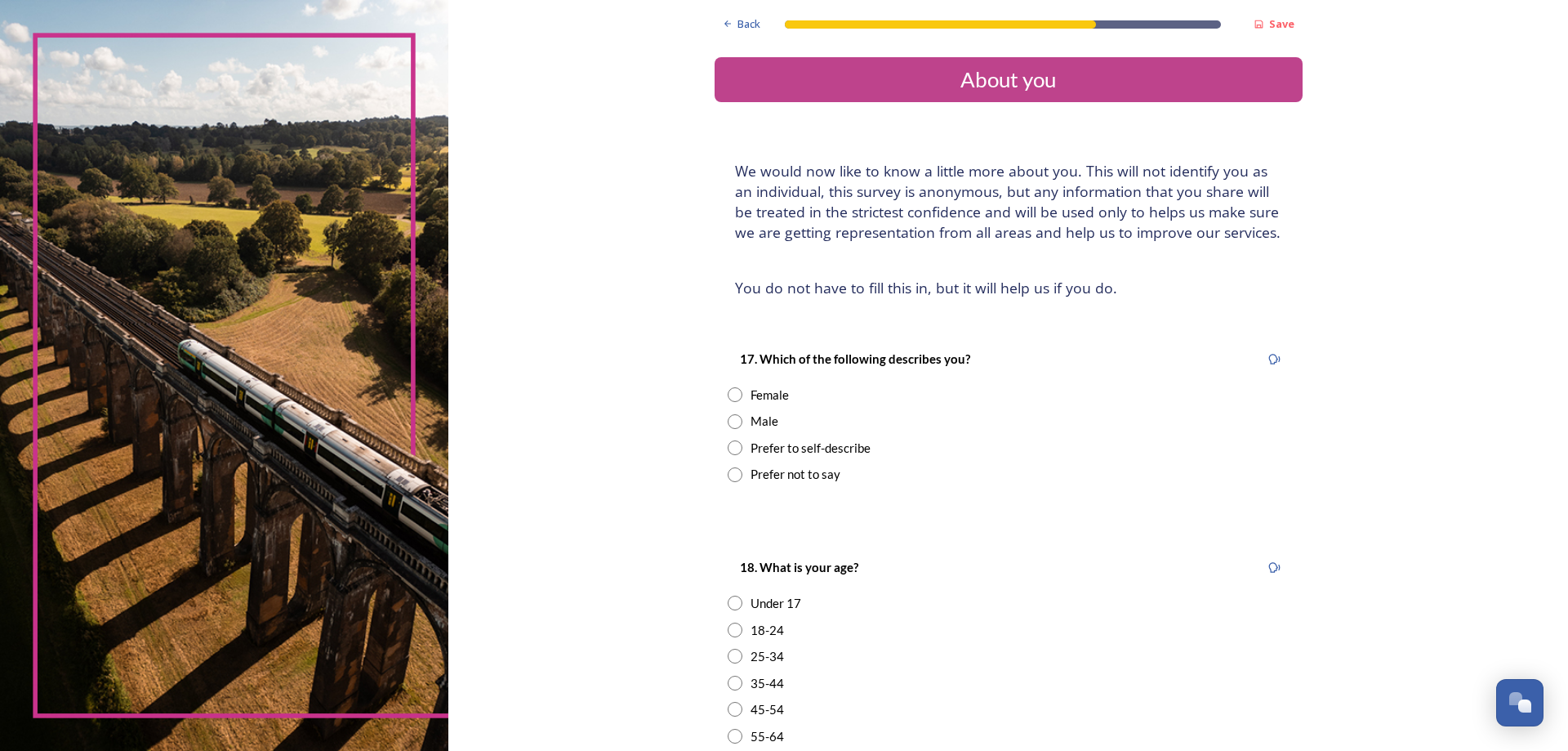 click at bounding box center (735, 395) 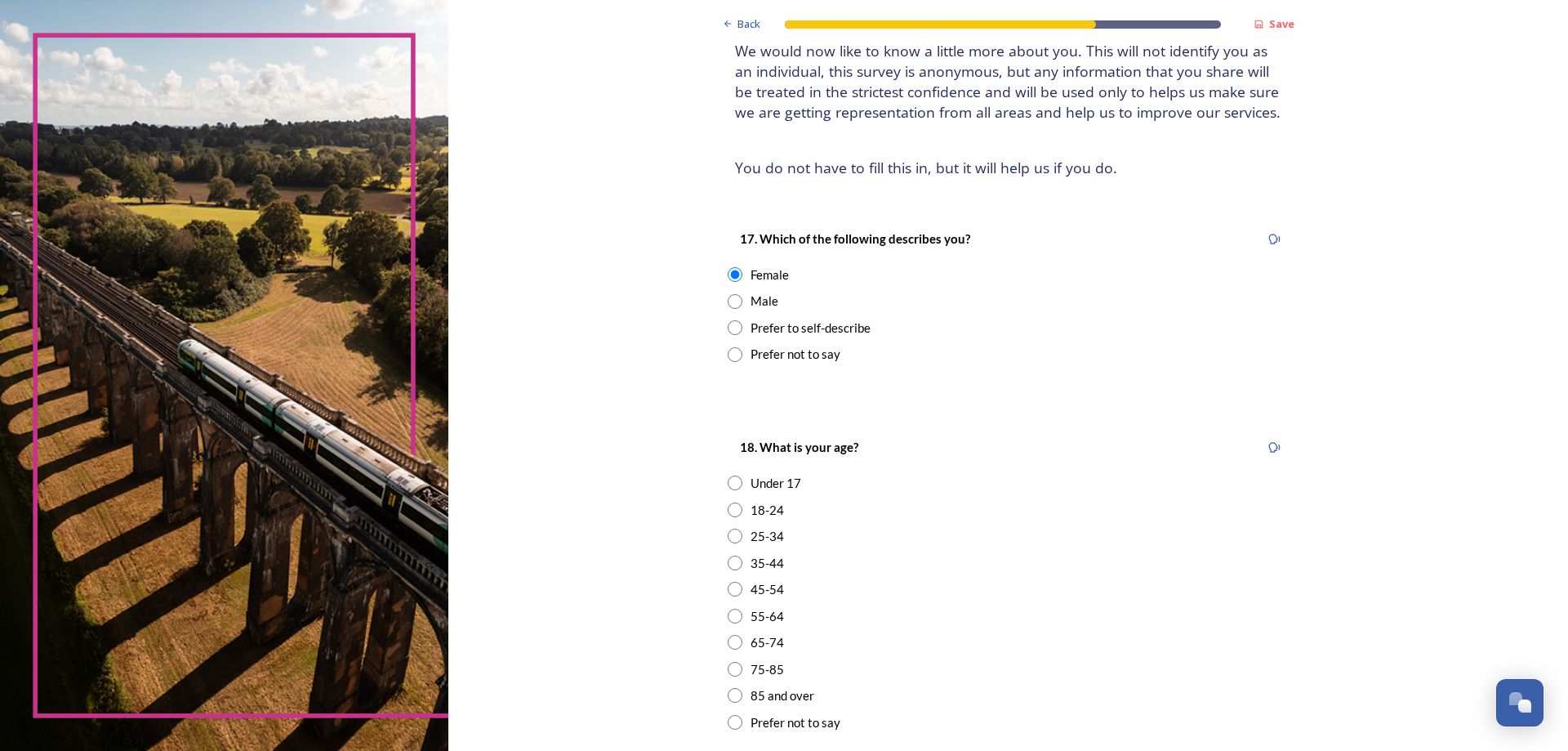 scroll, scrollTop: 163, scrollLeft: 0, axis: vertical 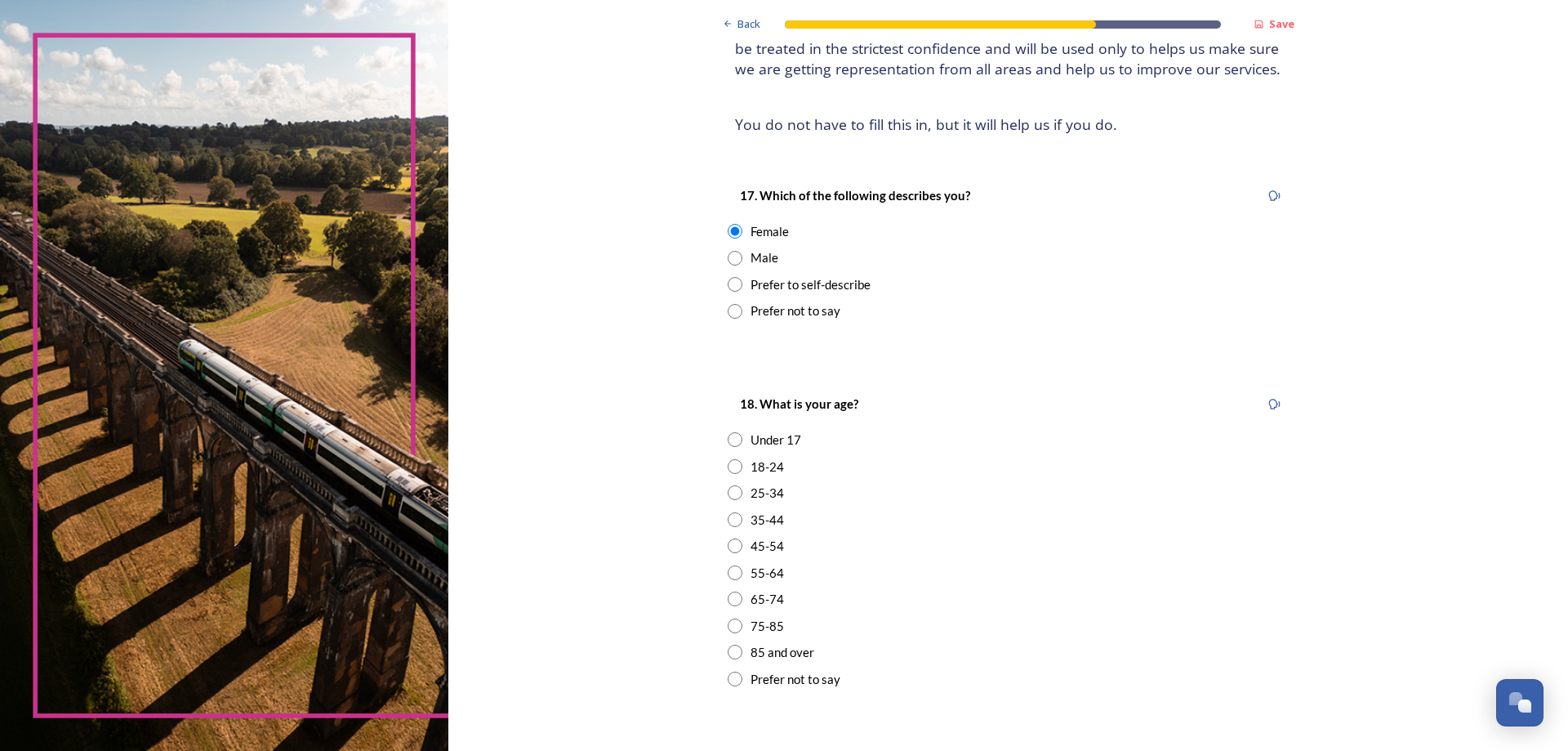 click at bounding box center [735, 520] 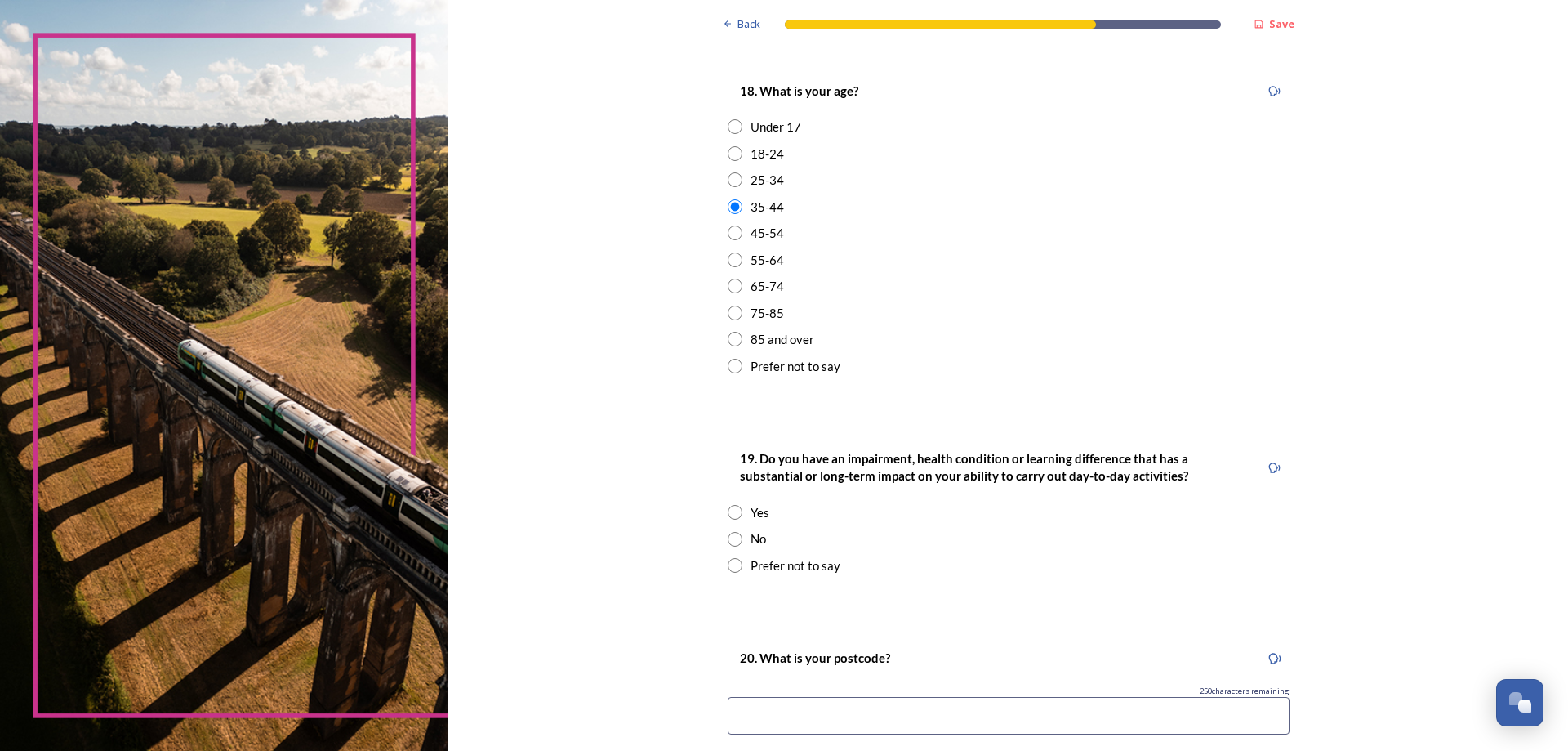 scroll, scrollTop: 490, scrollLeft: 0, axis: vertical 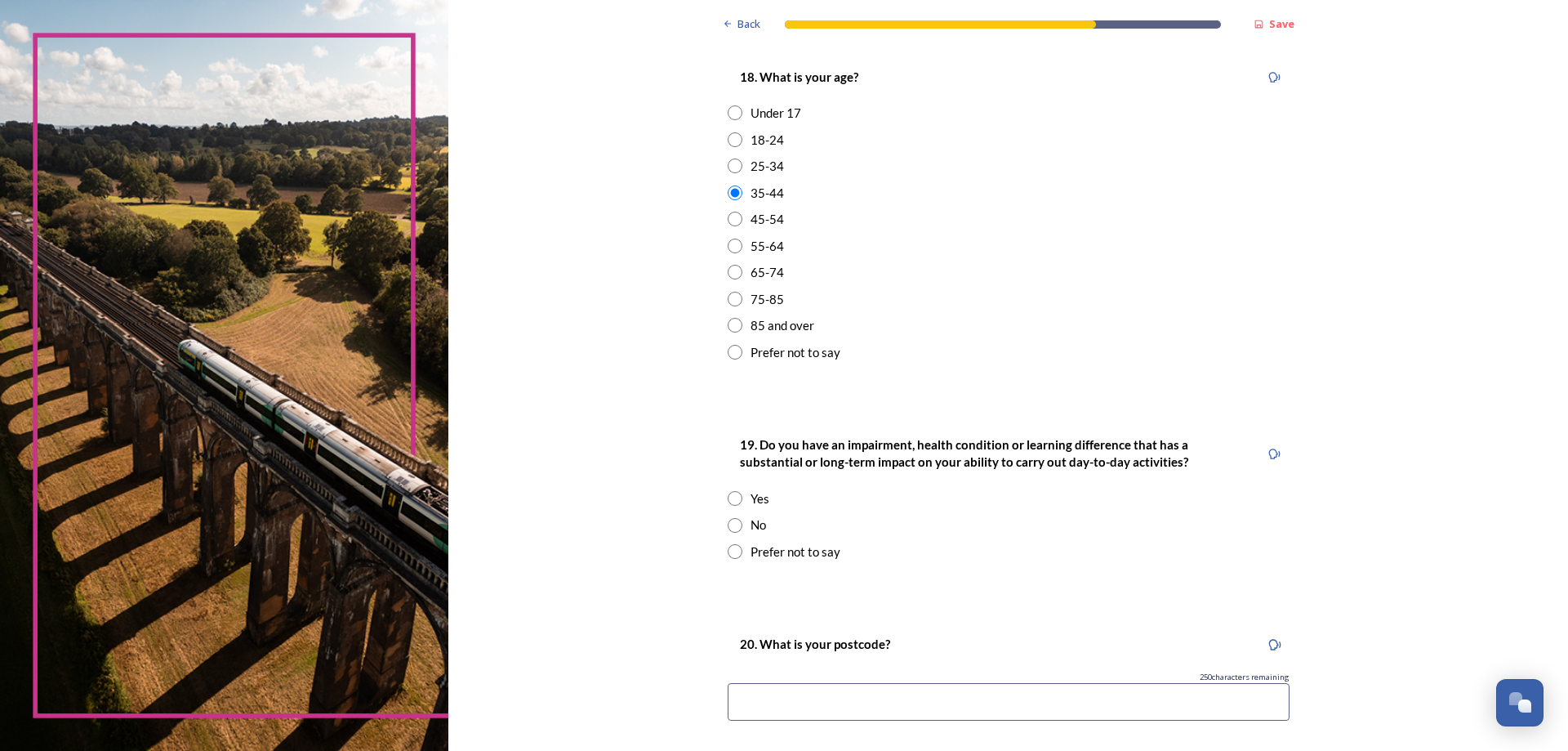 click at bounding box center (735, 525) 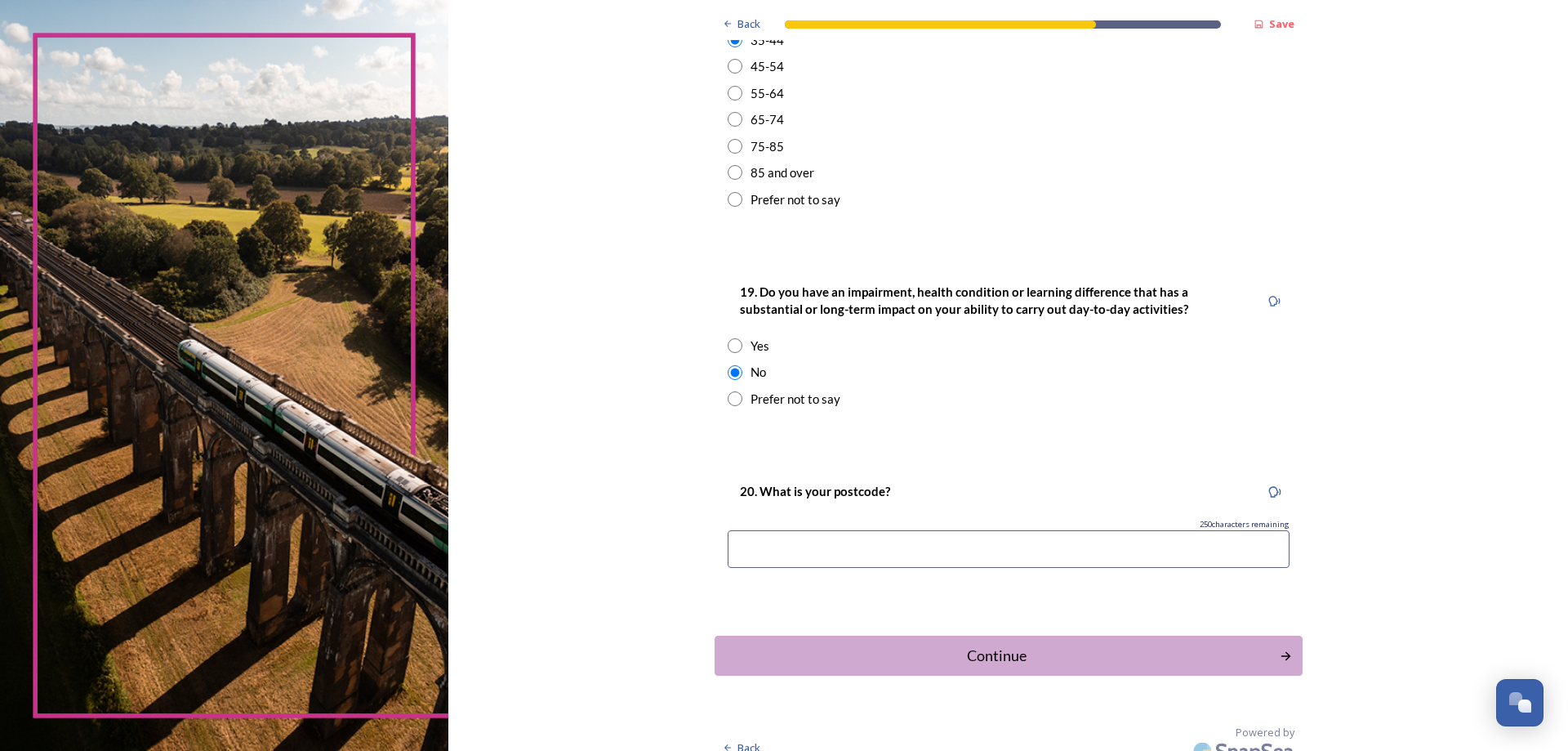 scroll, scrollTop: 663, scrollLeft: 0, axis: vertical 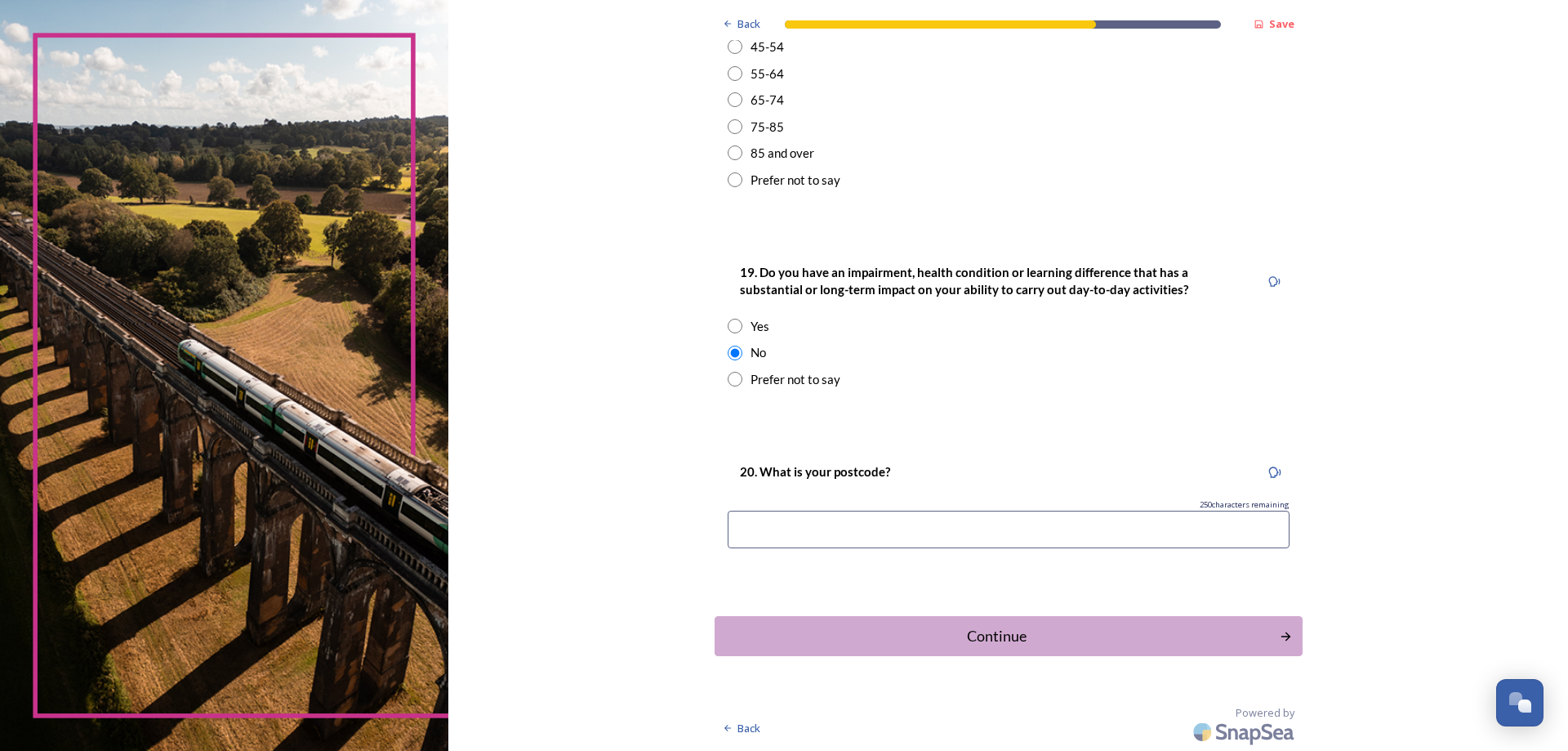 click at bounding box center (1009, 530) 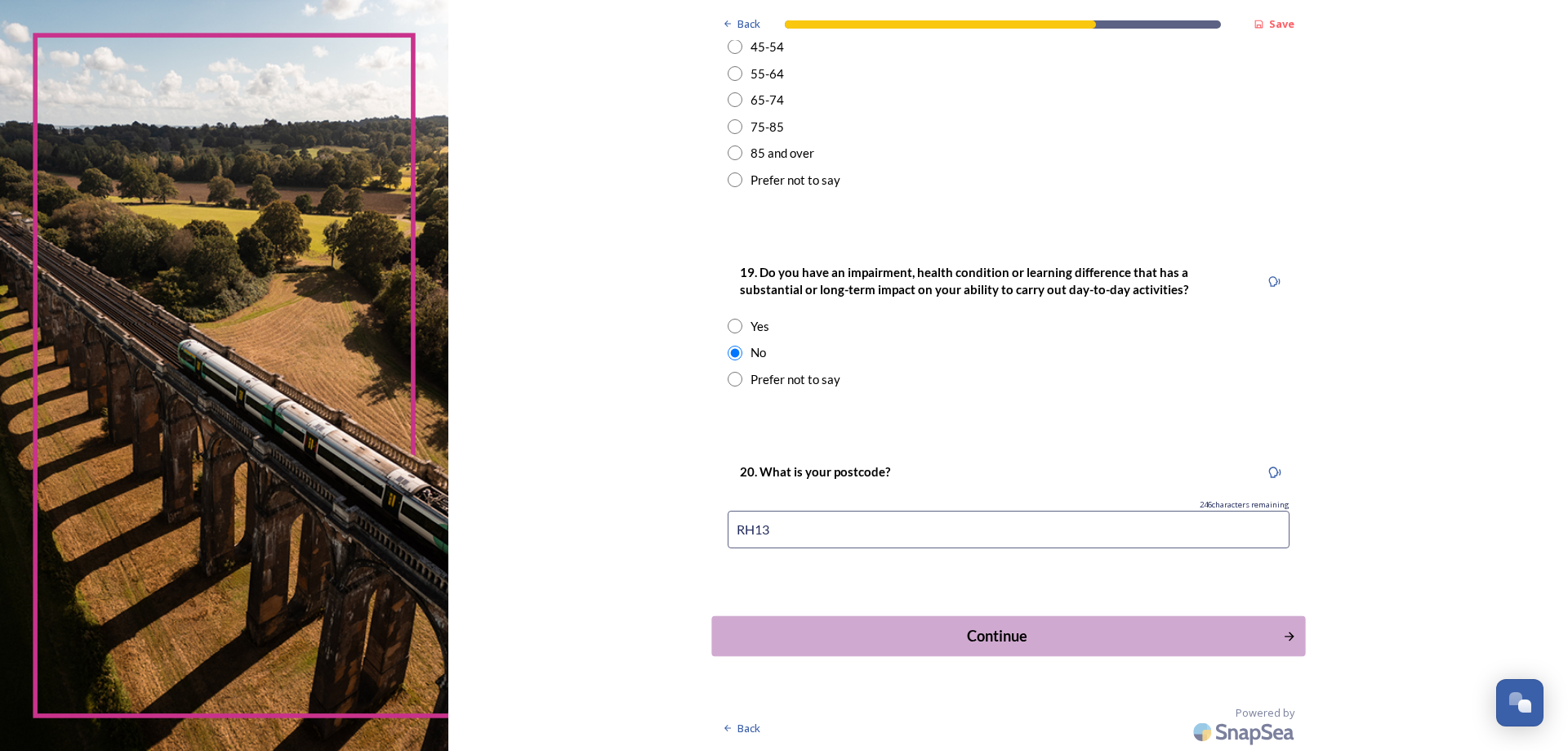 type on "RH13" 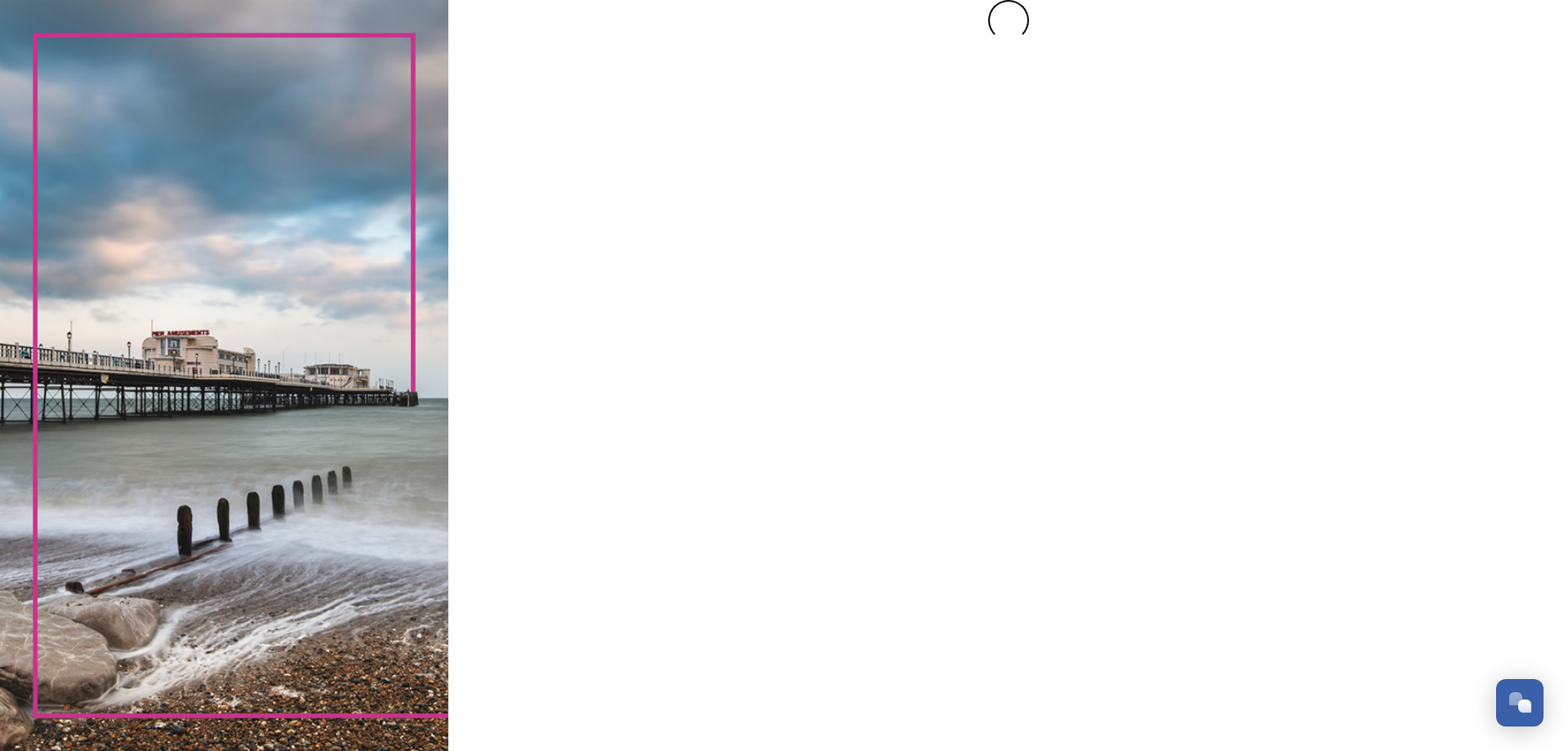 scroll, scrollTop: 0, scrollLeft: 0, axis: both 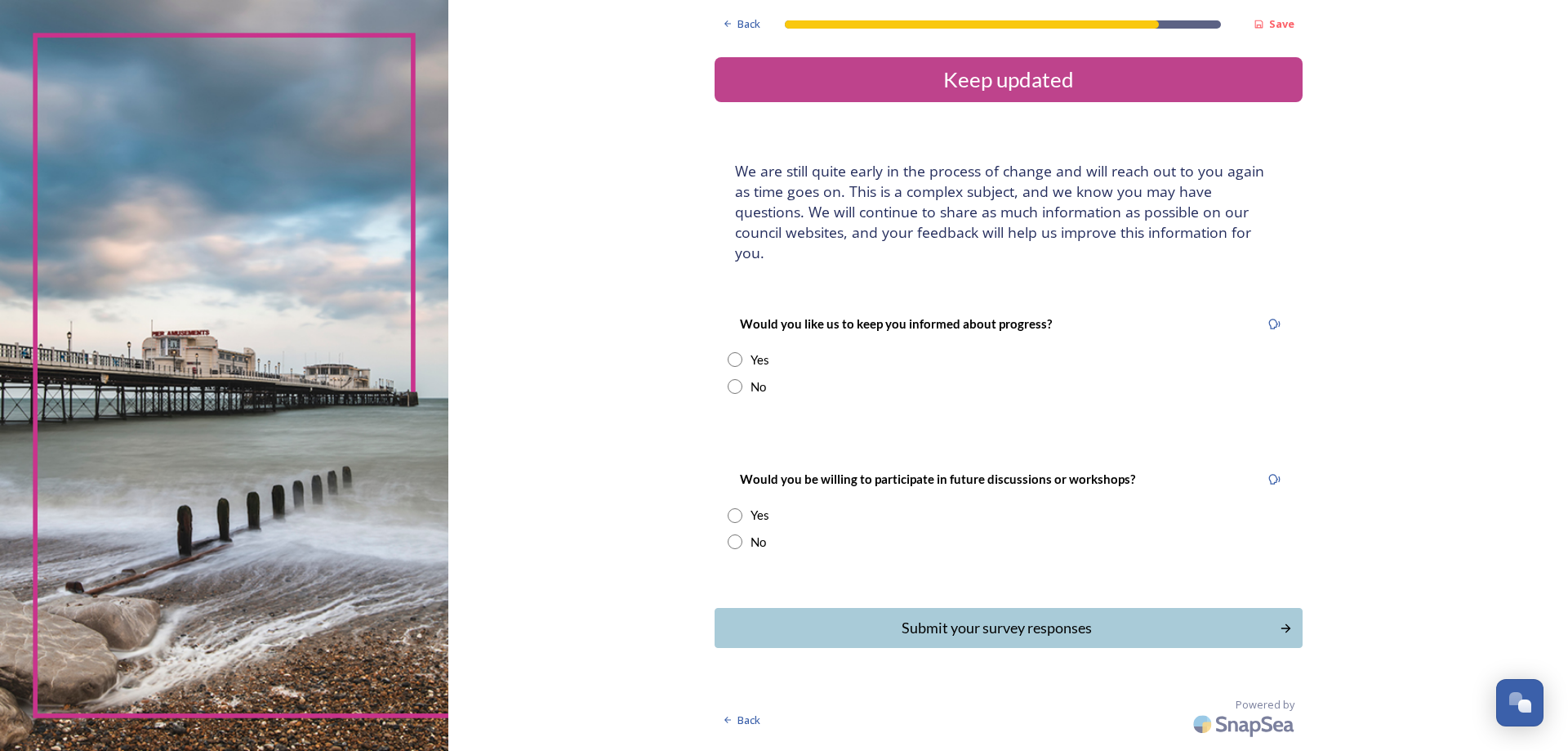 click on "No" at bounding box center [758, 542] 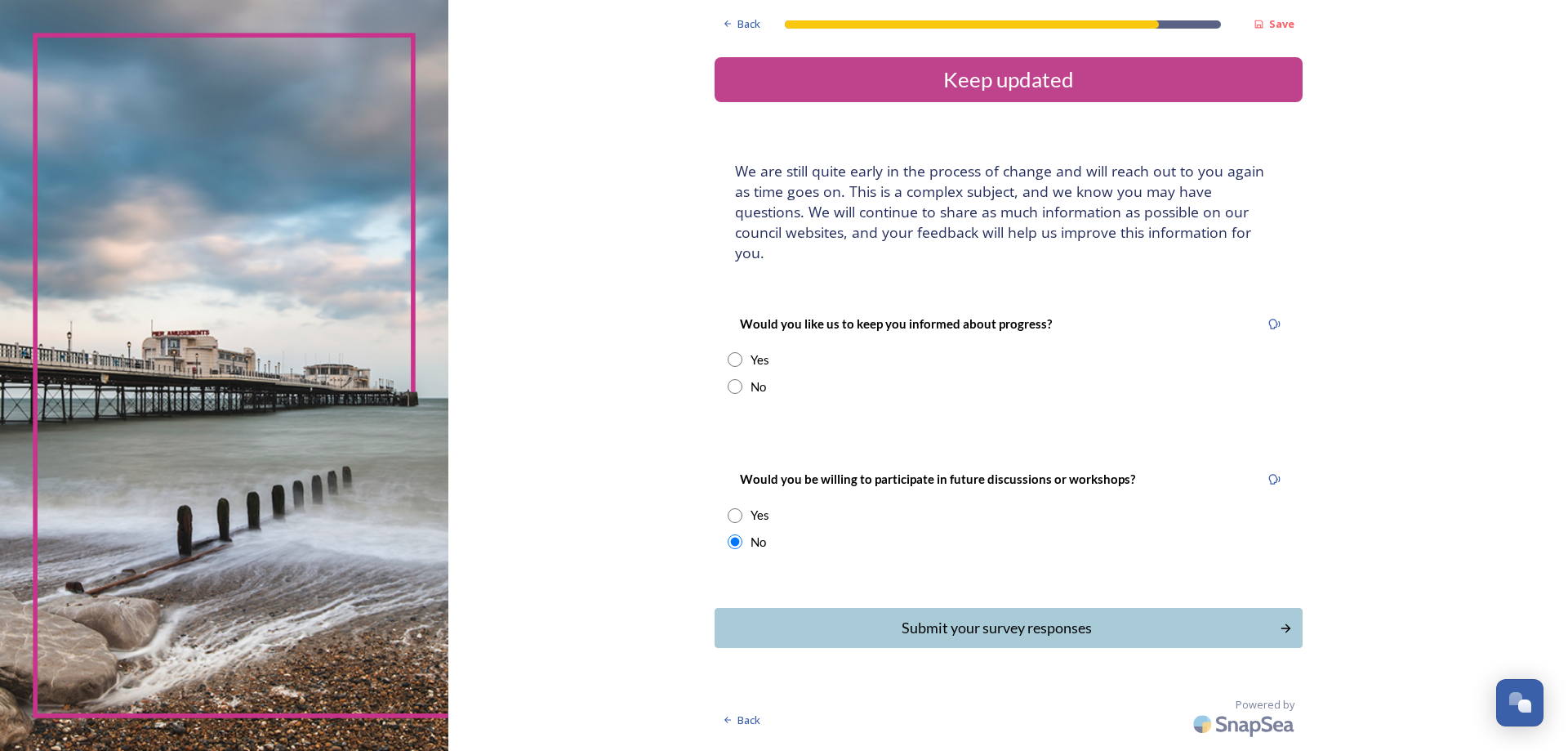 click at bounding box center (735, 360) 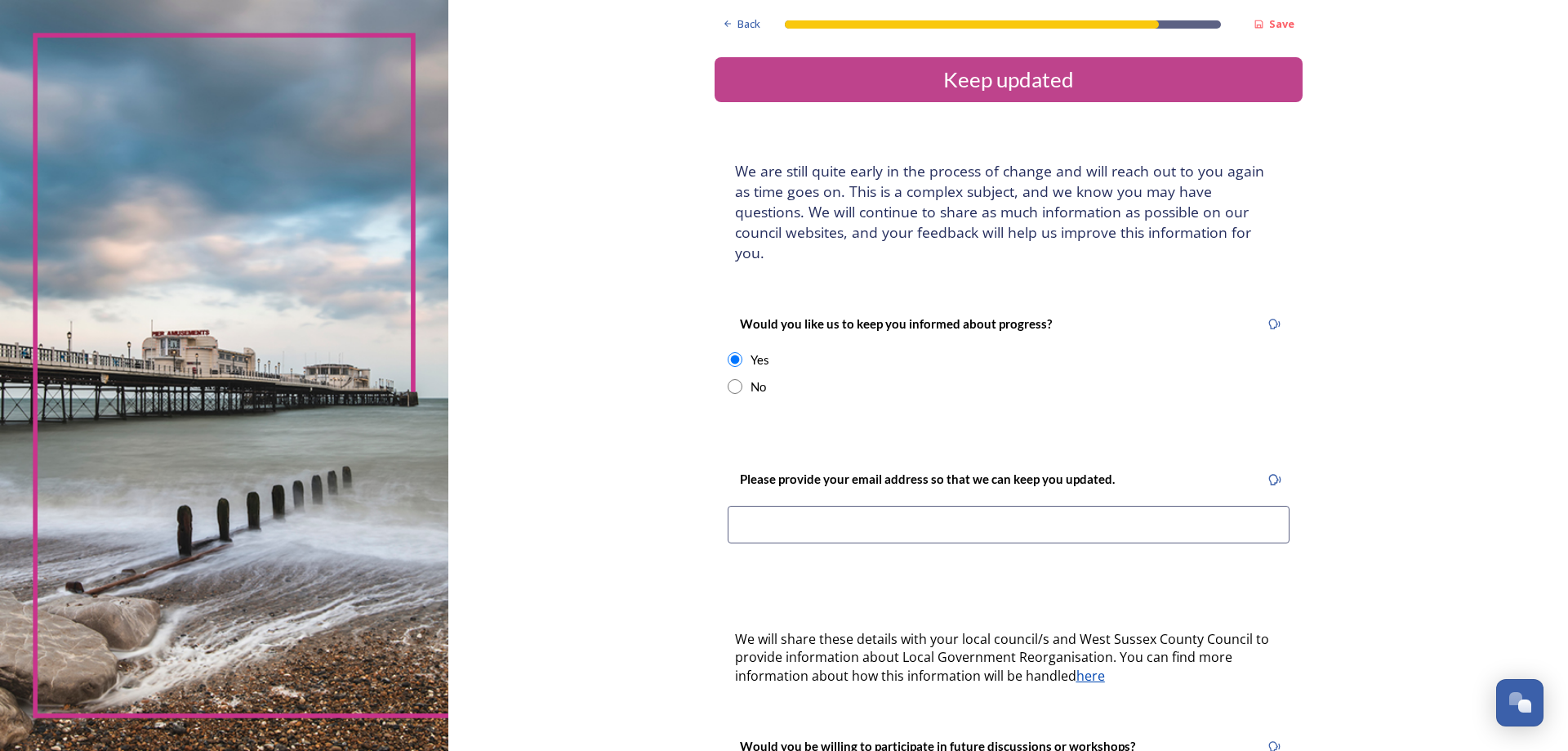 click at bounding box center (1009, 525) 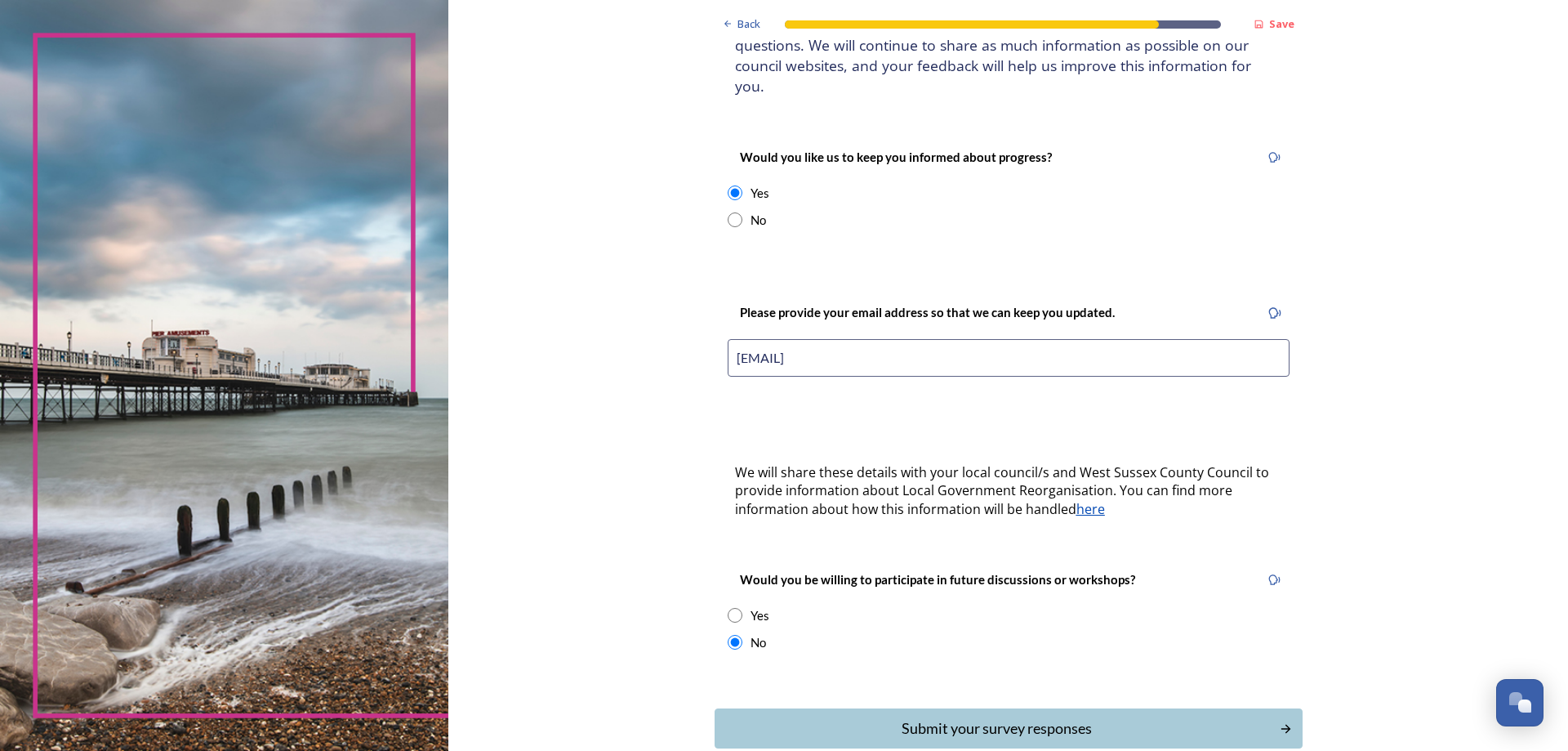 scroll, scrollTop: 239, scrollLeft: 0, axis: vertical 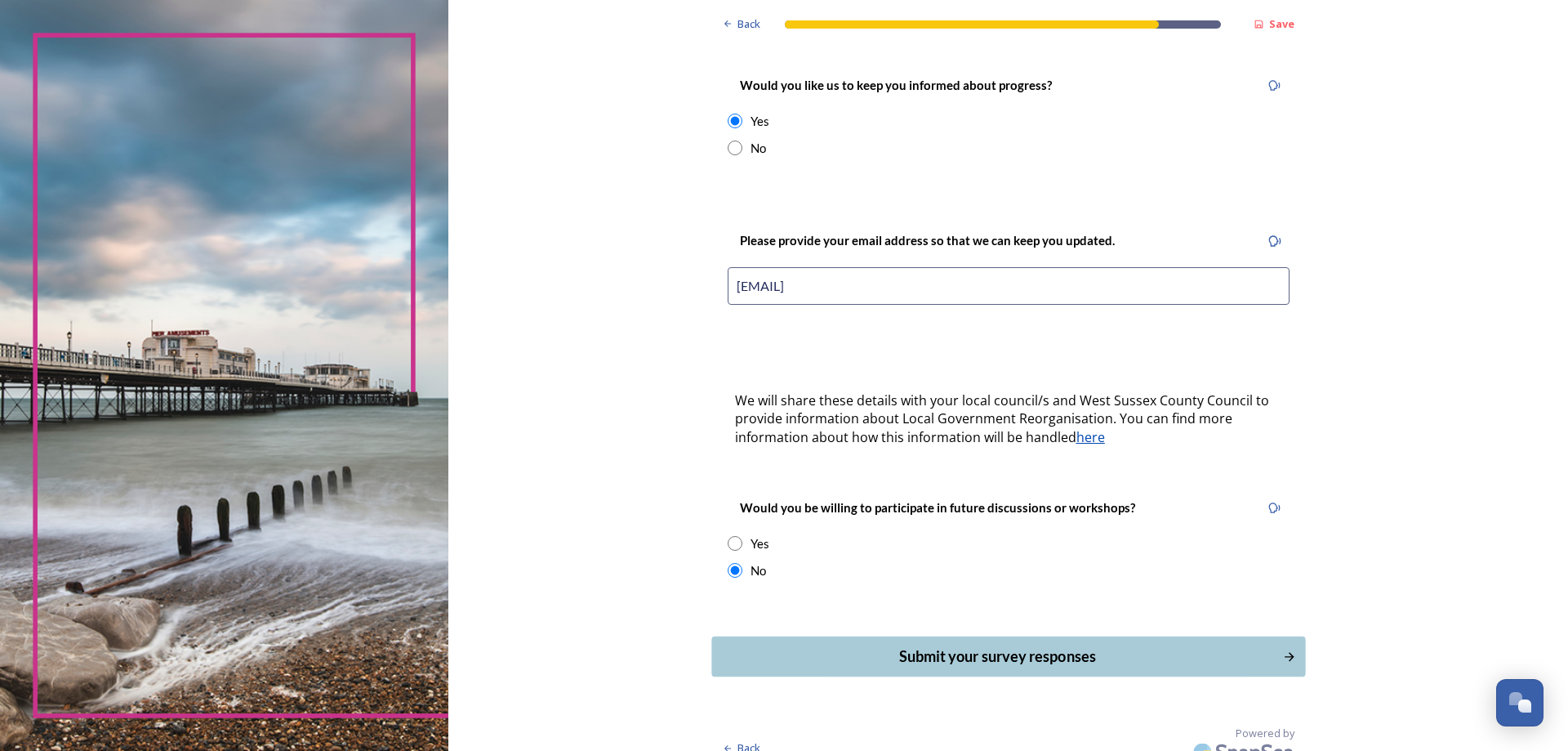 type on "inesilc@hotmail.com" 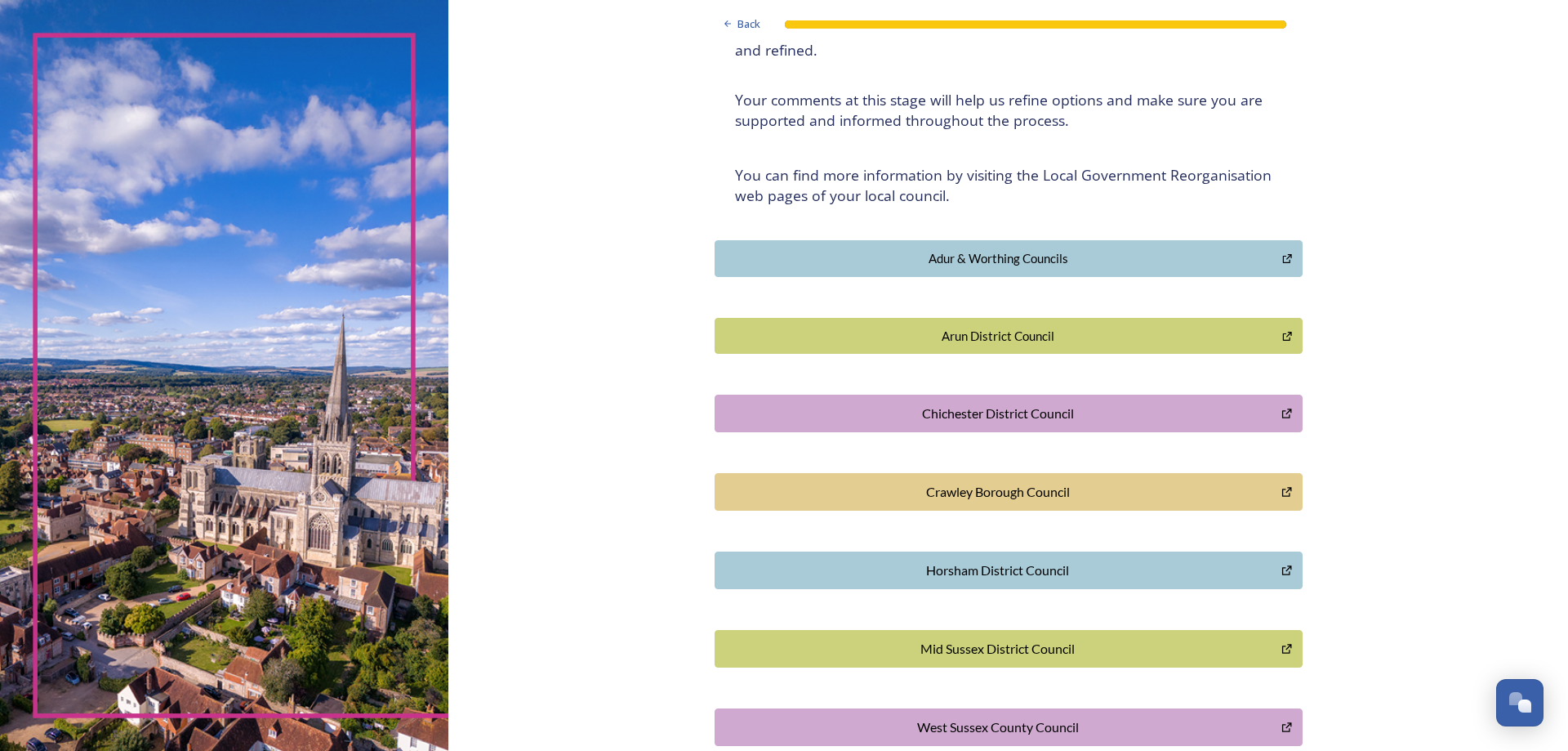 scroll, scrollTop: 0, scrollLeft: 0, axis: both 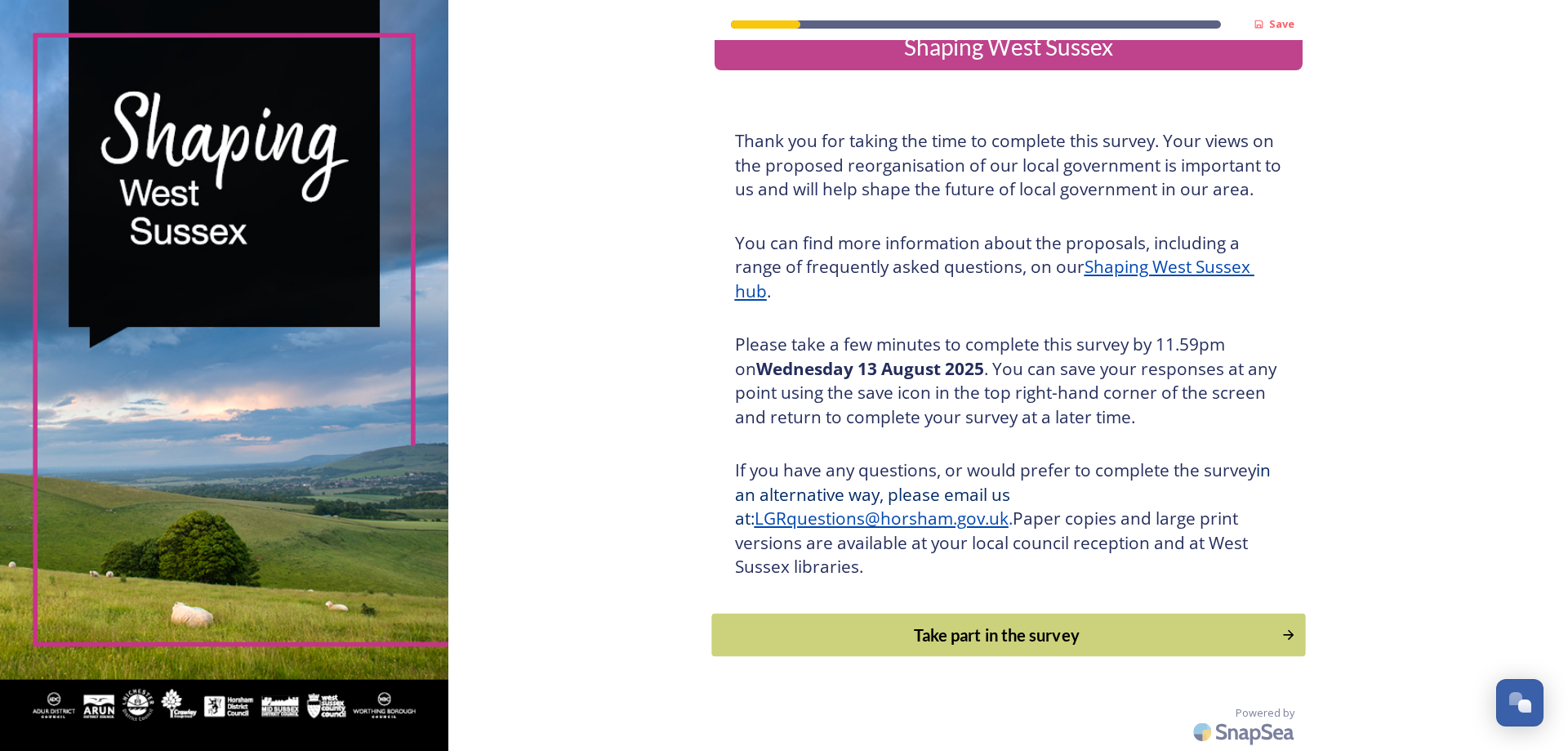 click on "Take part in the survey" at bounding box center (996, 635) 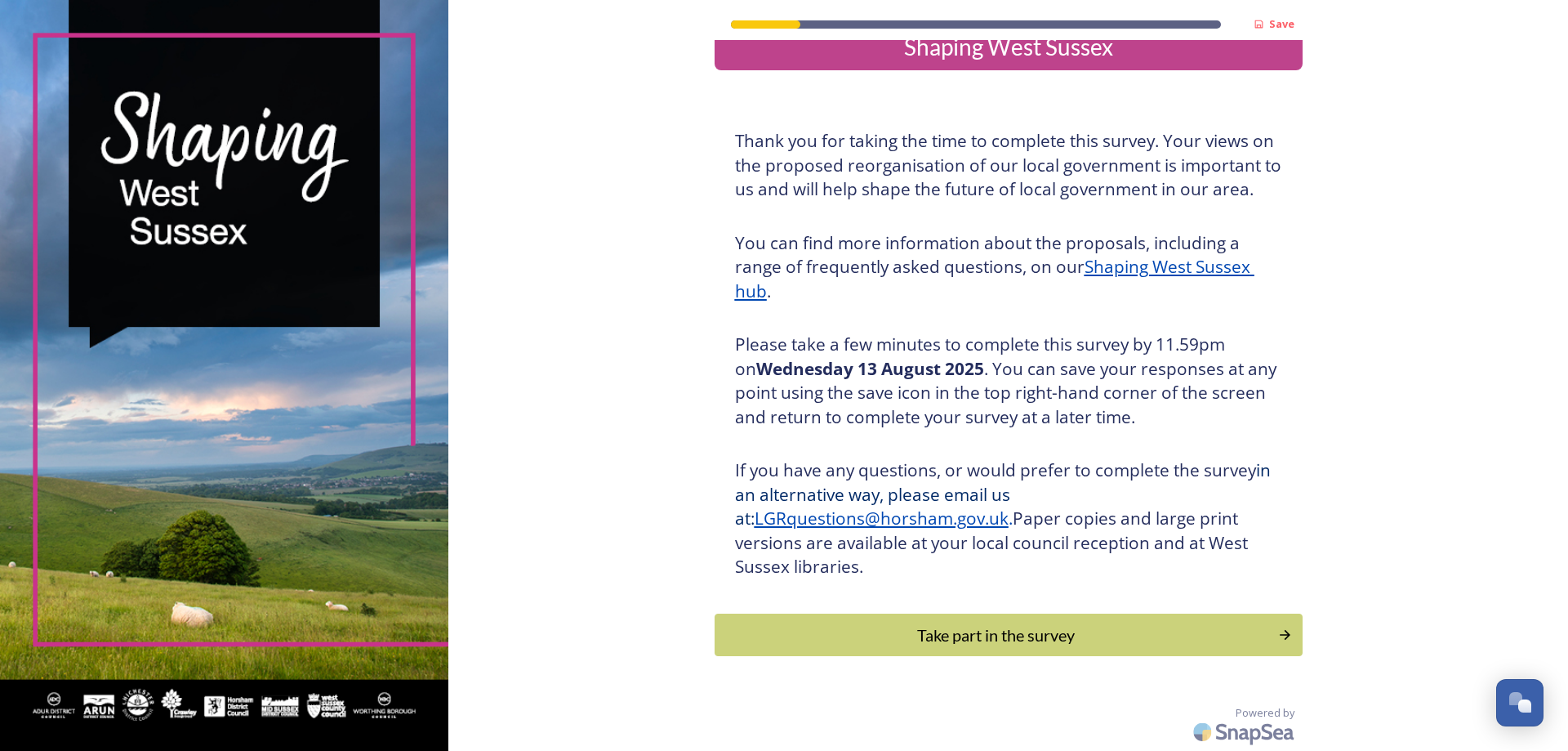 scroll, scrollTop: 0, scrollLeft: 0, axis: both 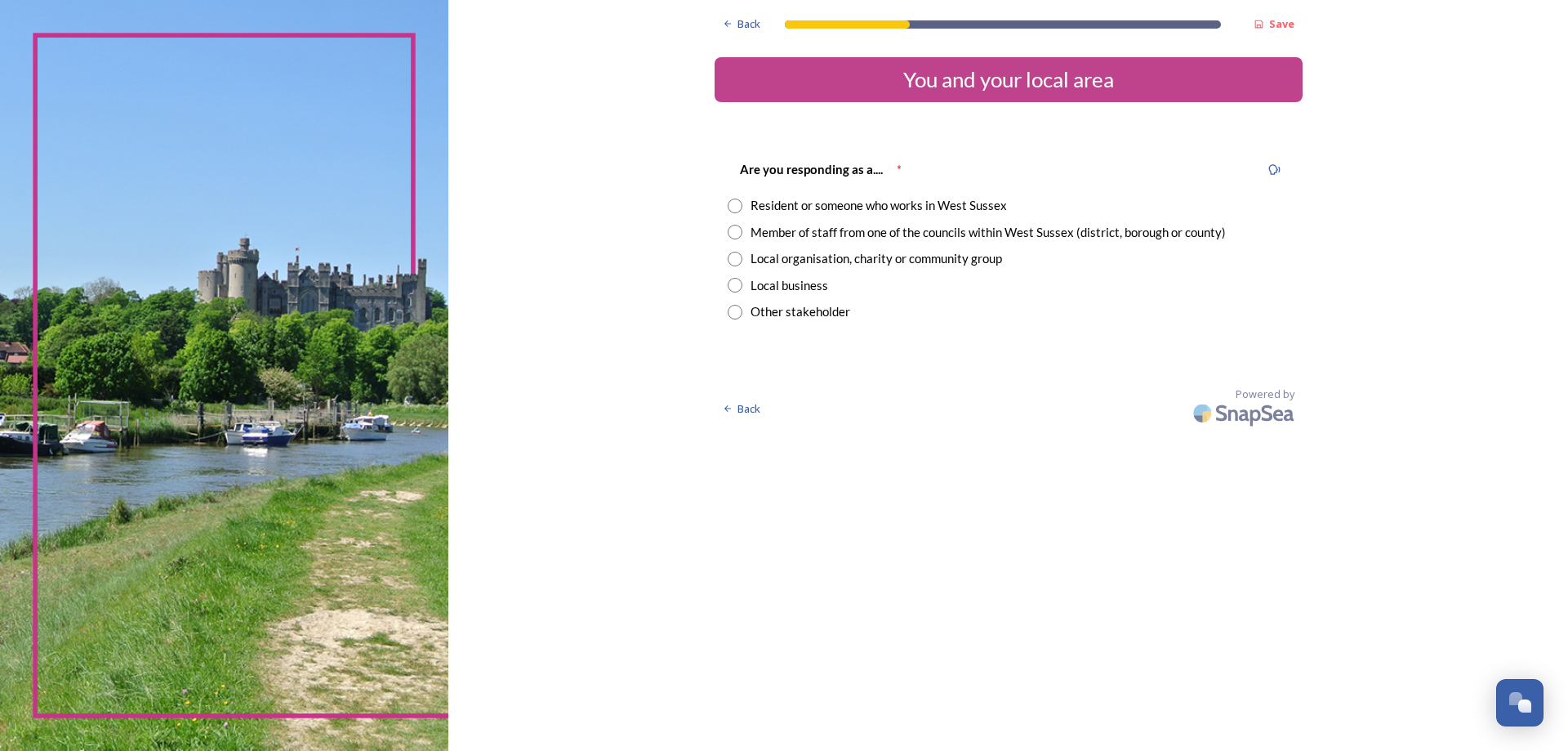 click on "Member of staff from one of the councils within West Sussex (district, borough or county)" at bounding box center (988, 232) 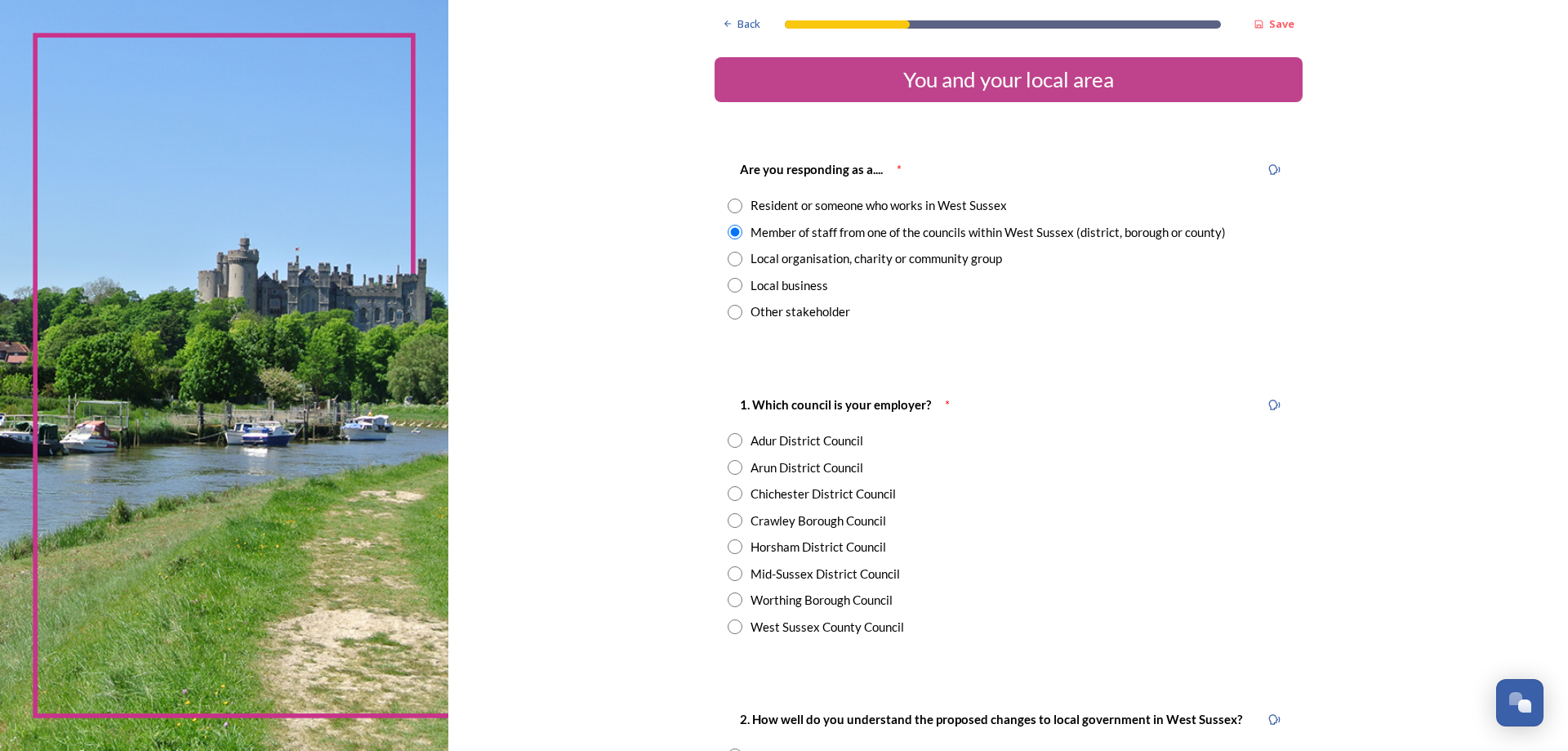 click on "Horsham District Council" at bounding box center (818, 547) 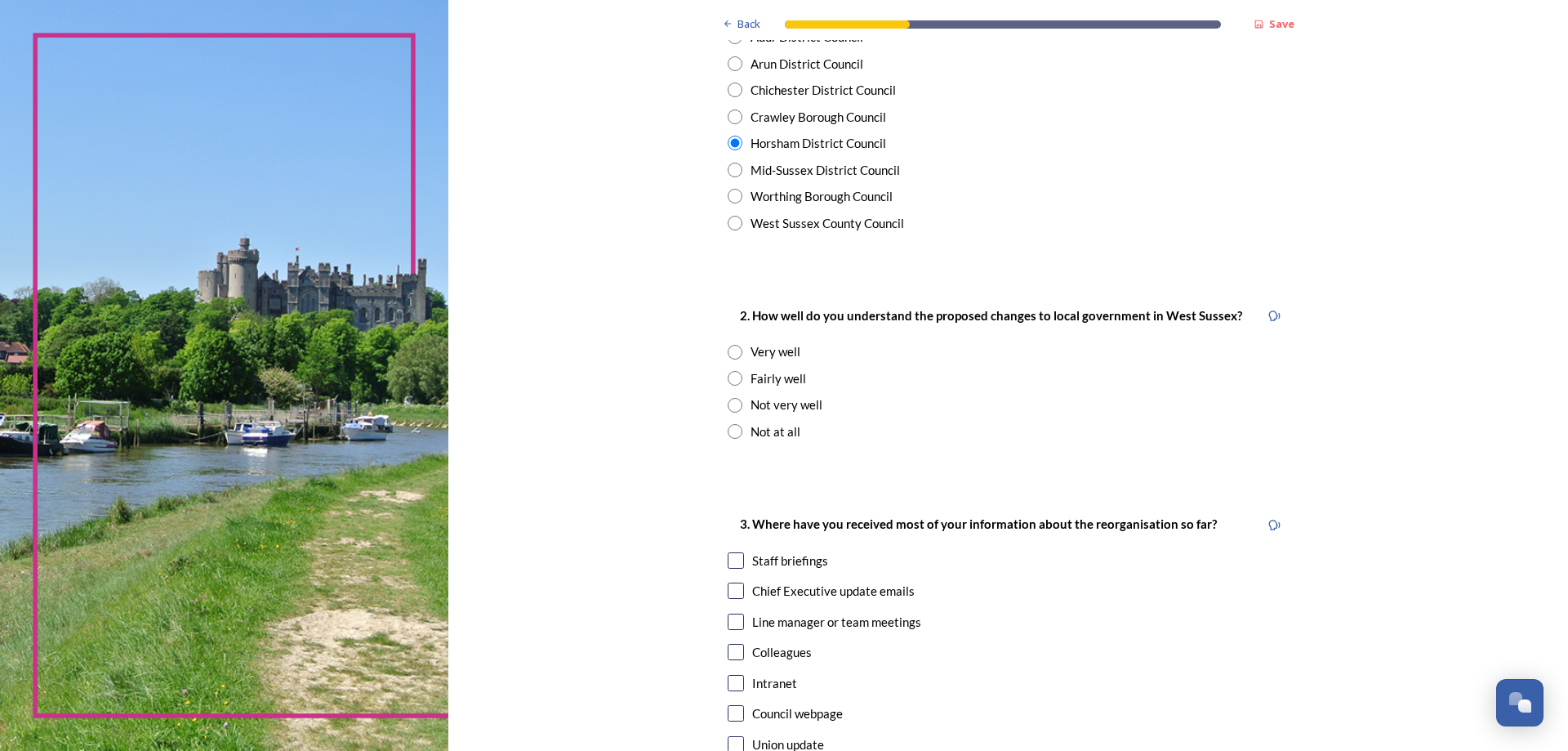 scroll, scrollTop: 409, scrollLeft: 0, axis: vertical 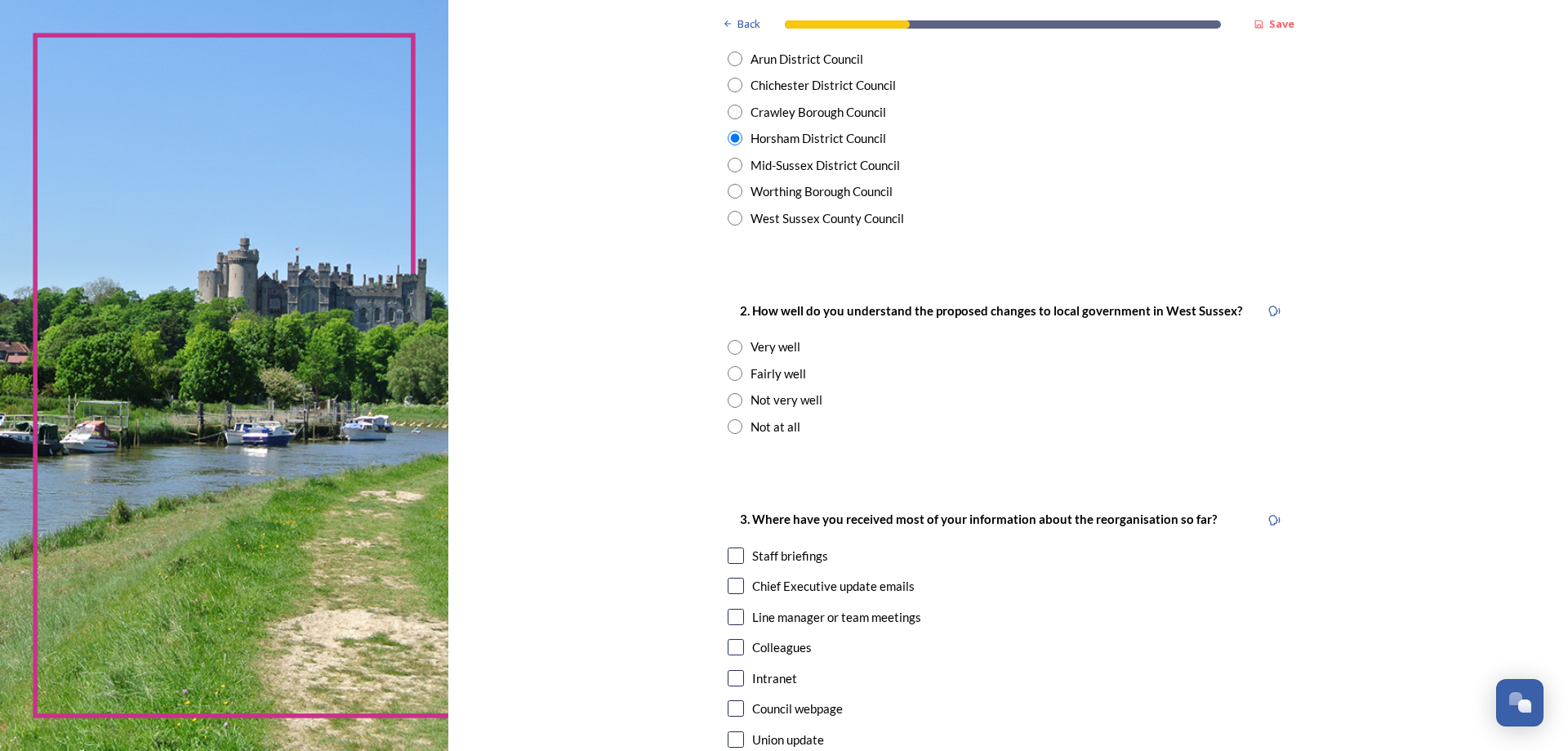 click at bounding box center [735, 373] 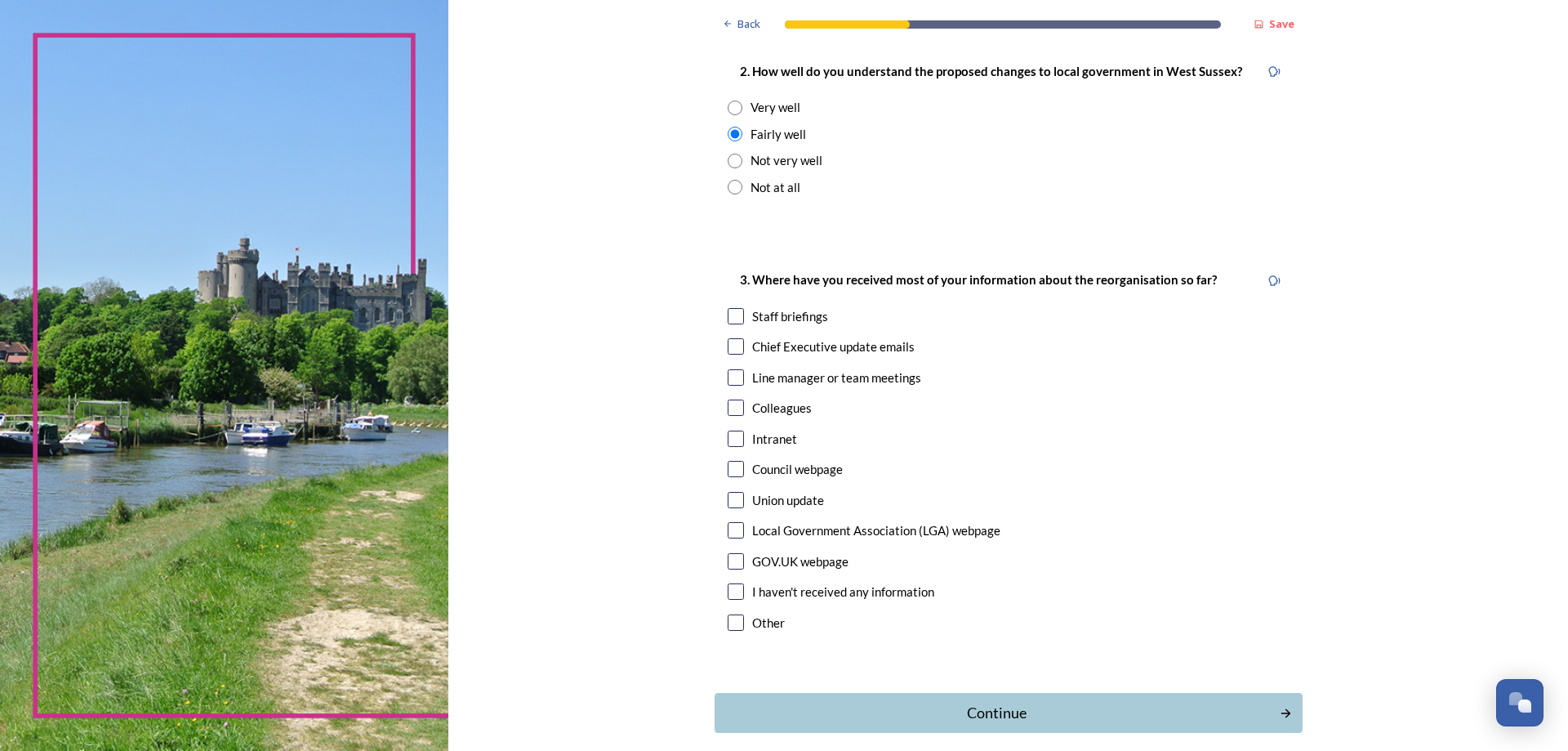 scroll, scrollTop: 654, scrollLeft: 0, axis: vertical 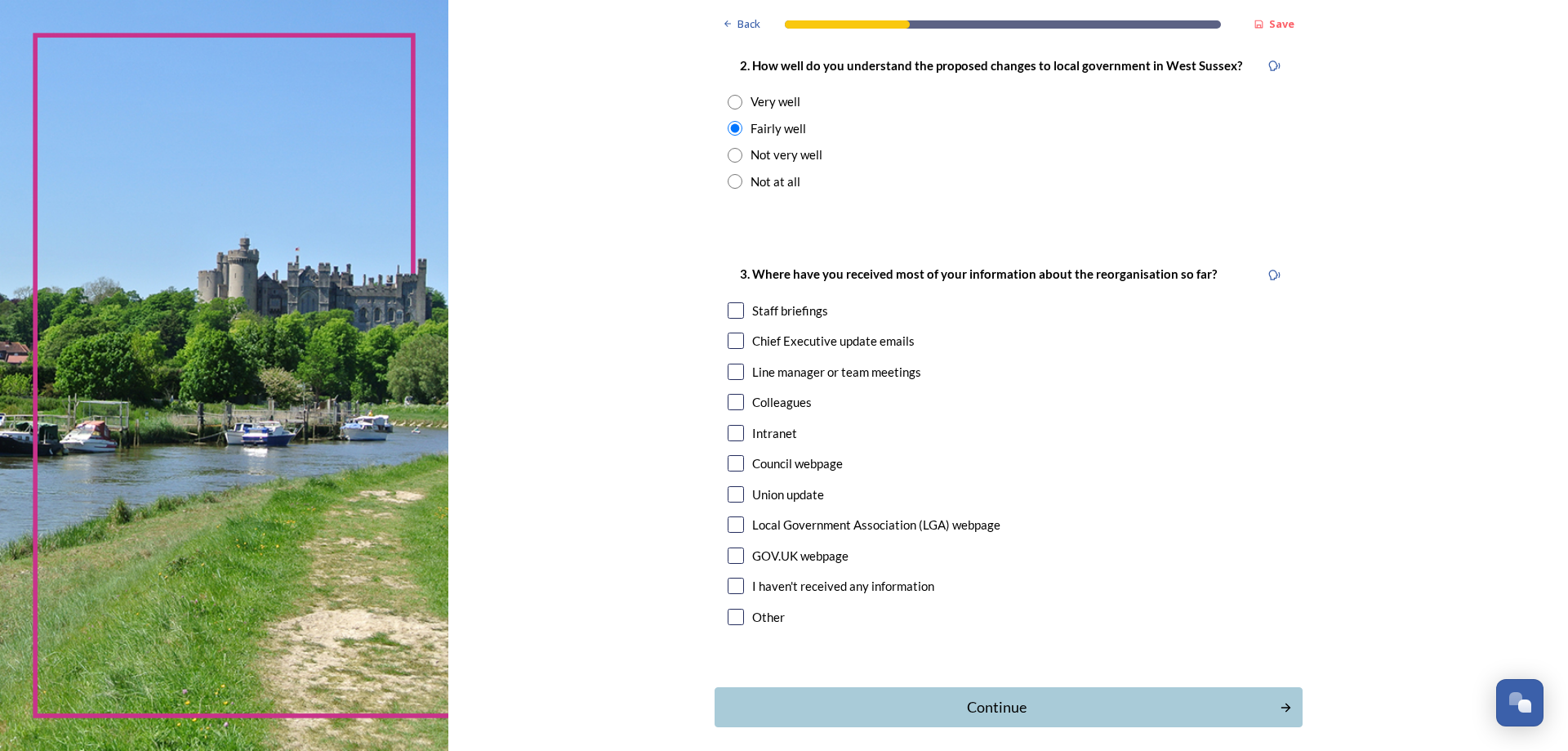 click at bounding box center (736, 311) 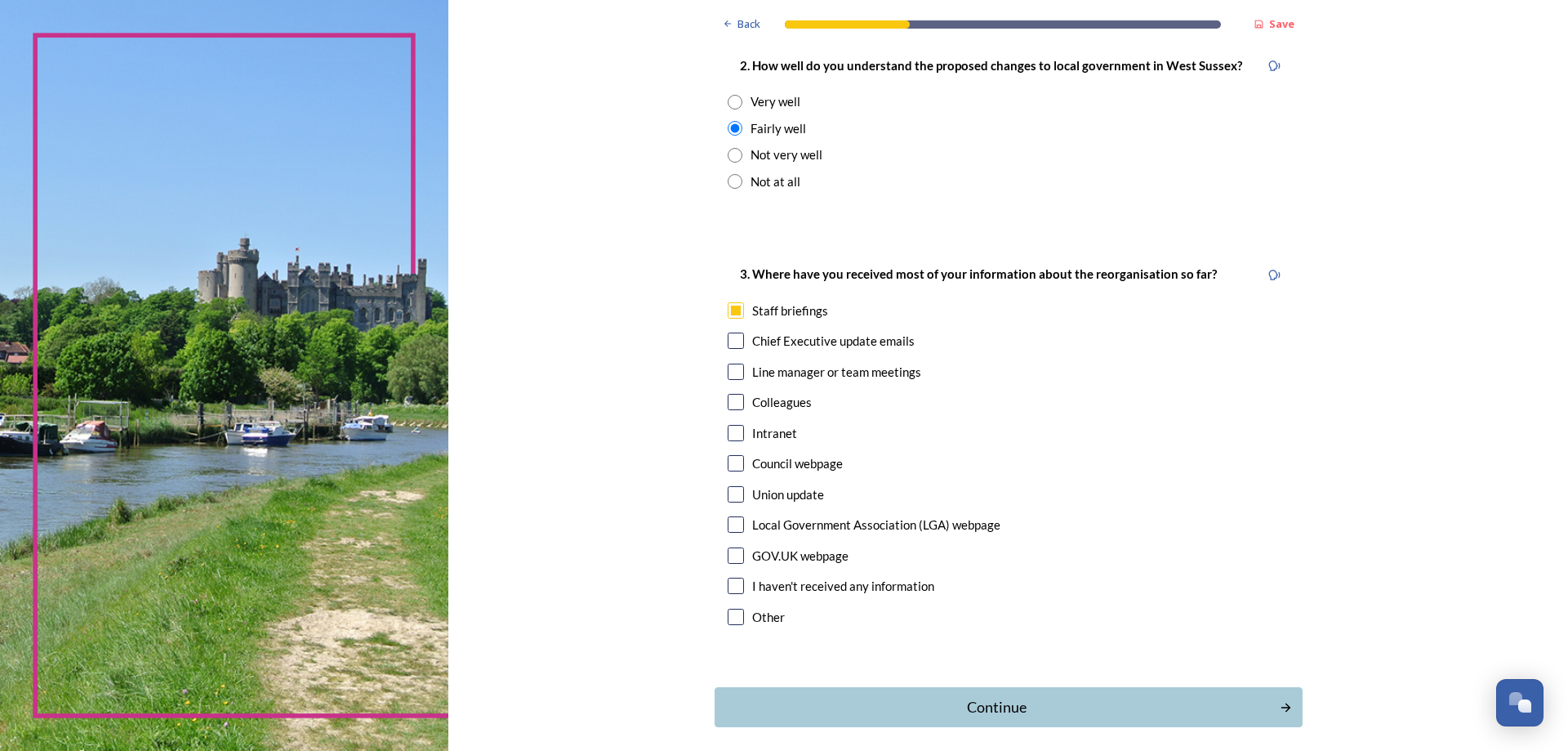 click at bounding box center [736, 341] 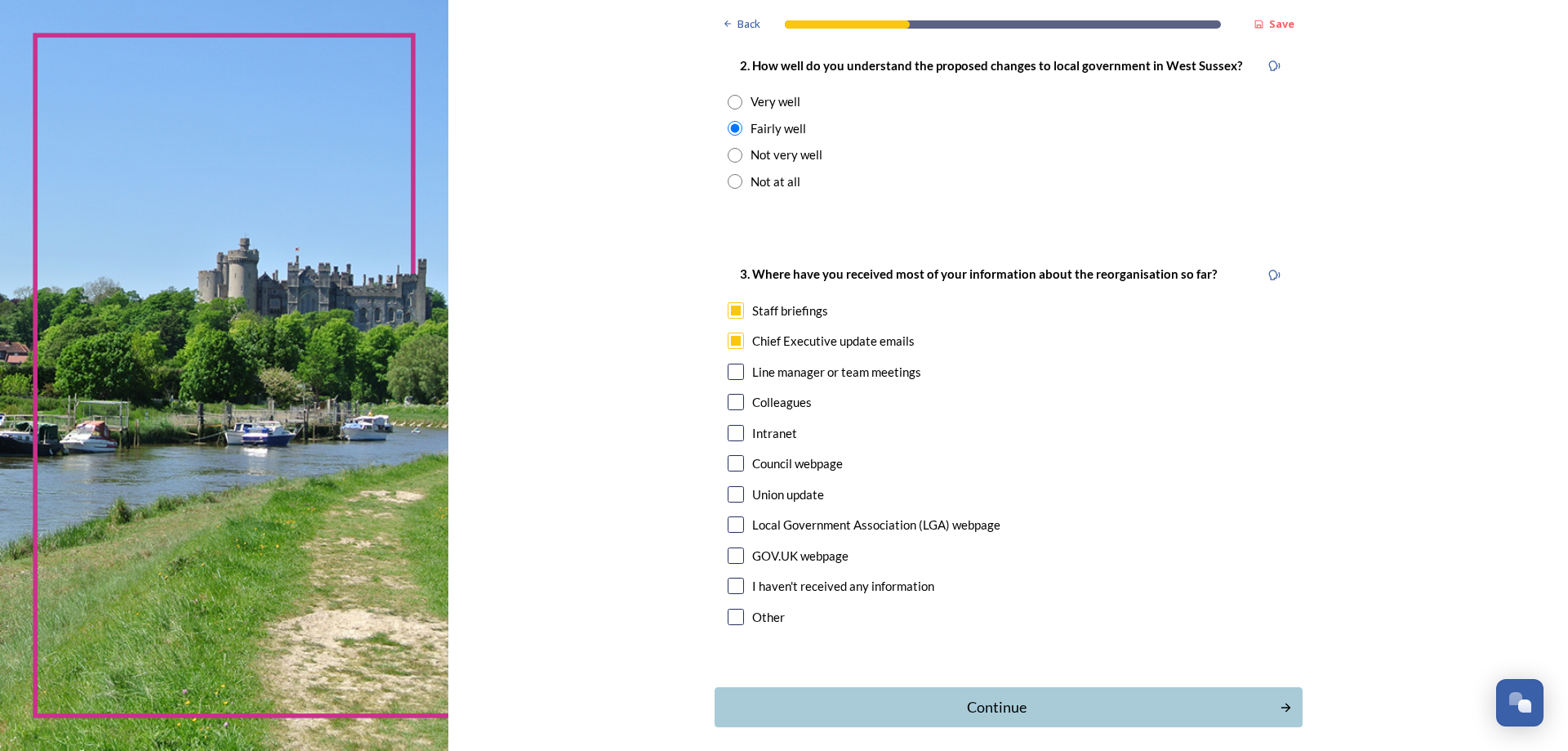 click at bounding box center [736, 372] 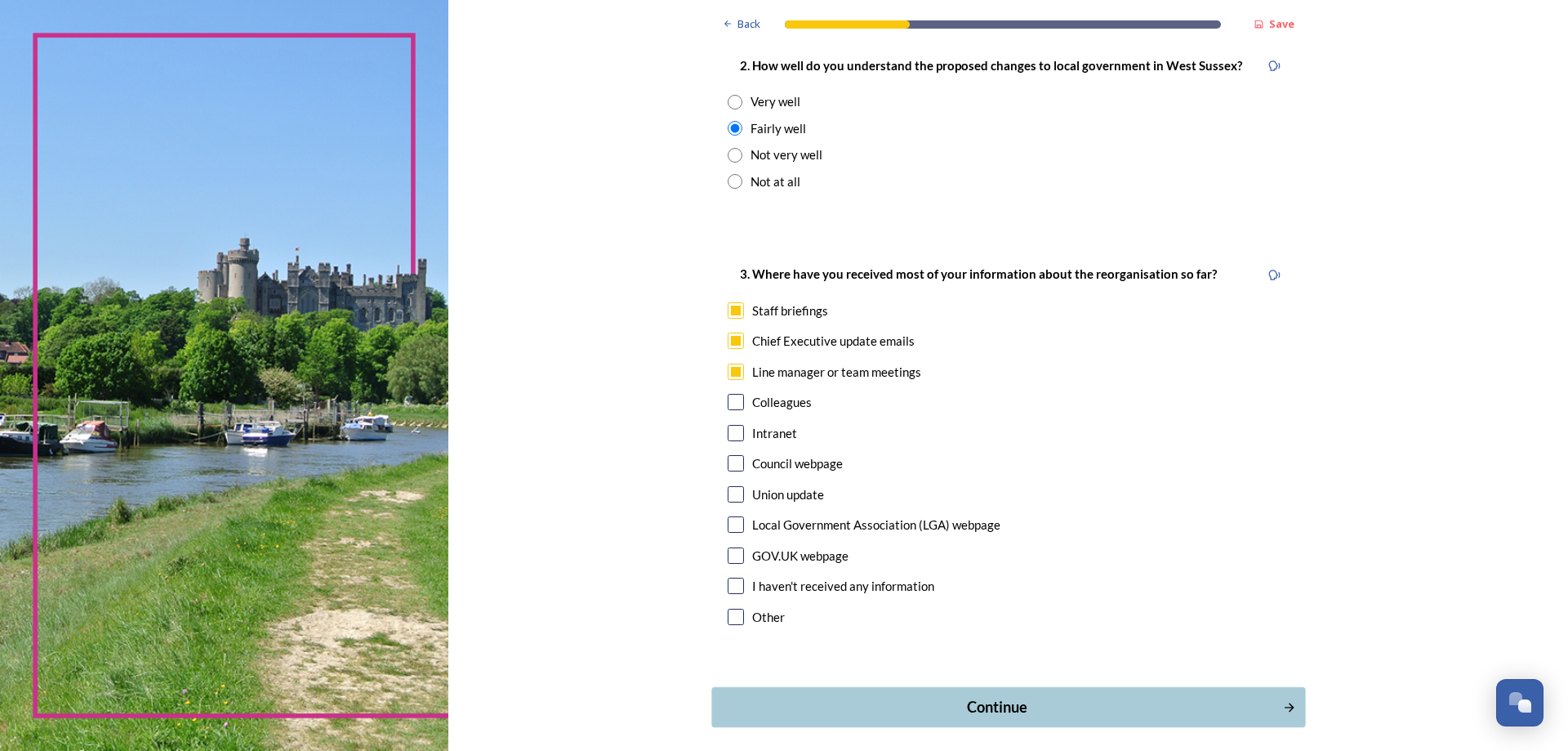 click on "Continue" at bounding box center [996, 707] 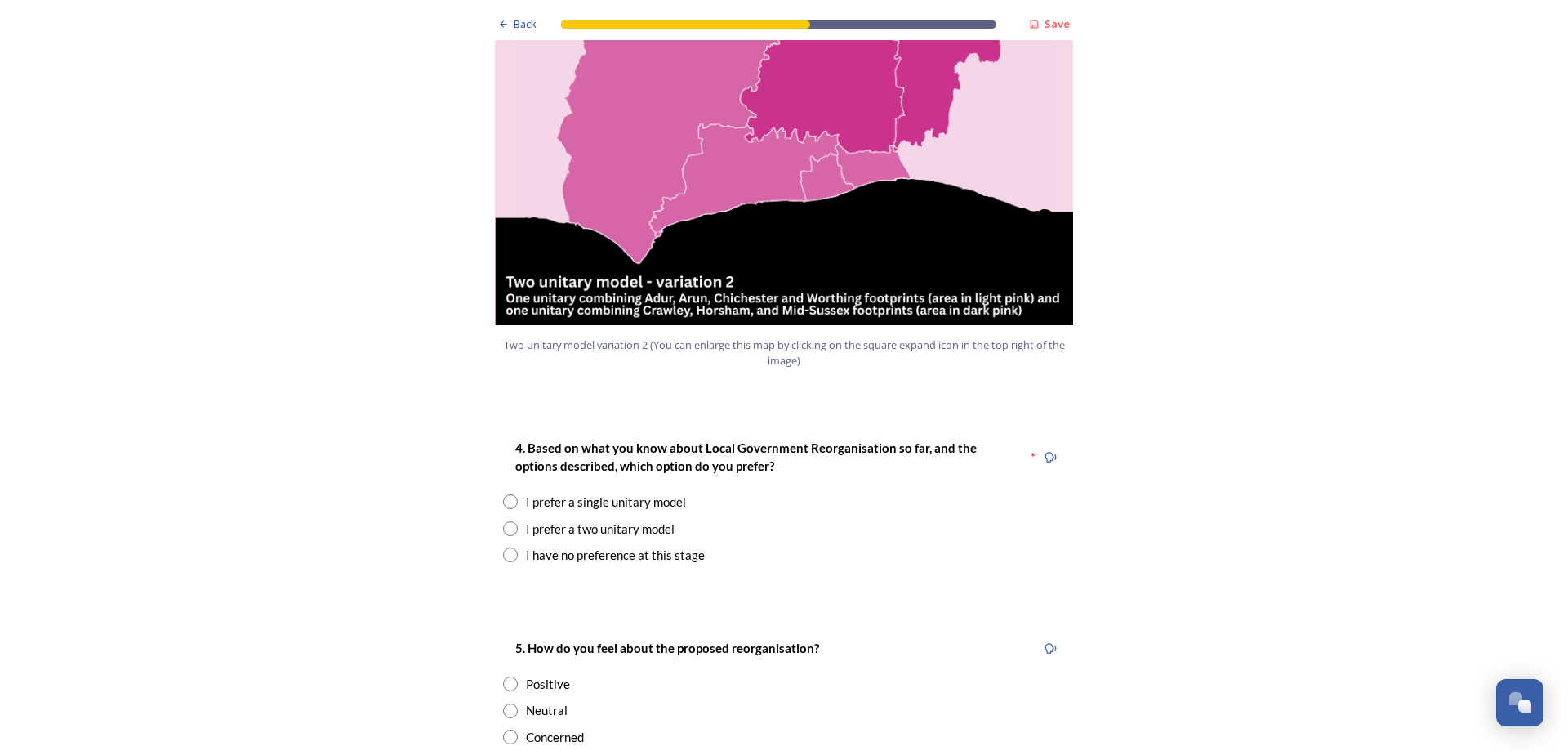 scroll, scrollTop: 1880, scrollLeft: 0, axis: vertical 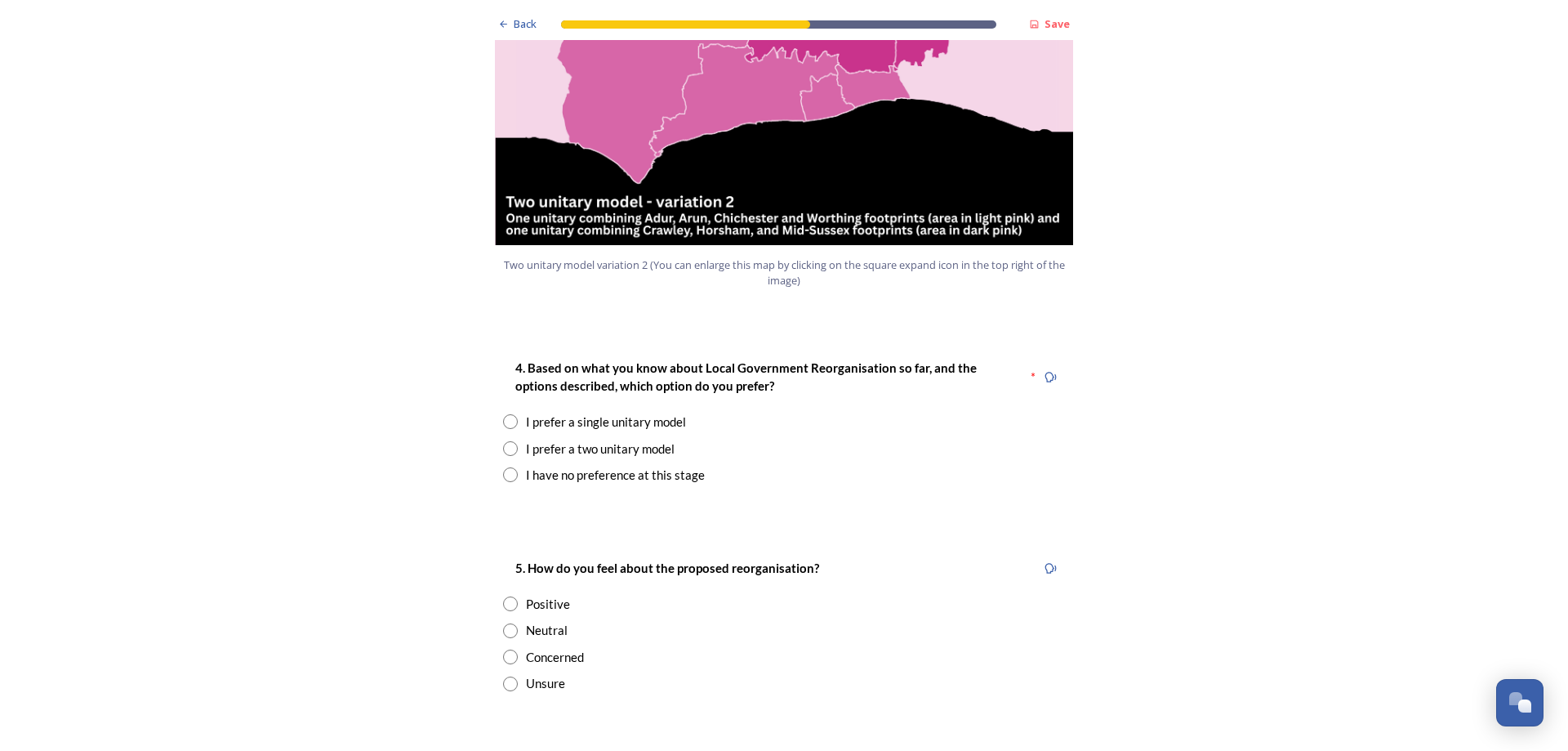click on "I prefer a two unitary model" at bounding box center [600, 449] 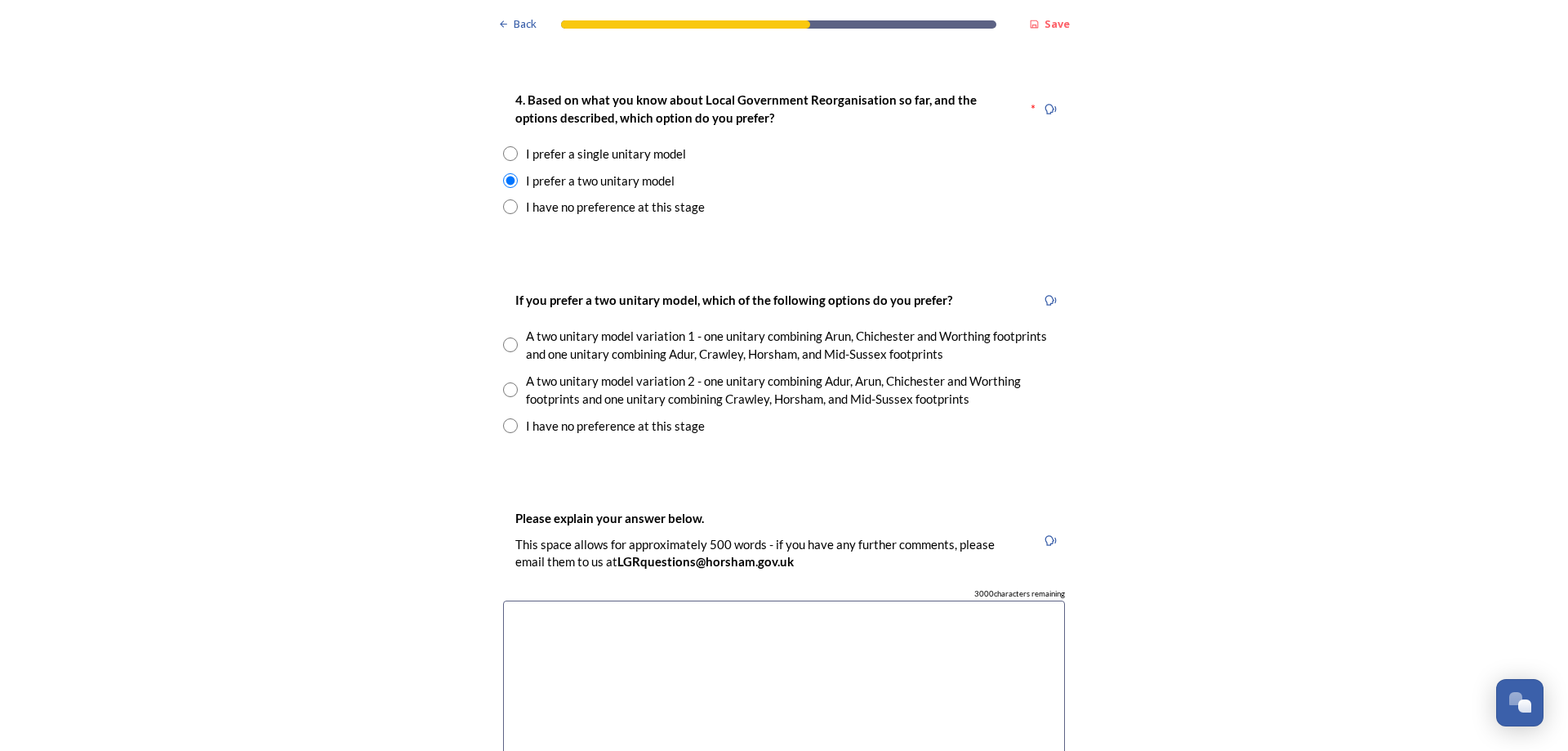 scroll, scrollTop: 2206, scrollLeft: 0, axis: vertical 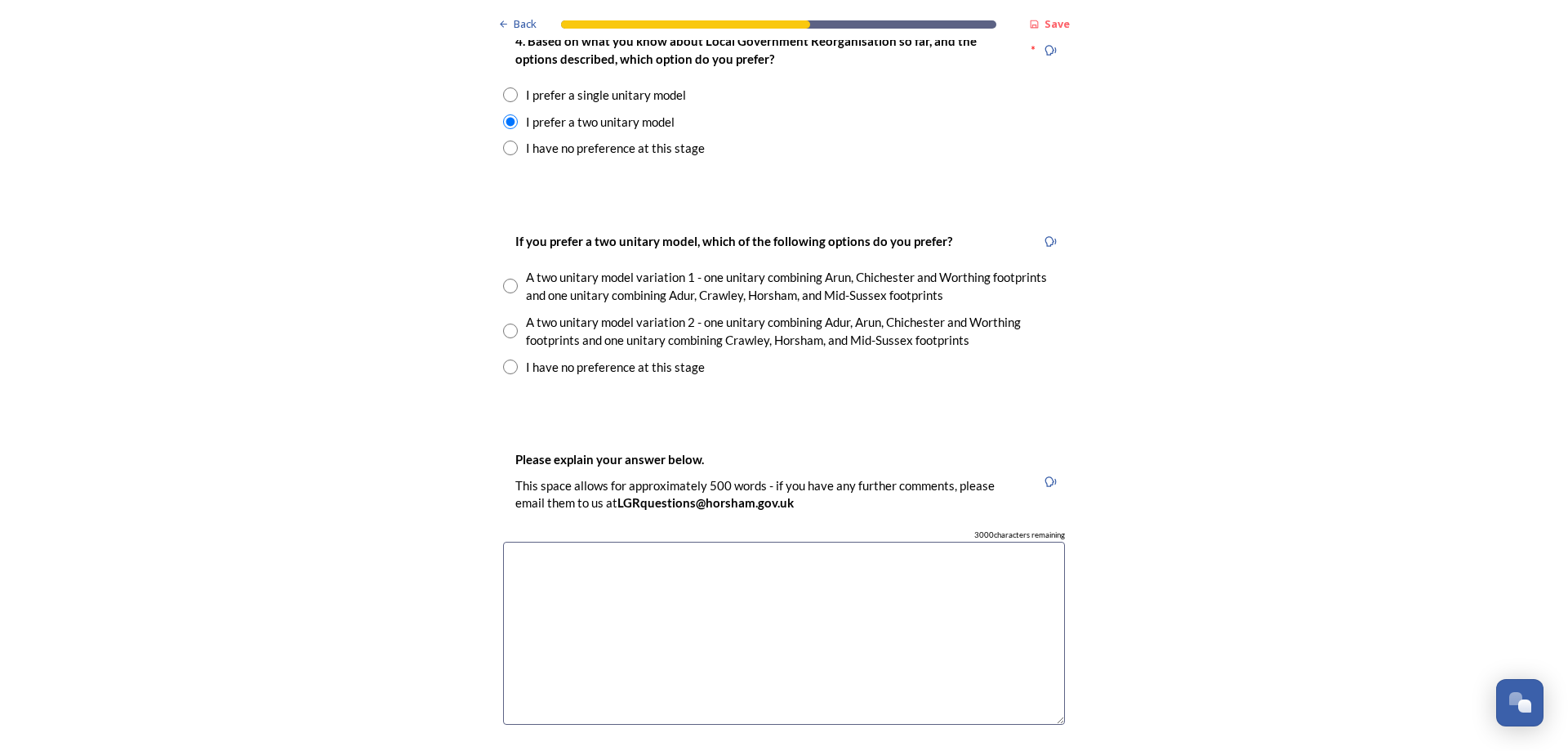 click at bounding box center [510, 331] 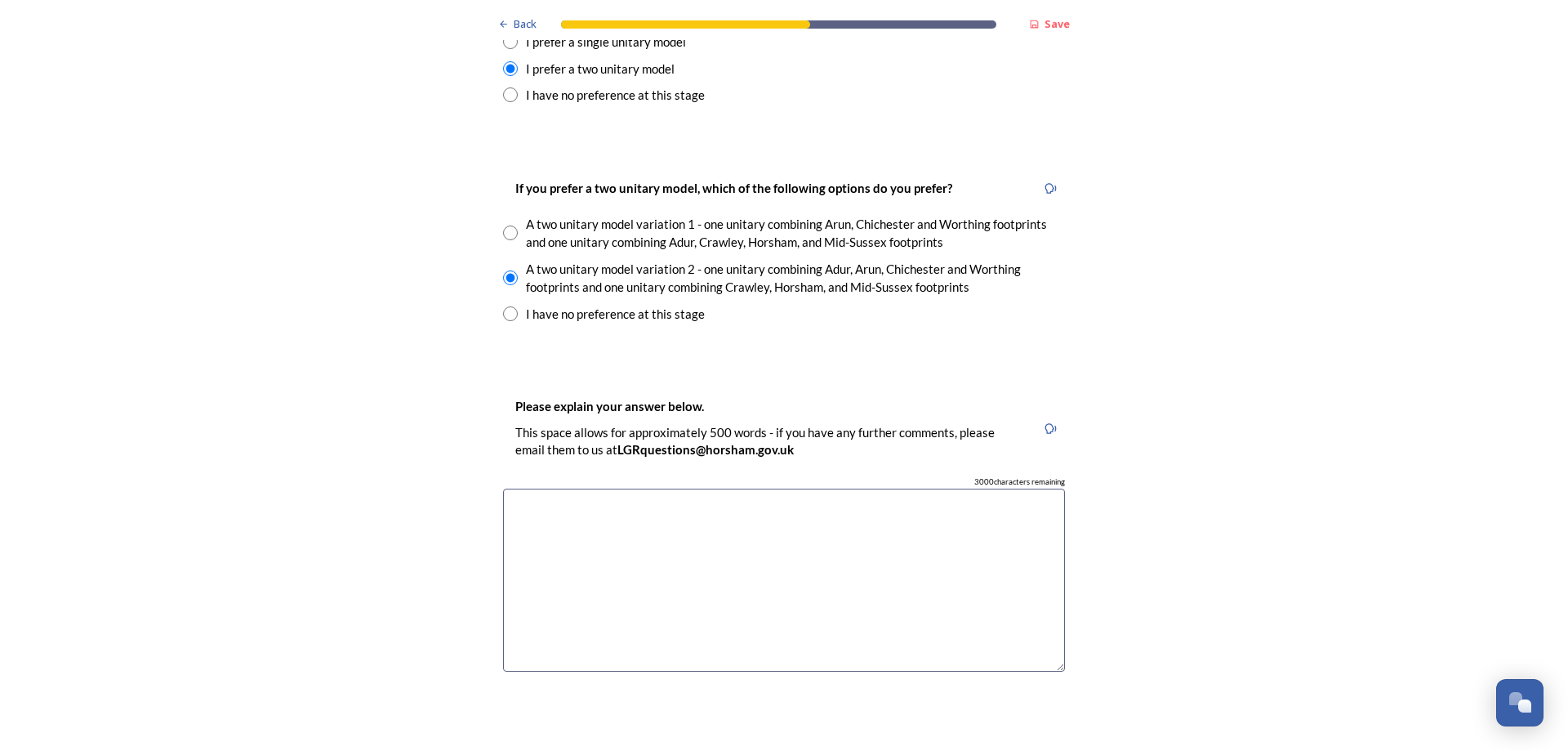 scroll, scrollTop: 2288, scrollLeft: 0, axis: vertical 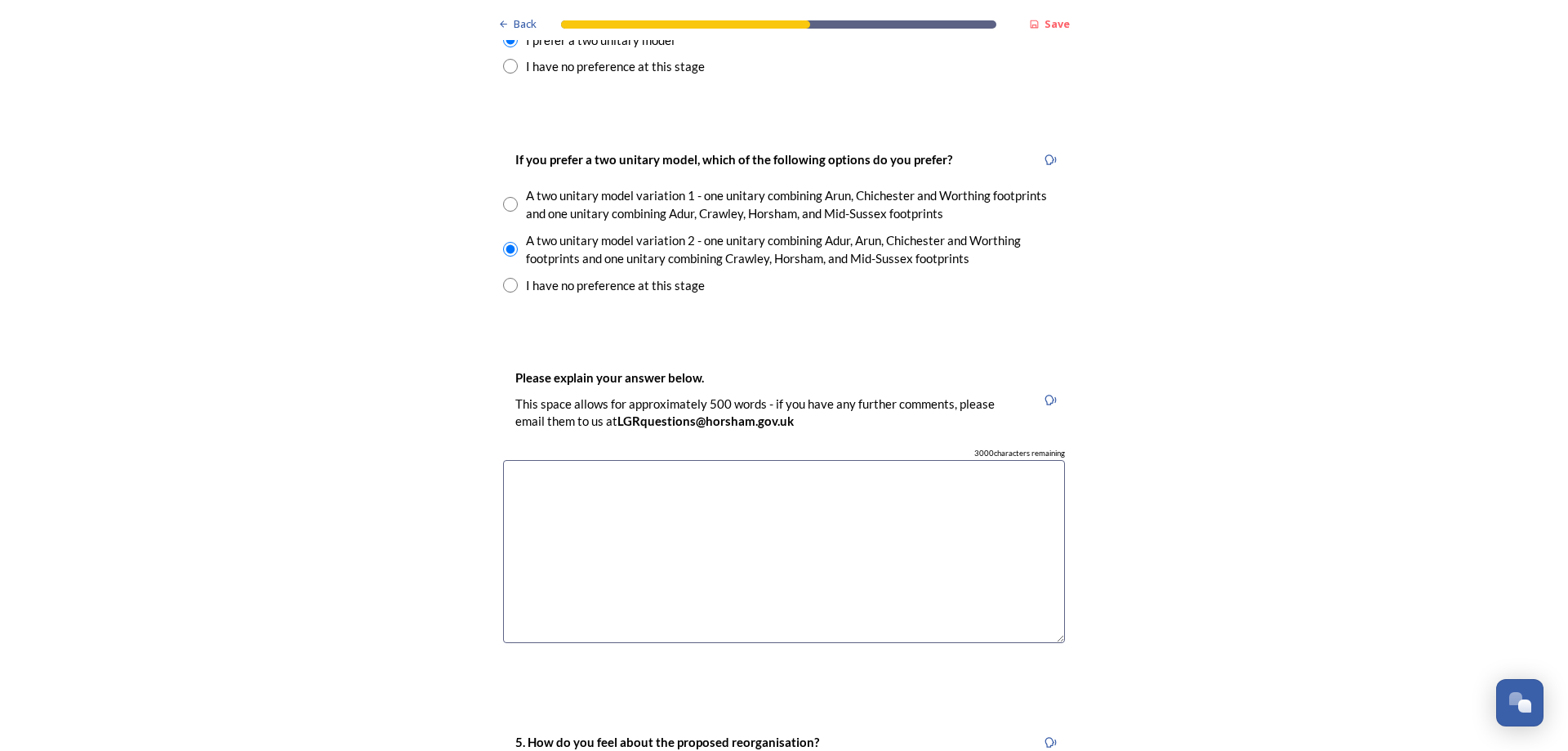 click at bounding box center (784, 552) 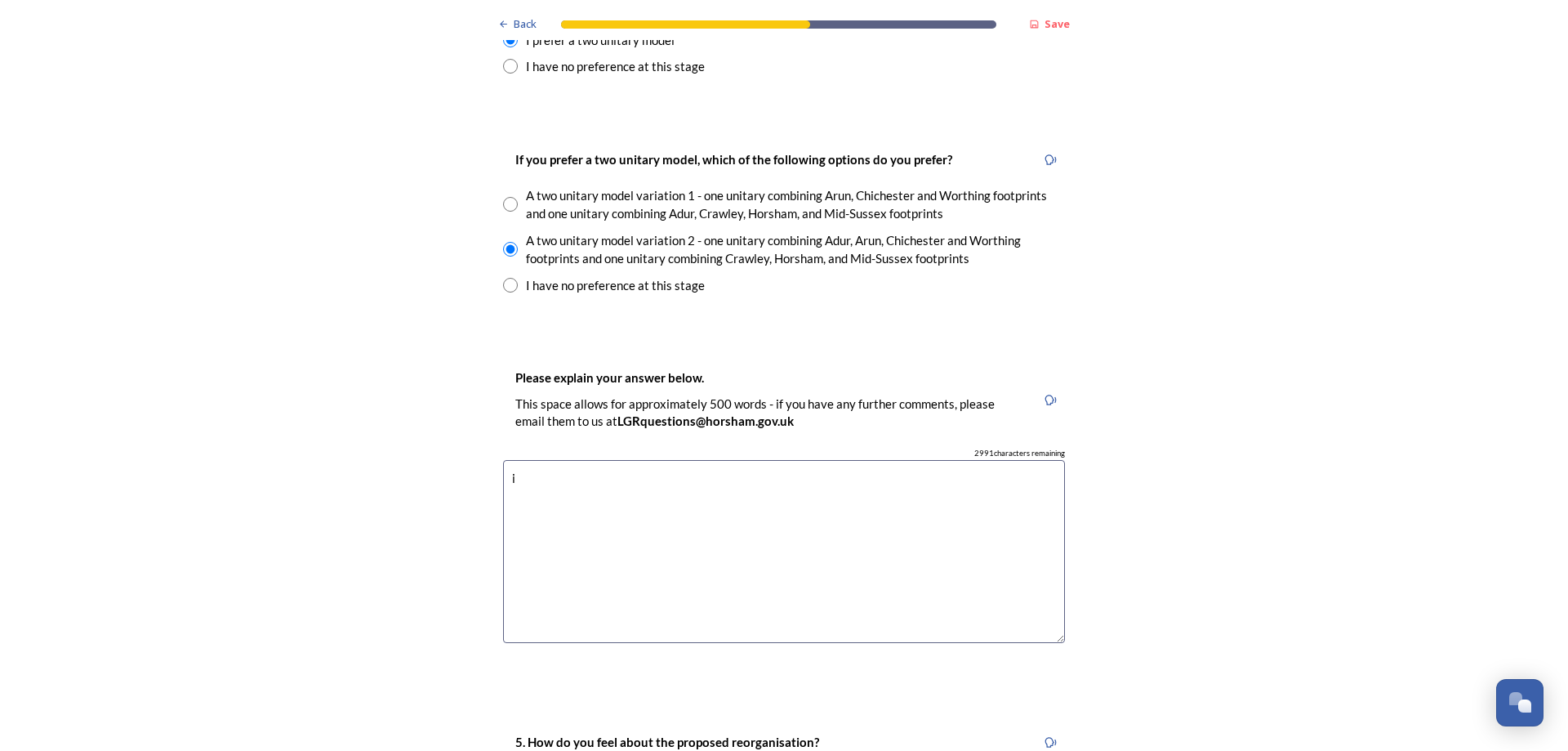 type on "i" 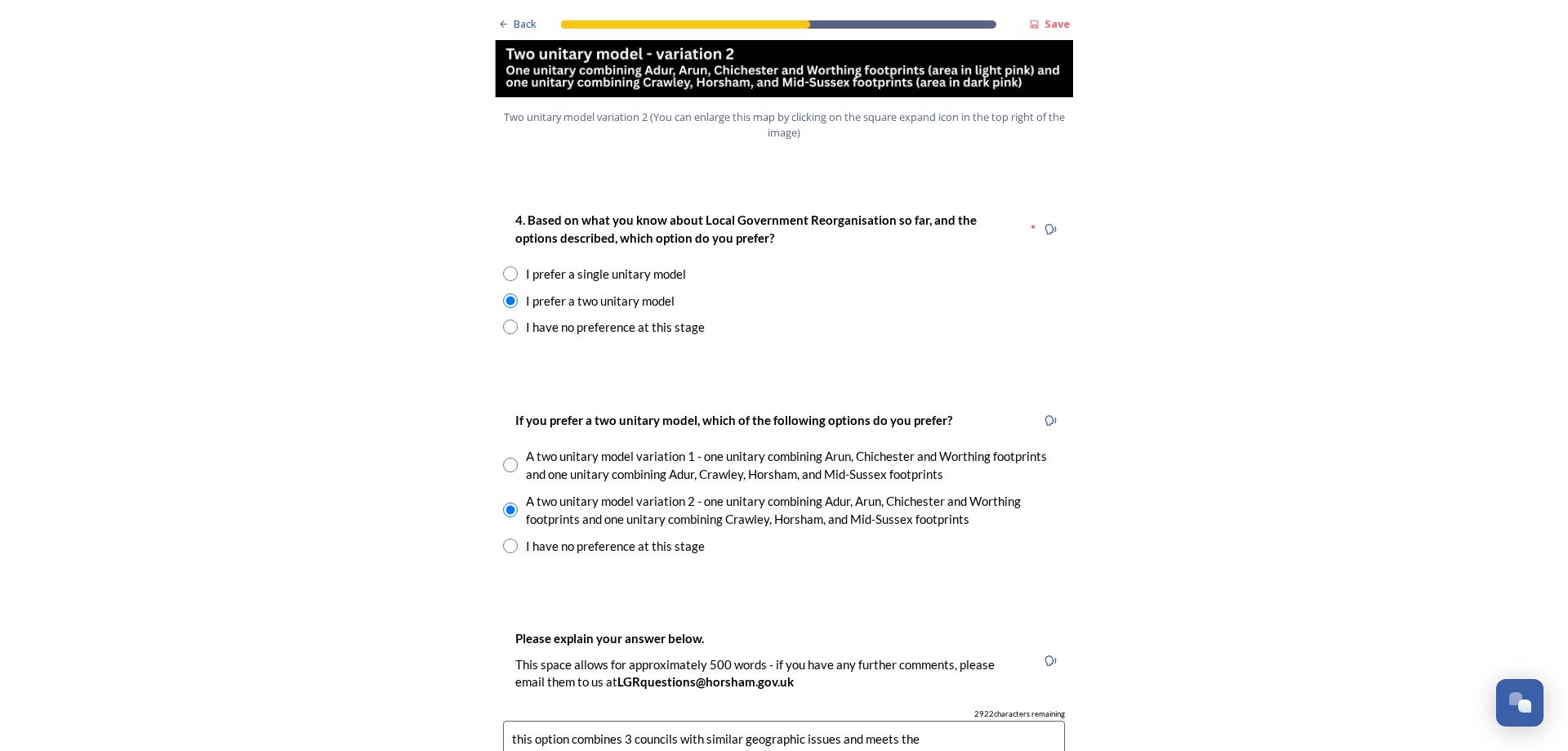 scroll, scrollTop: 2125, scrollLeft: 0, axis: vertical 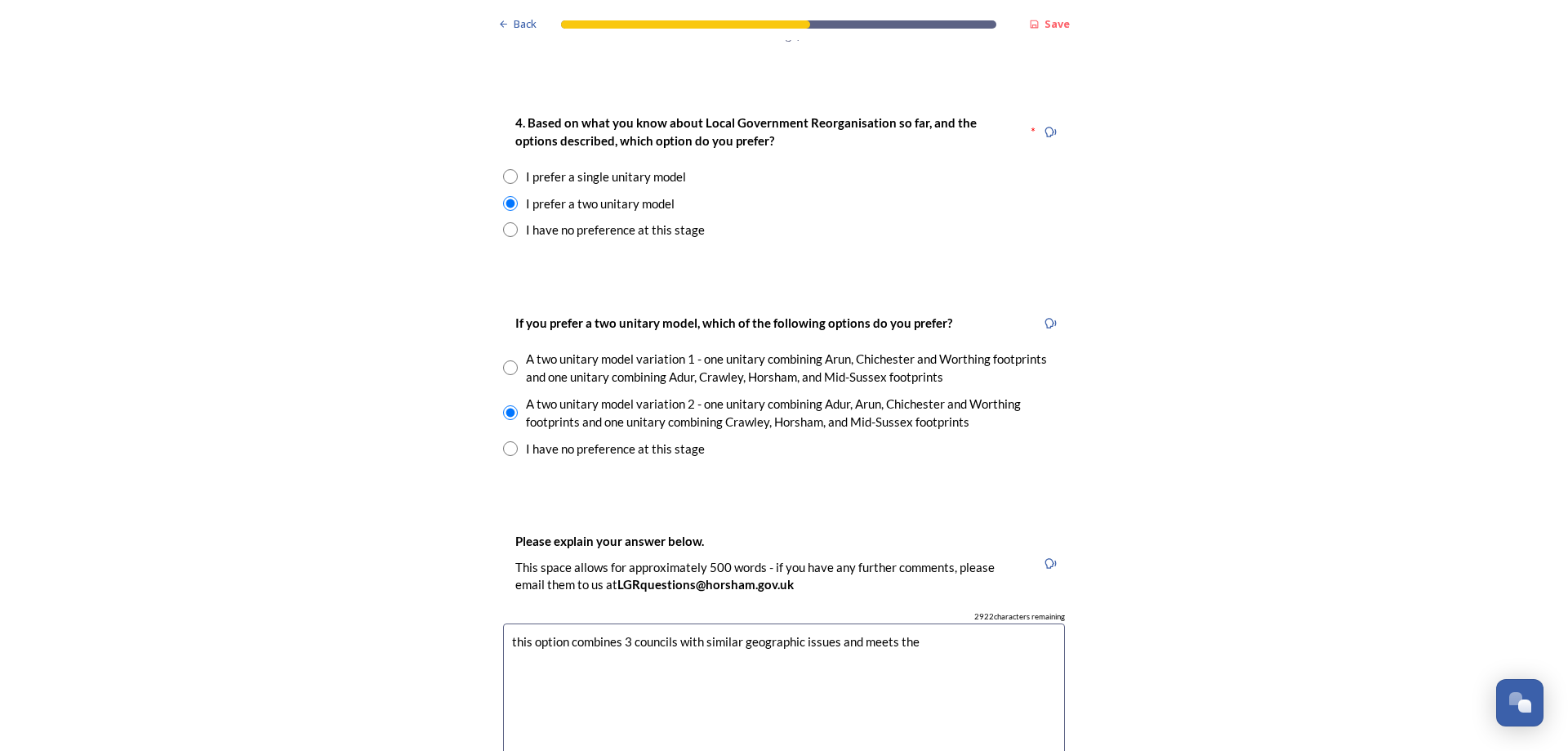 click on "this option combines 3 councils with similar geographic issues and meets the" at bounding box center (784, 715) 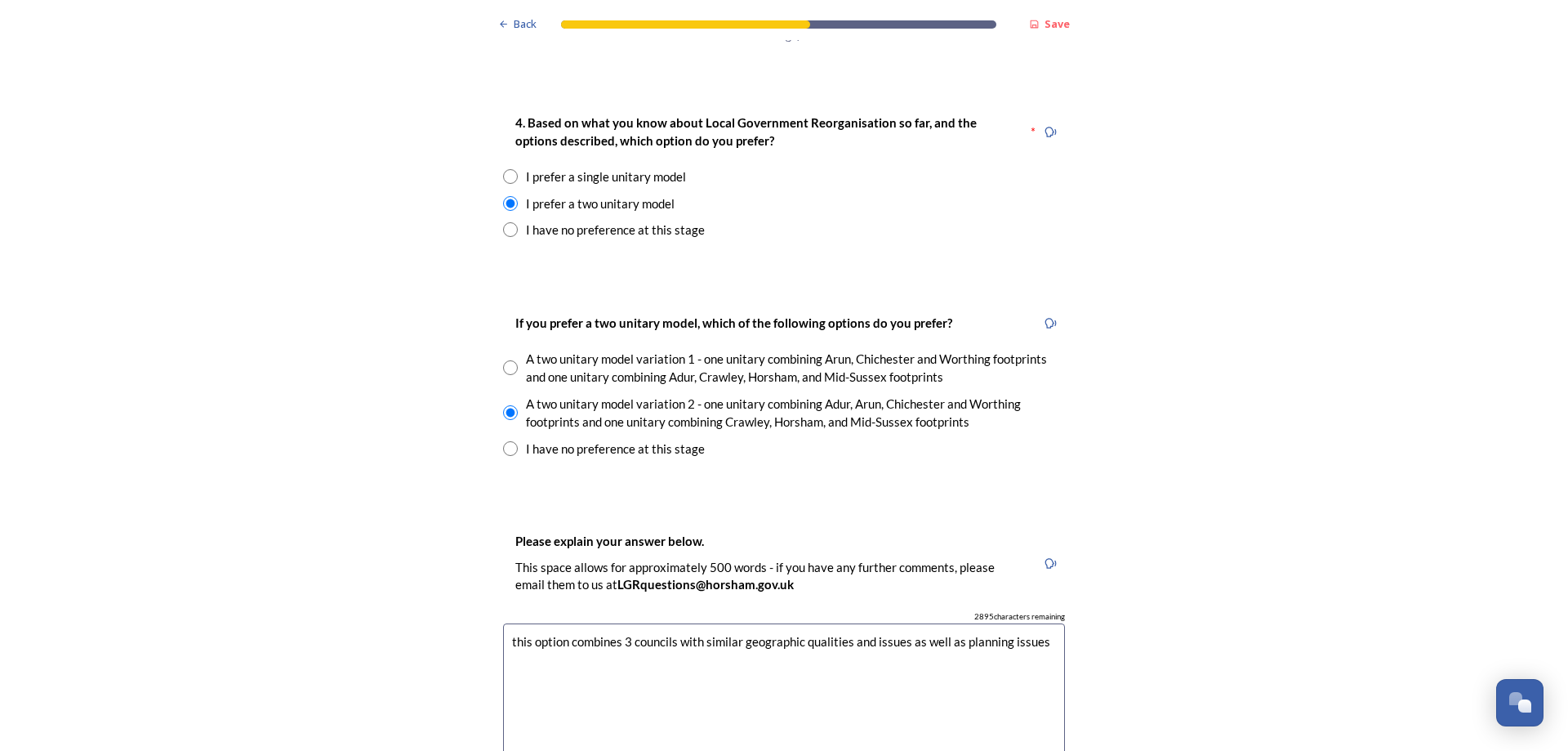 drag, startPoint x: 902, startPoint y: 644, endPoint x: 923, endPoint y: 629, distance: 25.806976 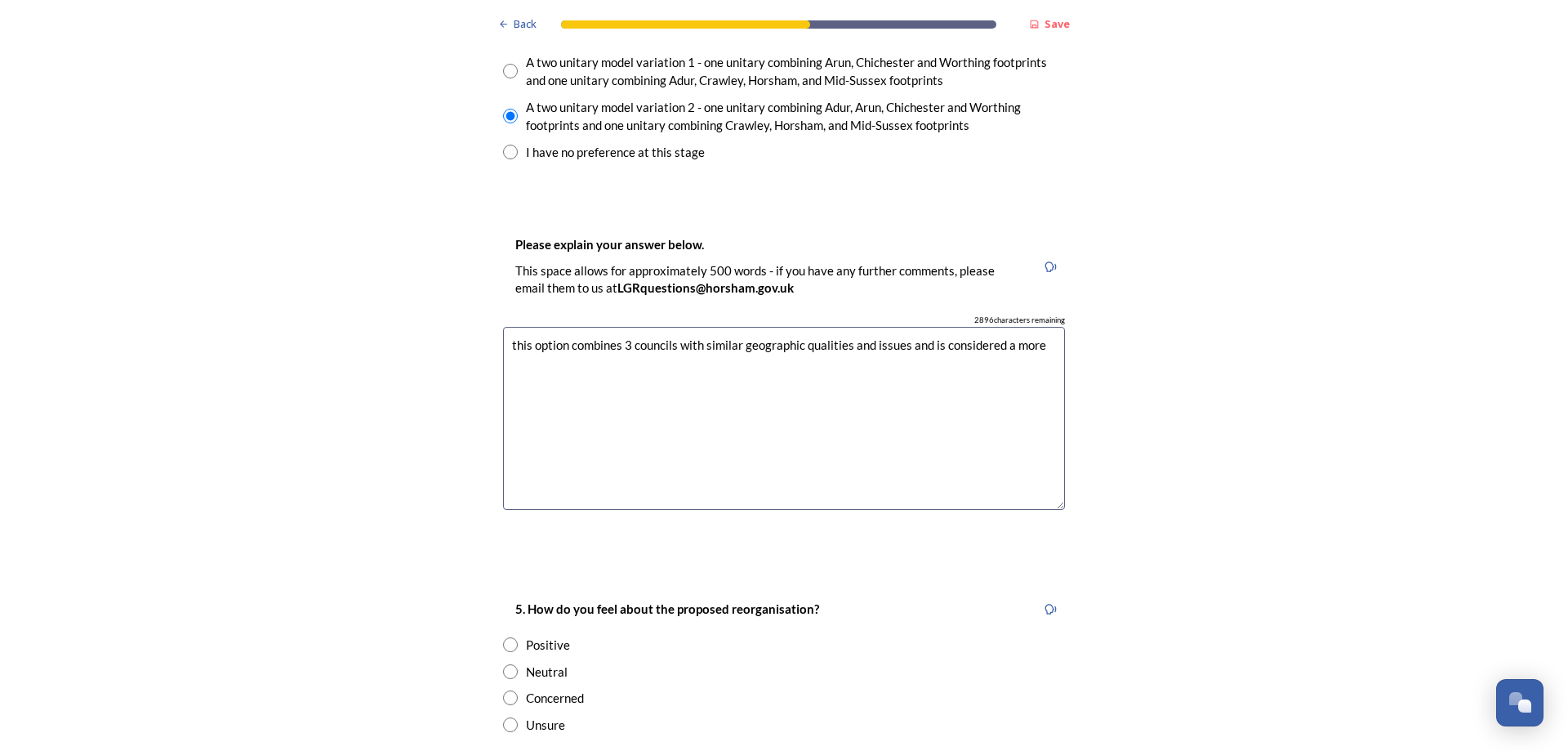 scroll, scrollTop: 2615, scrollLeft: 0, axis: vertical 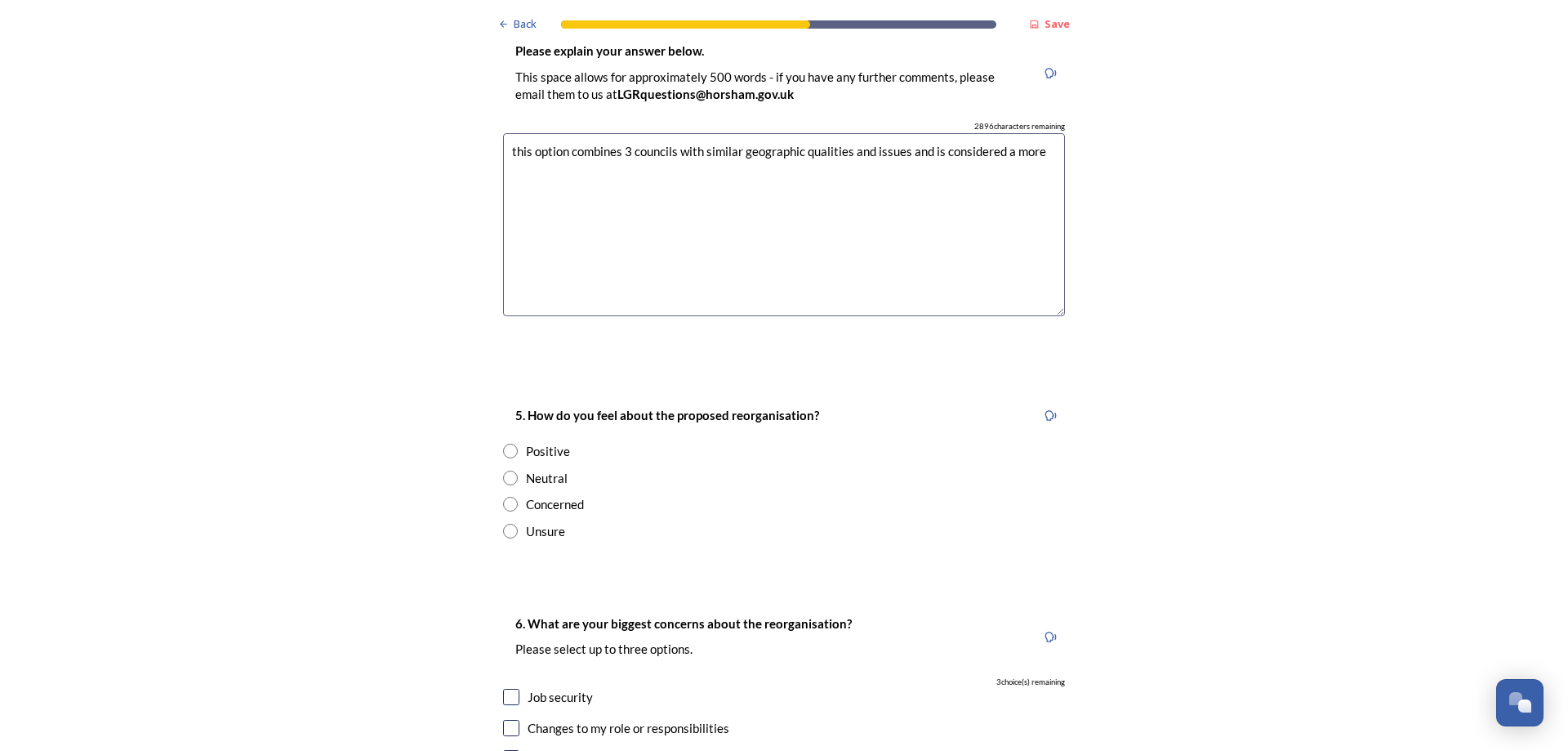 type on "this option combines 3 councils with similar geographic qualities and issues and is considered a more" 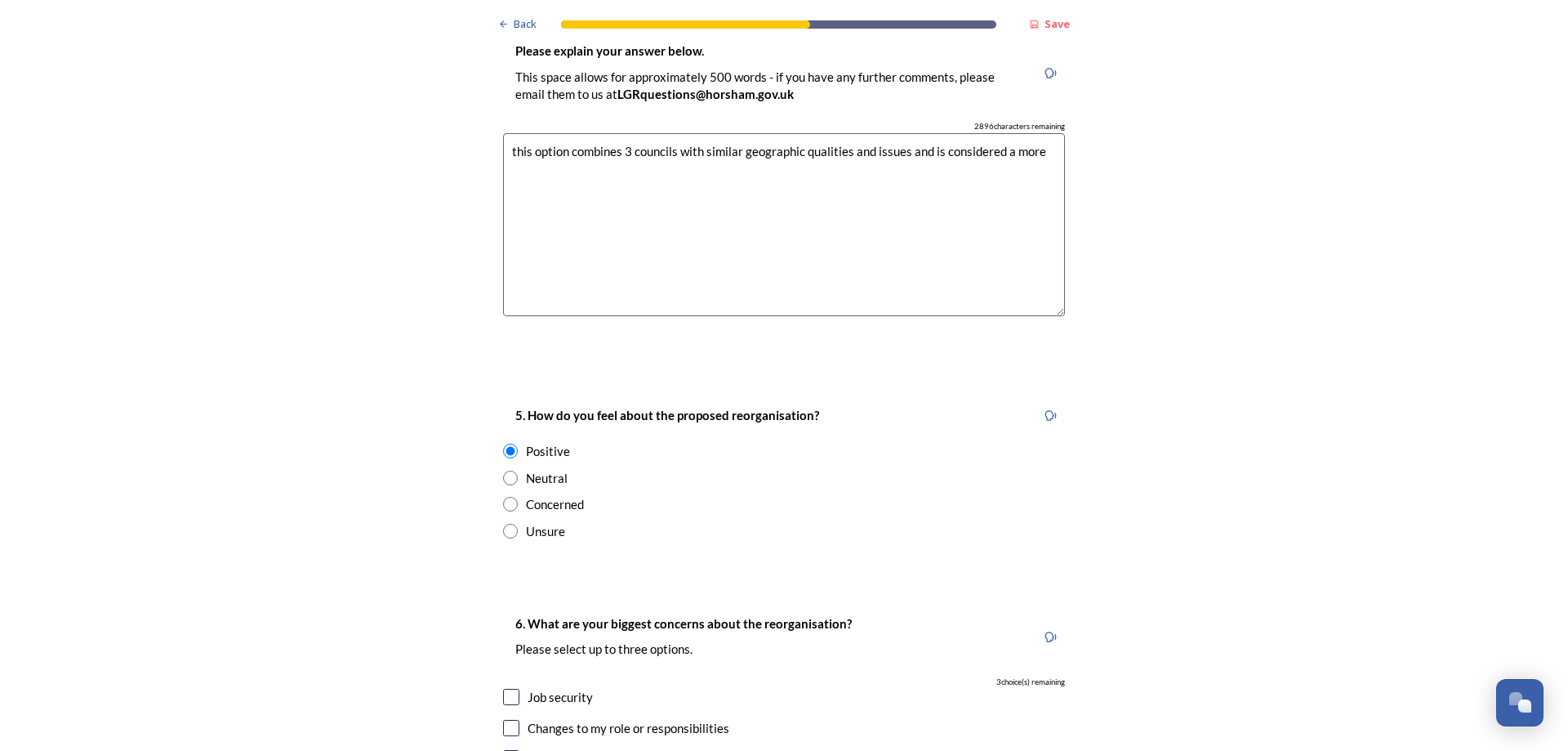 click on "Unsure" at bounding box center [784, 531] 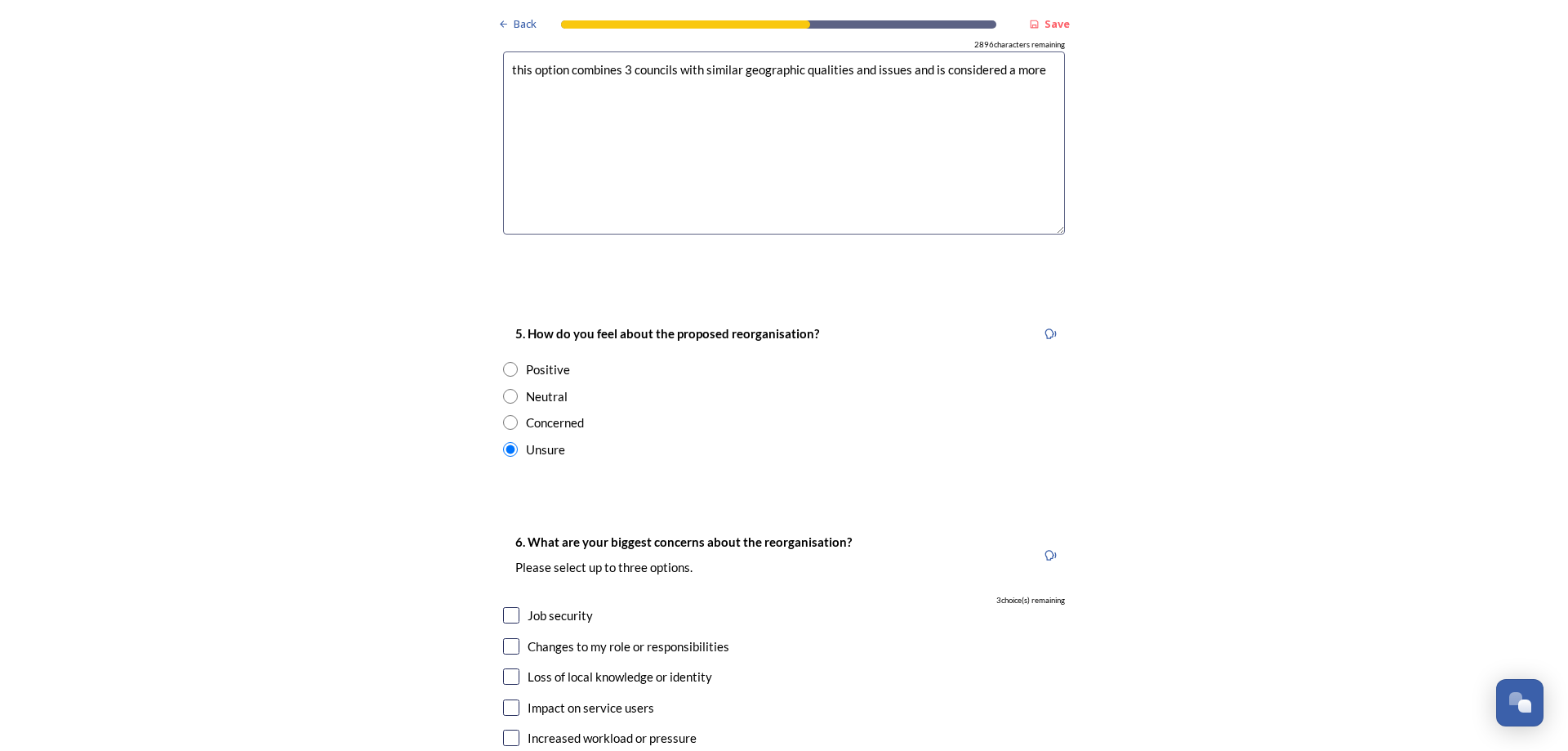 scroll, scrollTop: 2778, scrollLeft: 0, axis: vertical 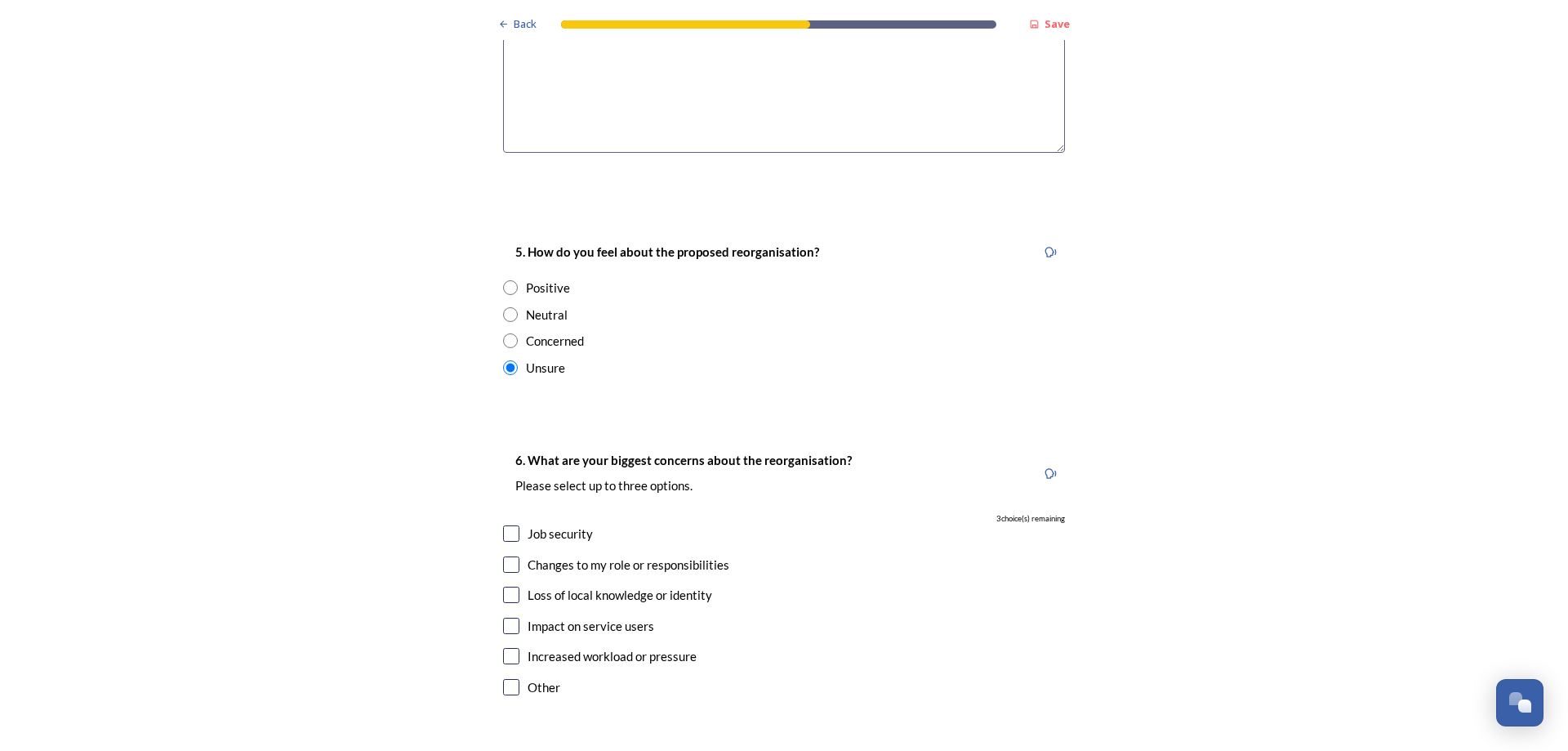 click at bounding box center [511, 595] 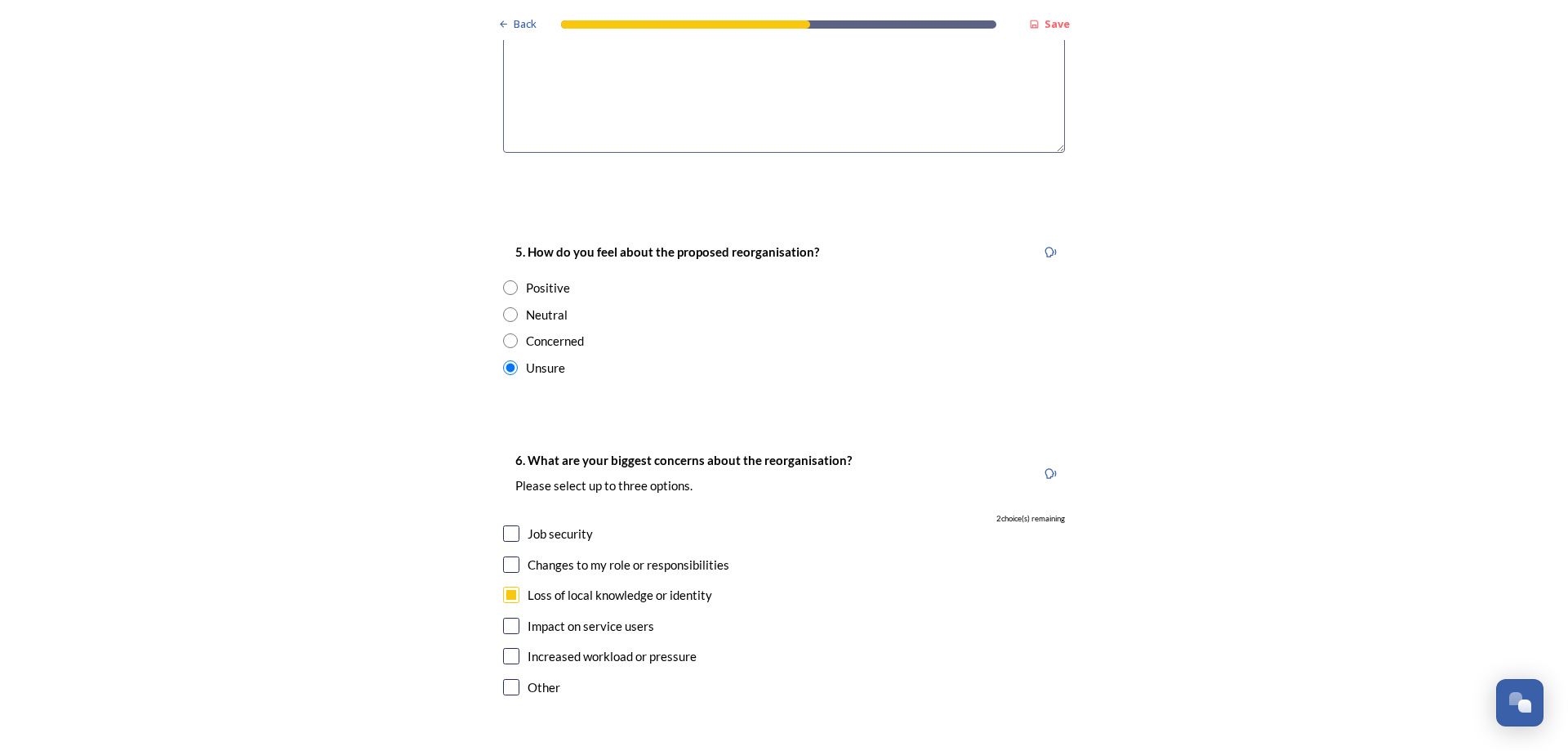 click at bounding box center [511, 626] 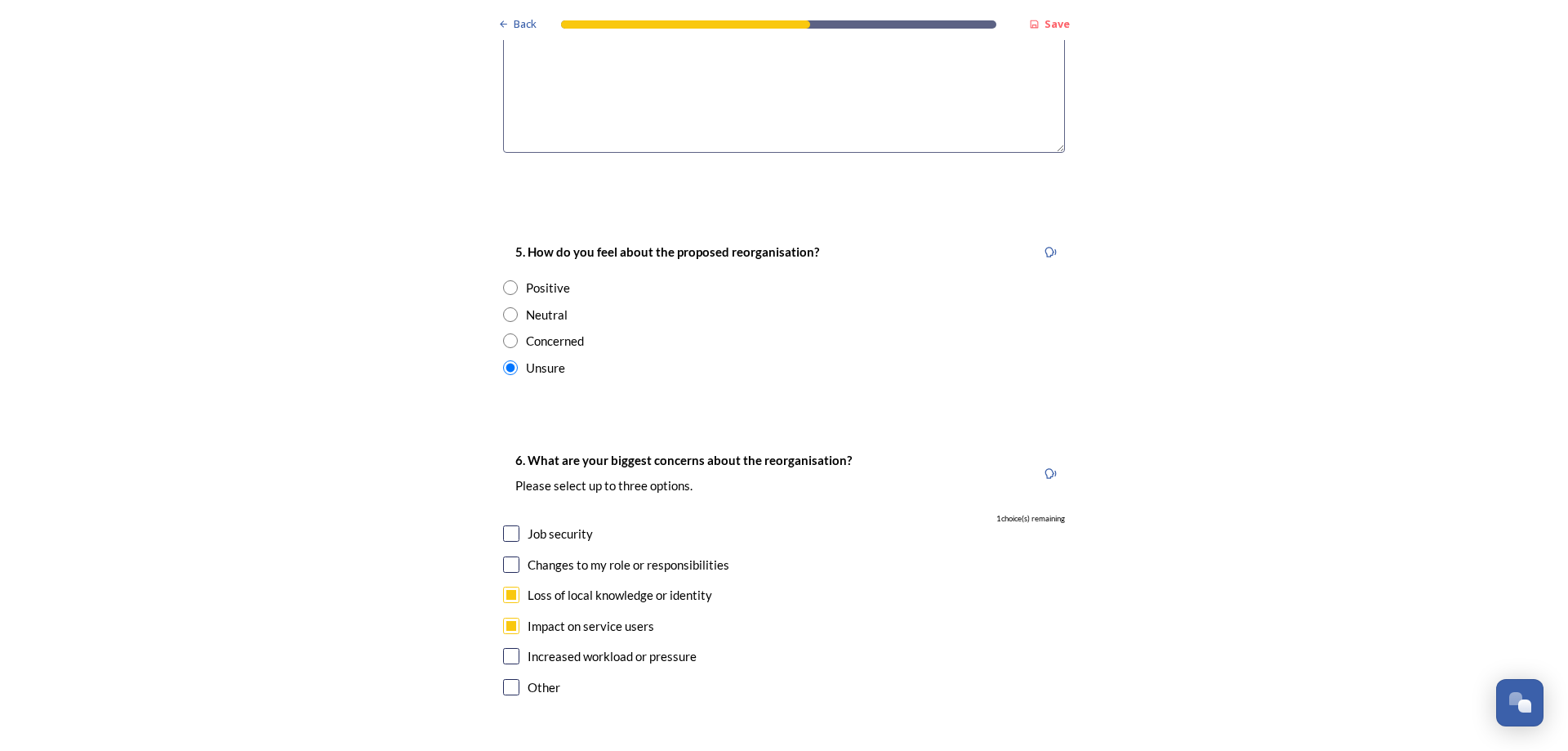 click at bounding box center (511, 656) 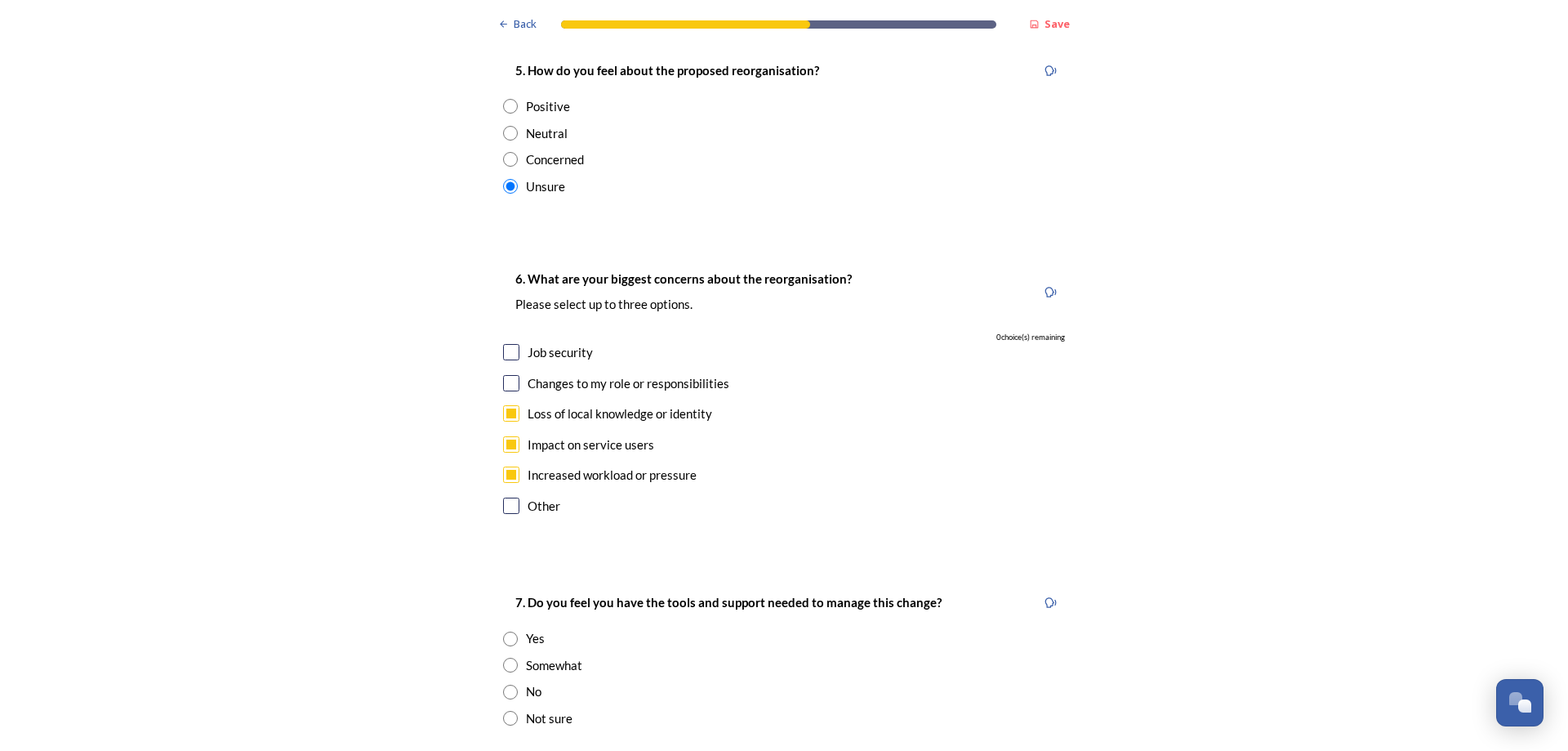 scroll, scrollTop: 3024, scrollLeft: 0, axis: vertical 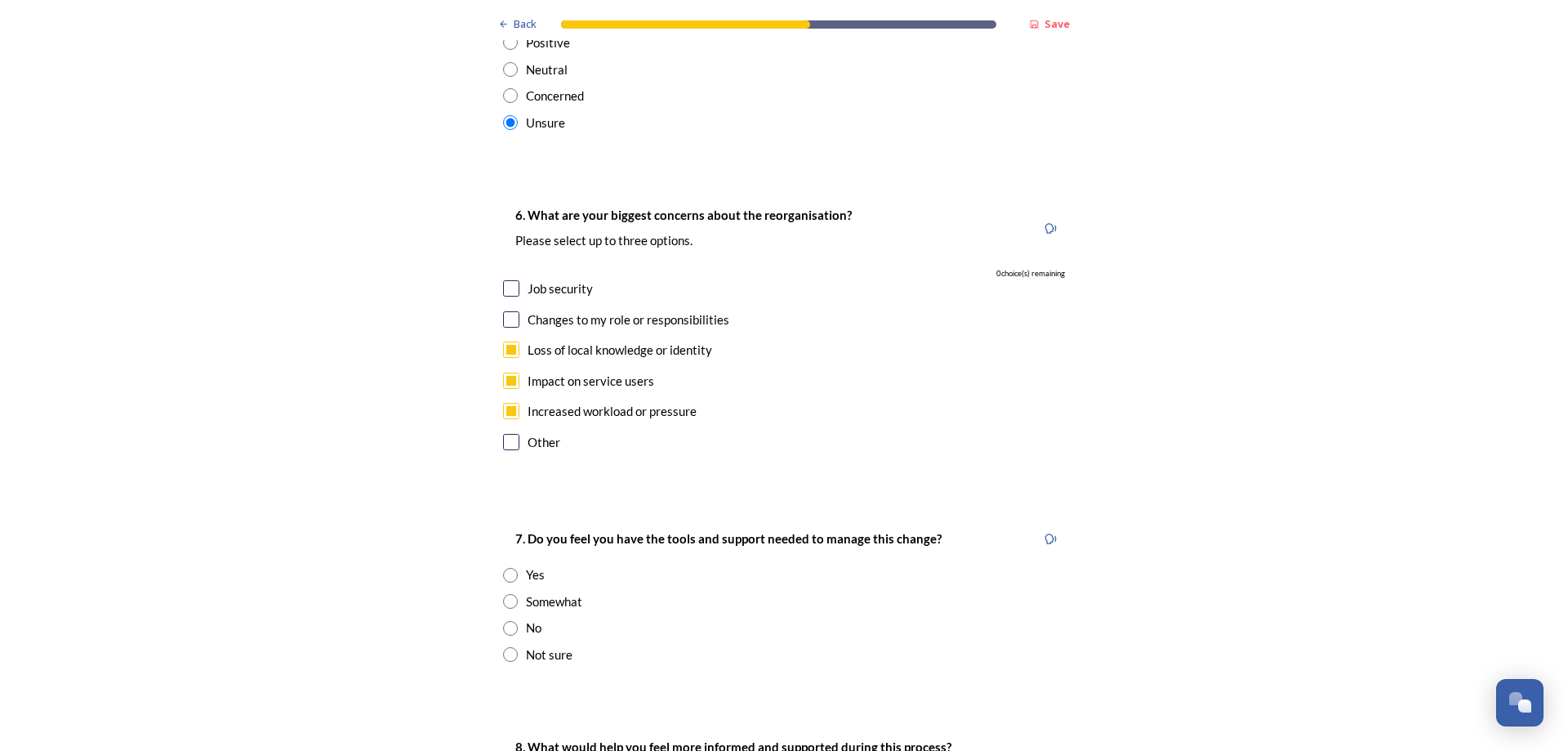 drag, startPoint x: 506, startPoint y: 654, endPoint x: 512, endPoint y: 636, distance: 18.973666 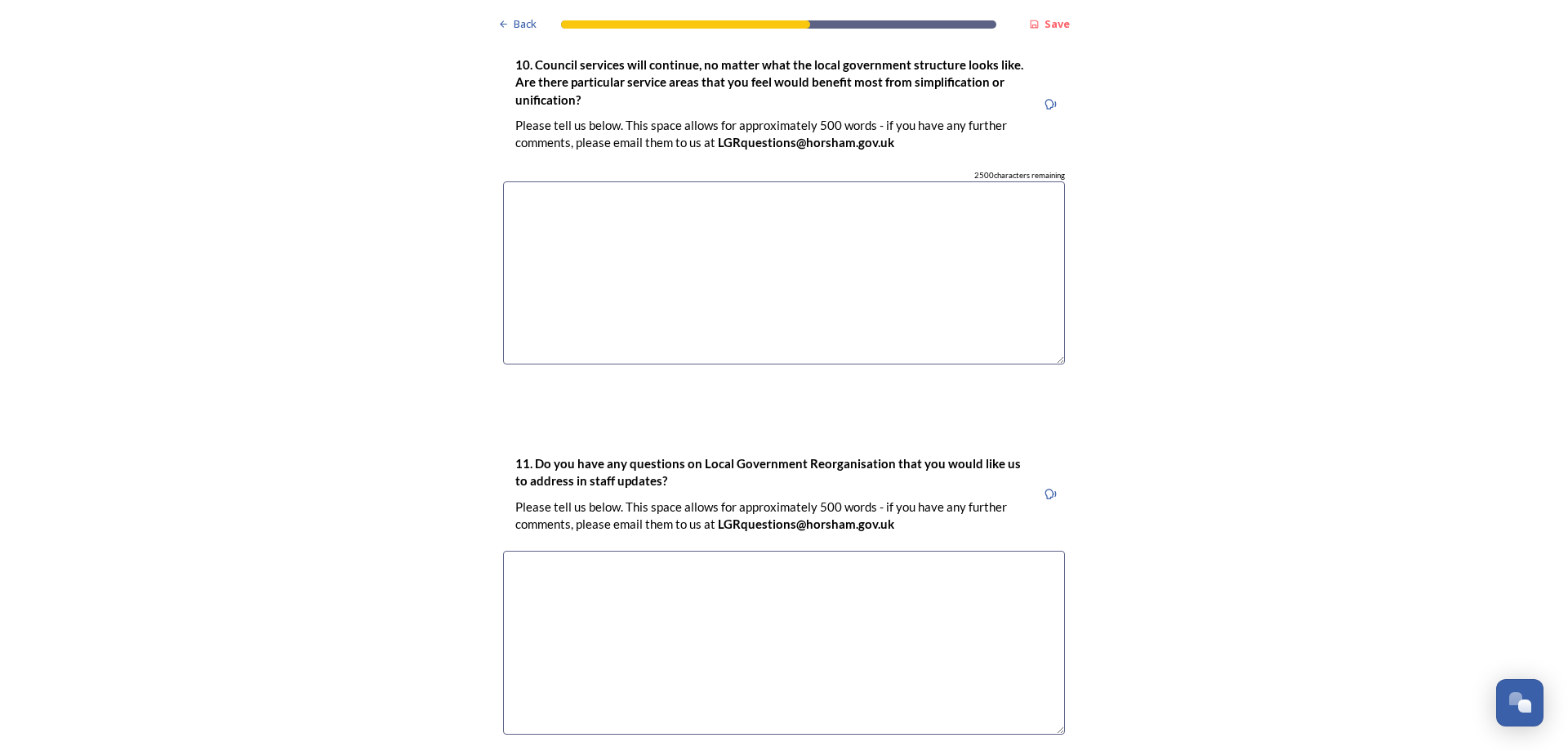scroll, scrollTop: 4736, scrollLeft: 0, axis: vertical 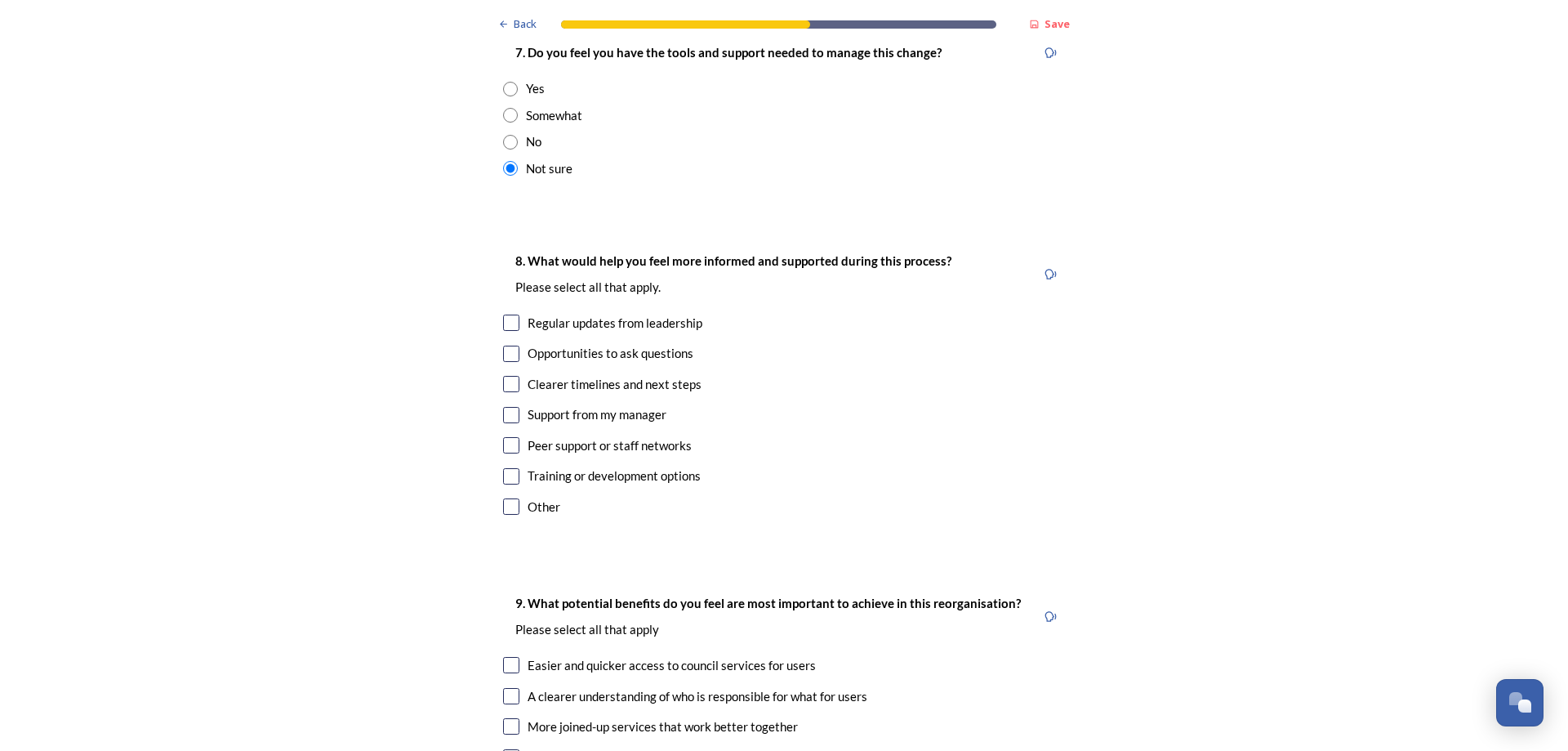 click at bounding box center (511, 445) 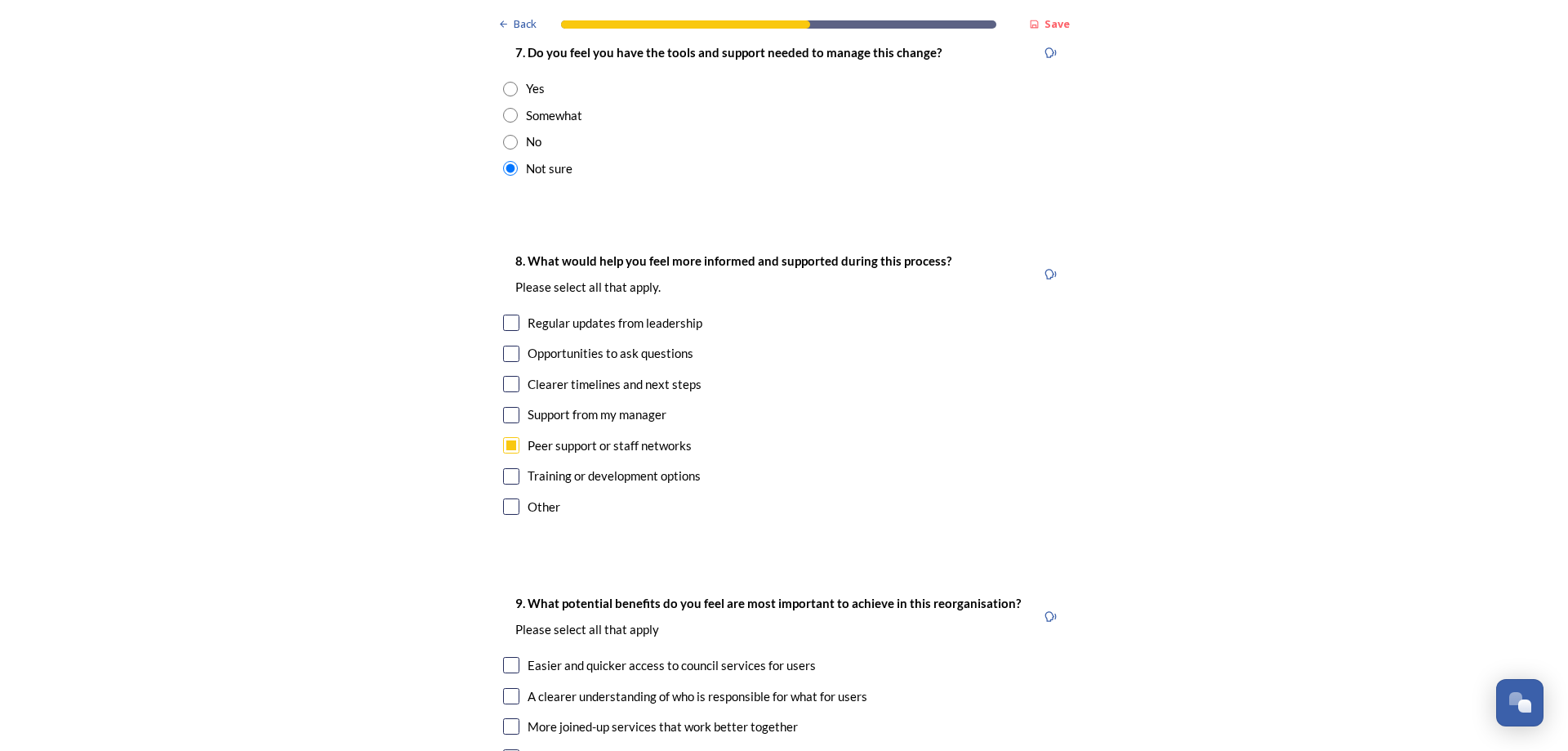 click at bounding box center [511, 476] 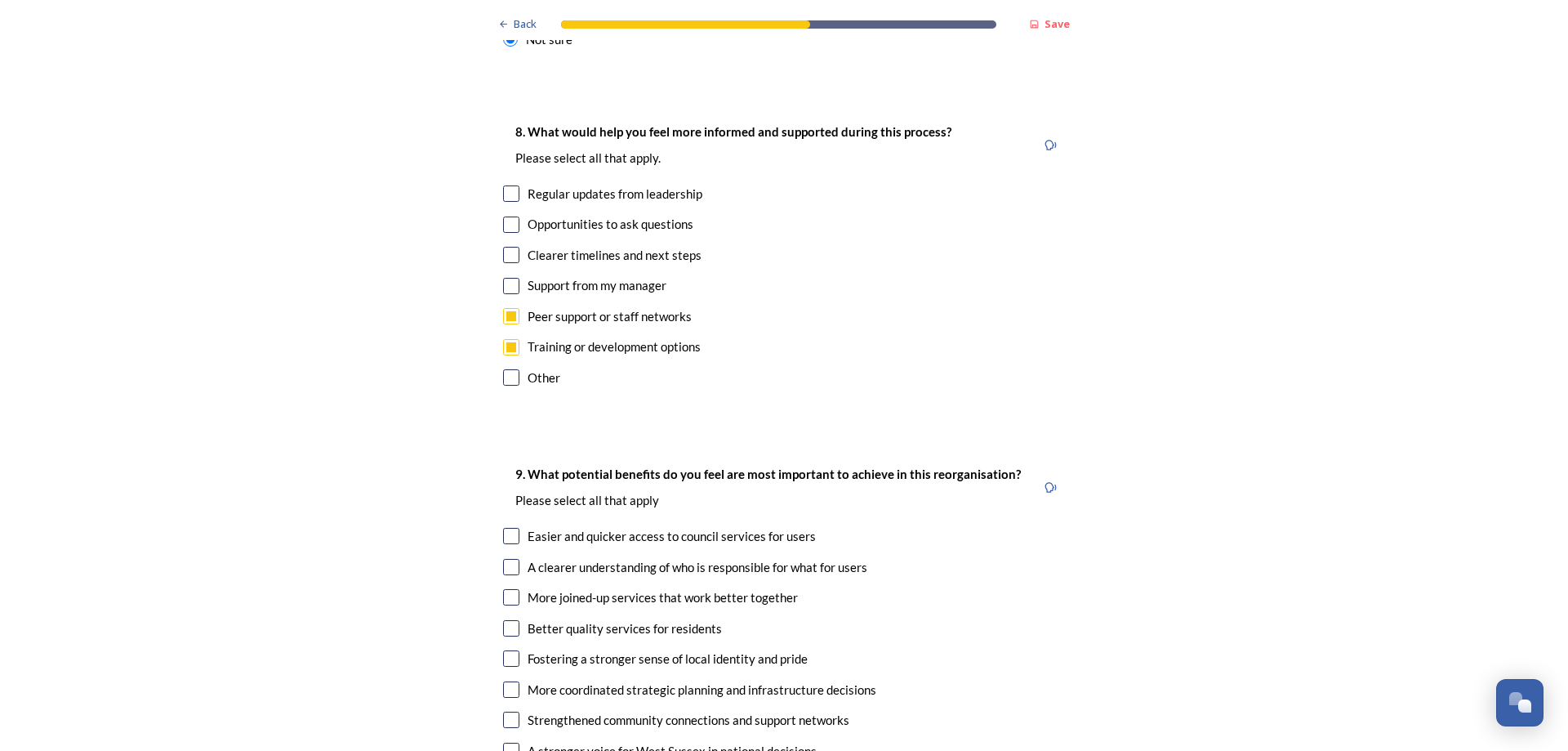 scroll, scrollTop: 3673, scrollLeft: 0, axis: vertical 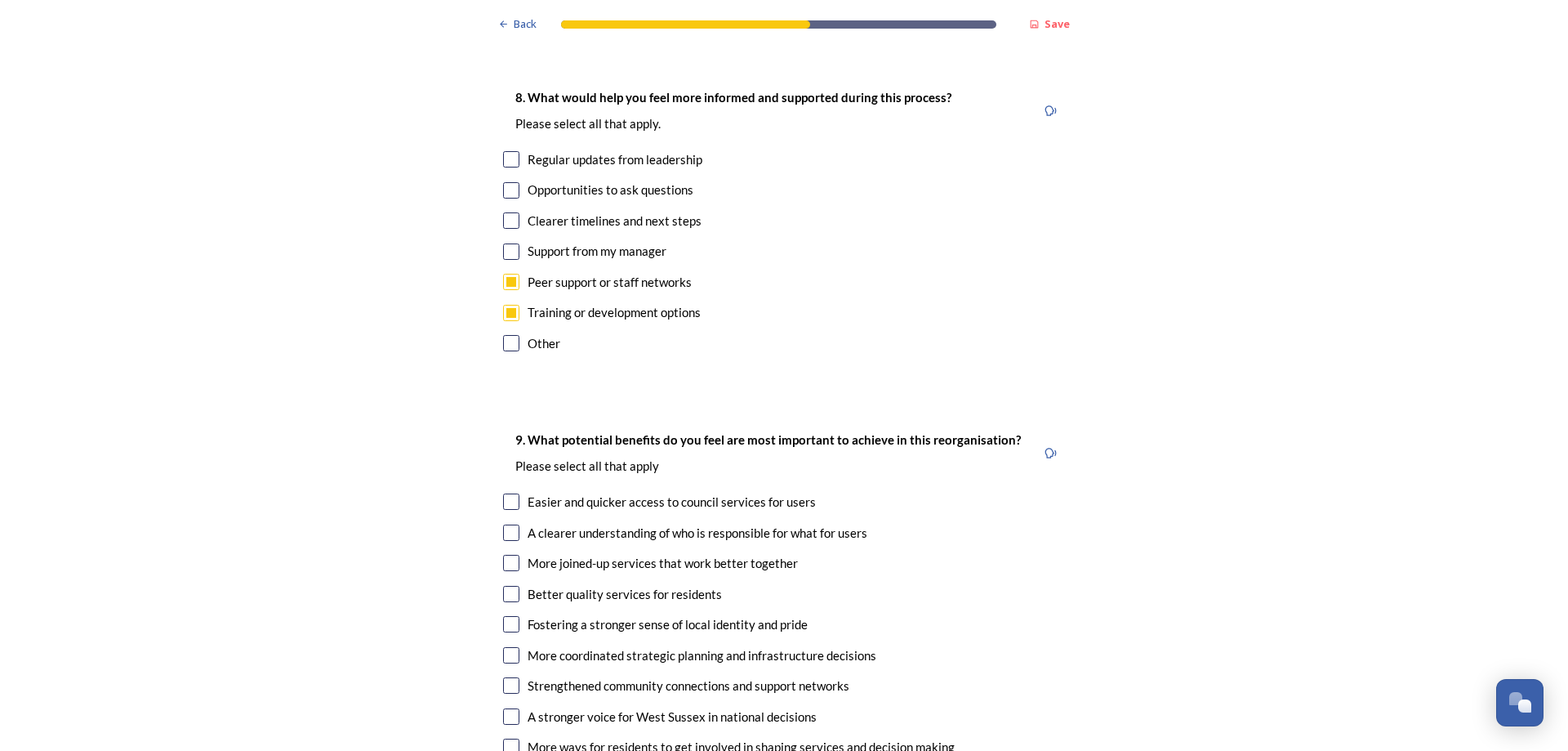 click on "Training or development options" at bounding box center [784, 312] 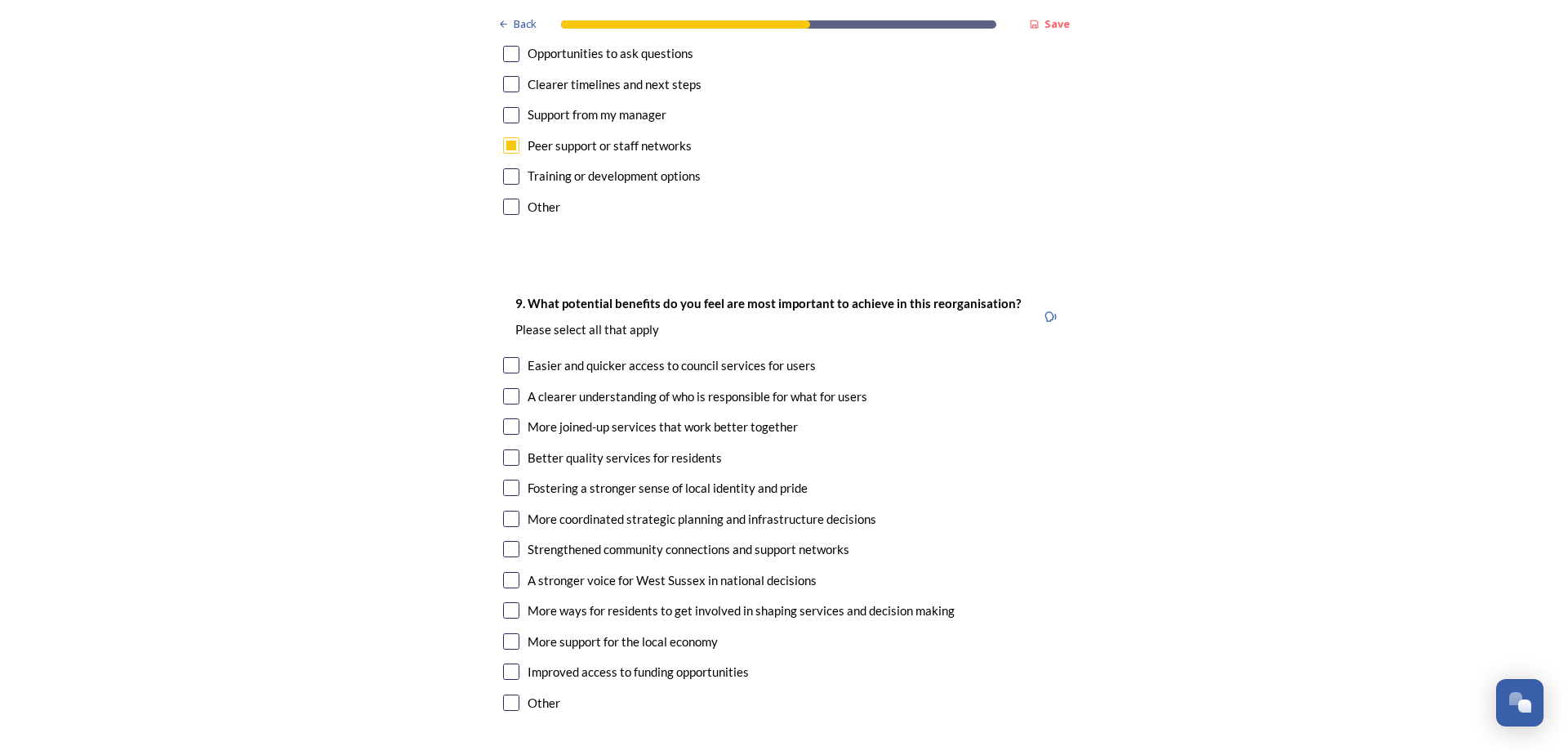 scroll, scrollTop: 3837, scrollLeft: 0, axis: vertical 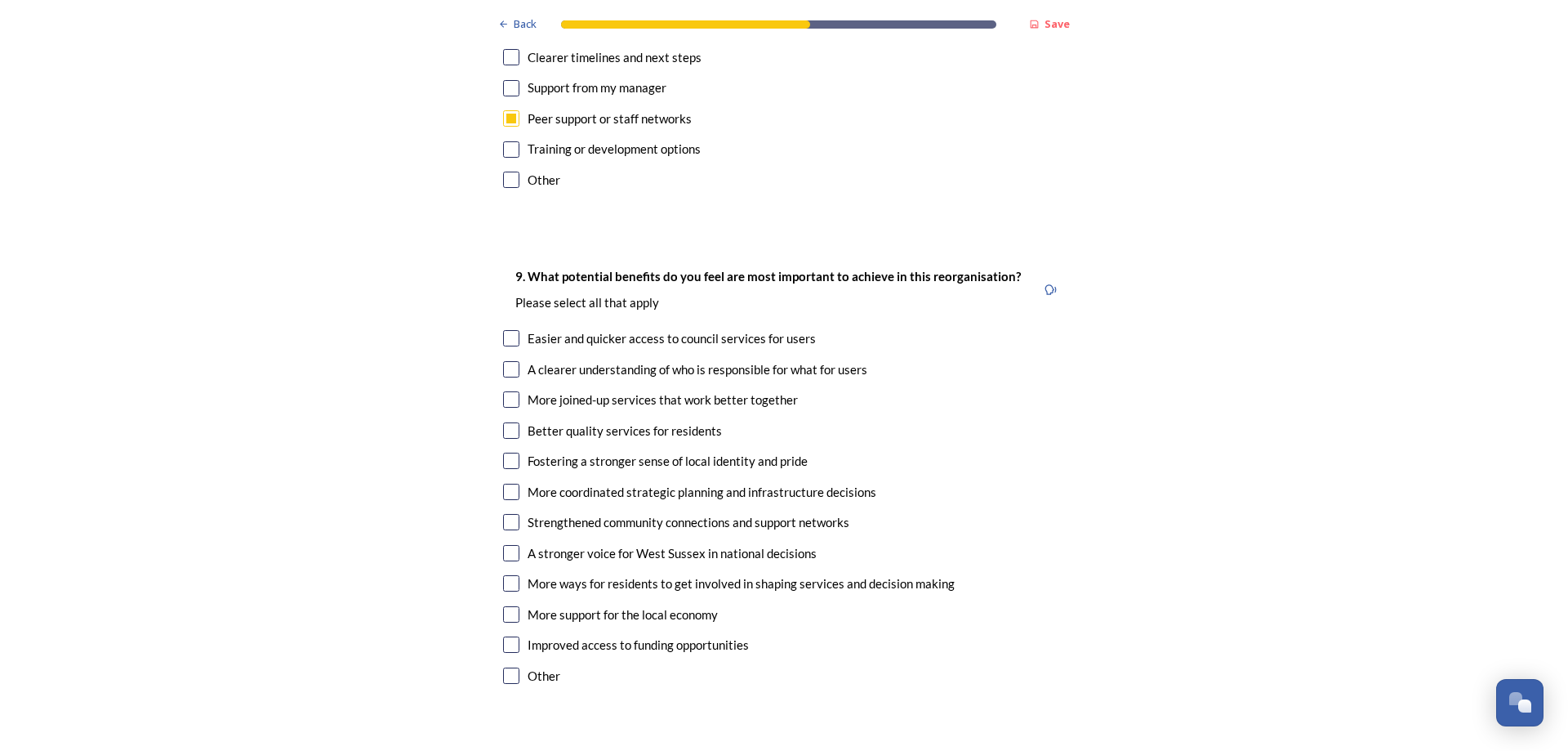 click at bounding box center (511, 400) 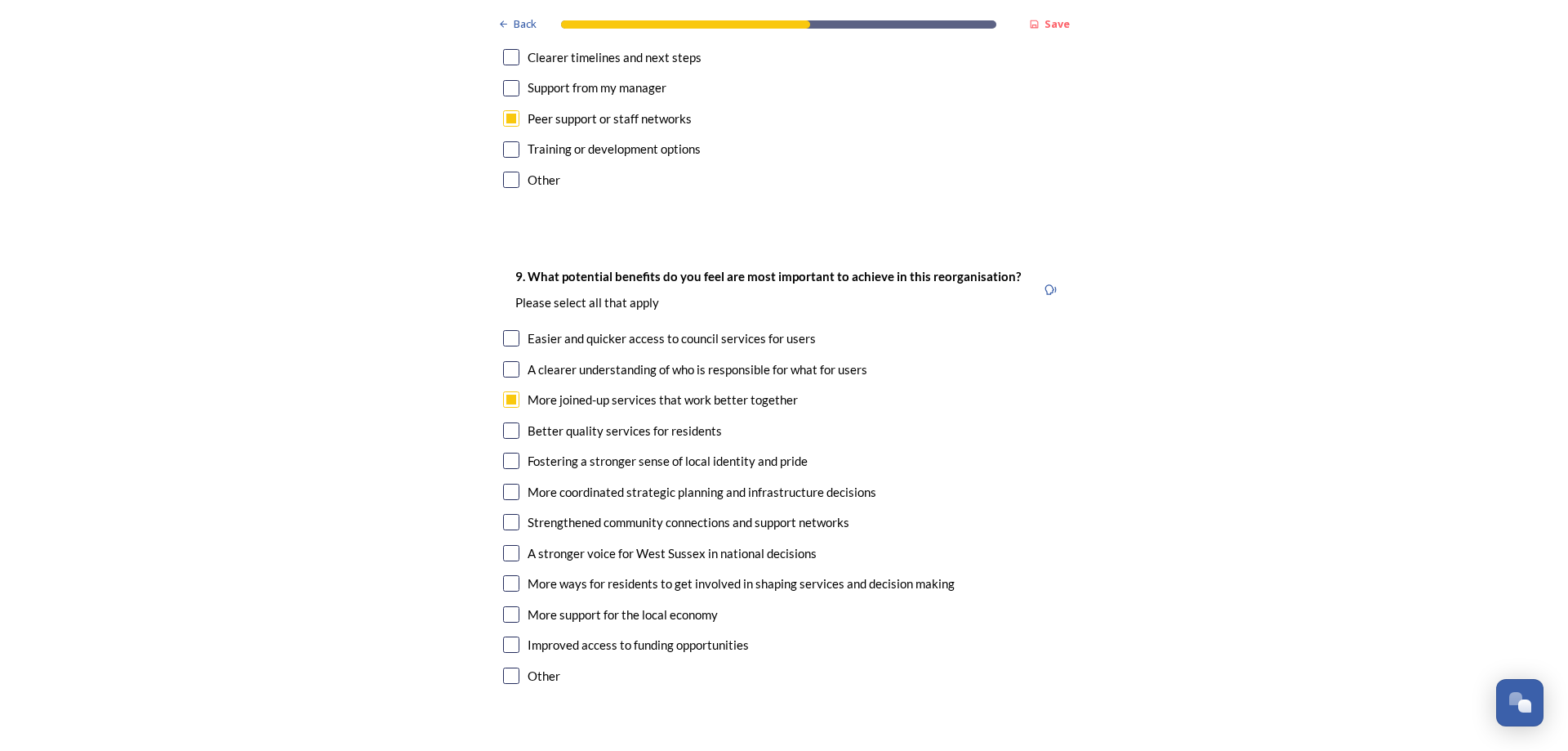 click at bounding box center (511, 338) 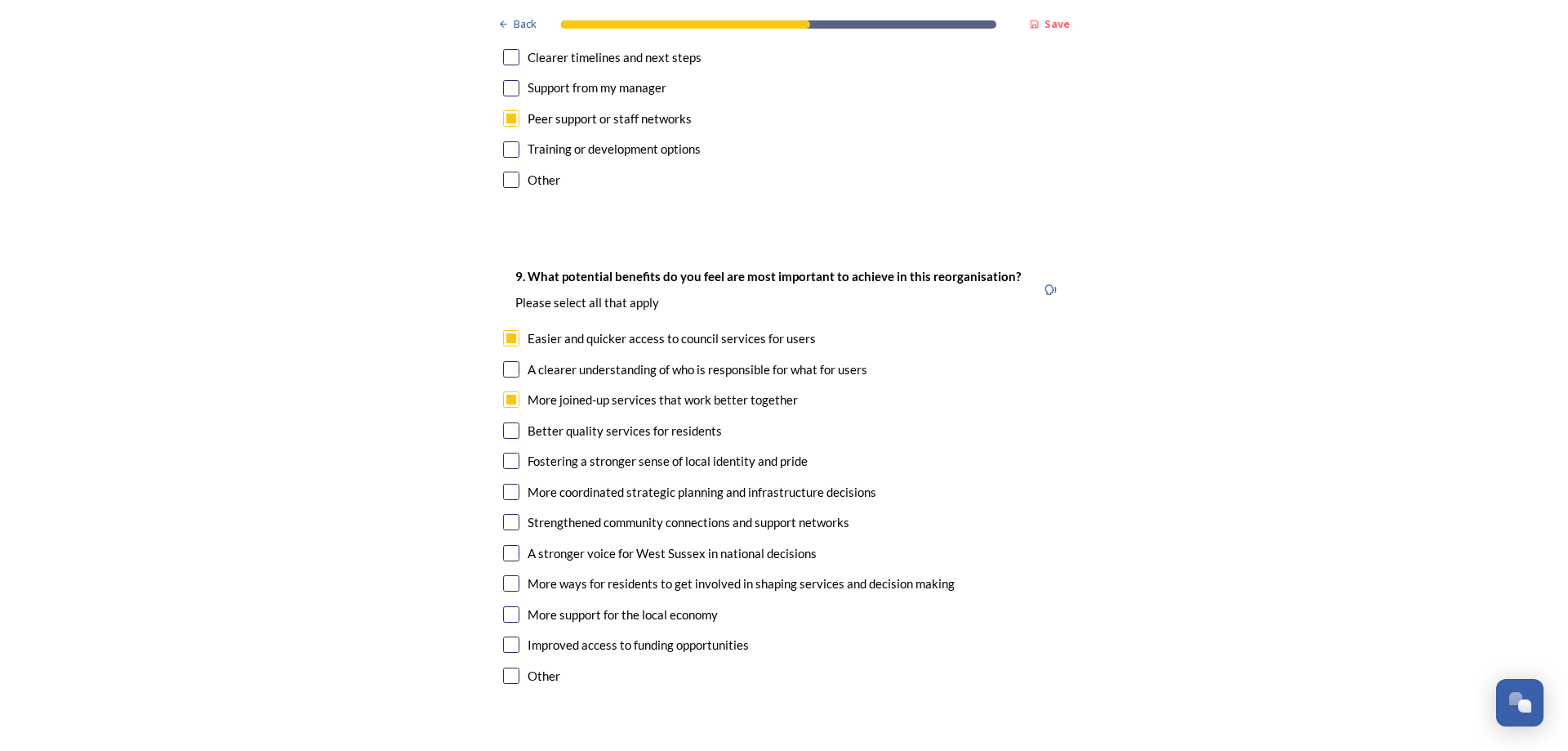 click at bounding box center (511, 431) 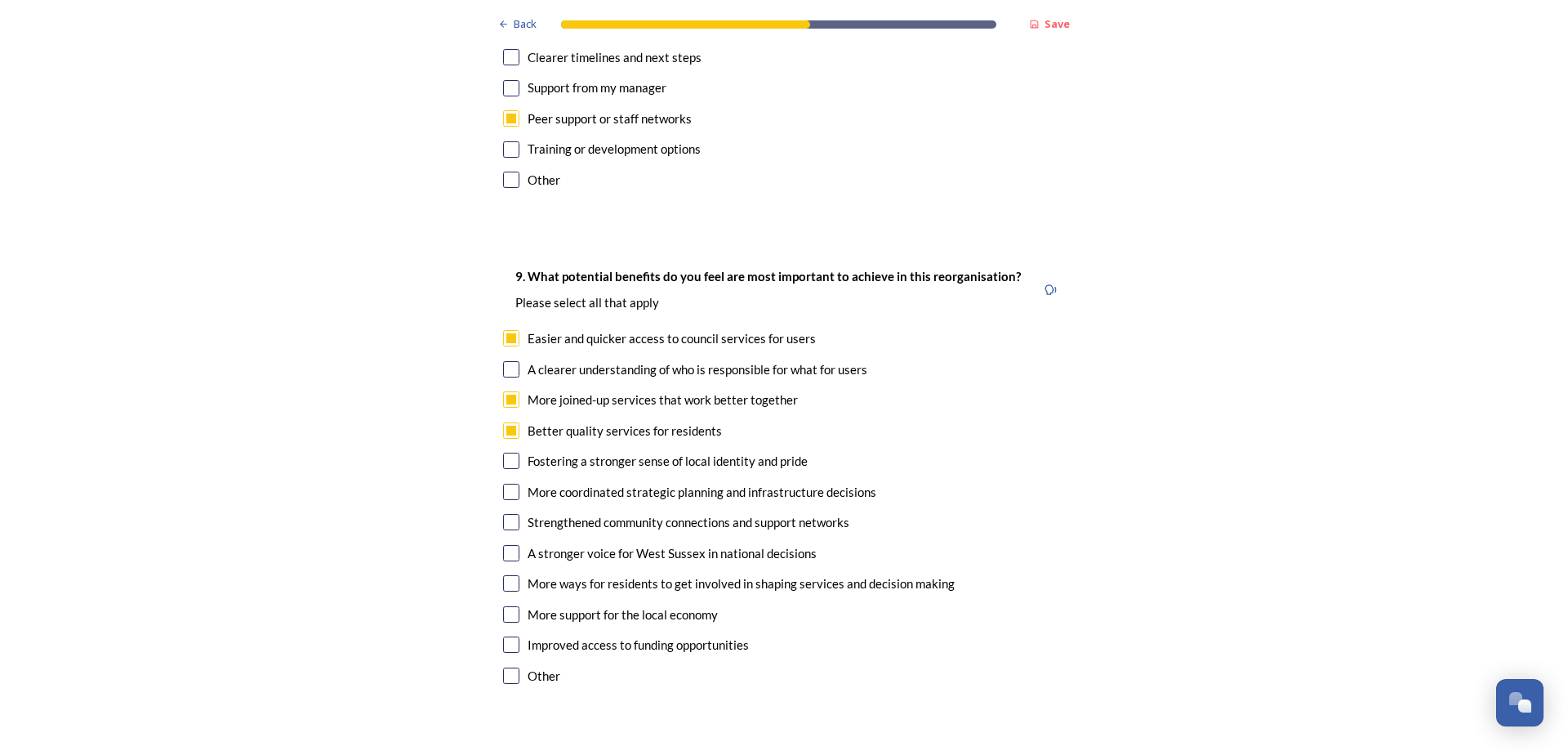 click at bounding box center (511, 461) 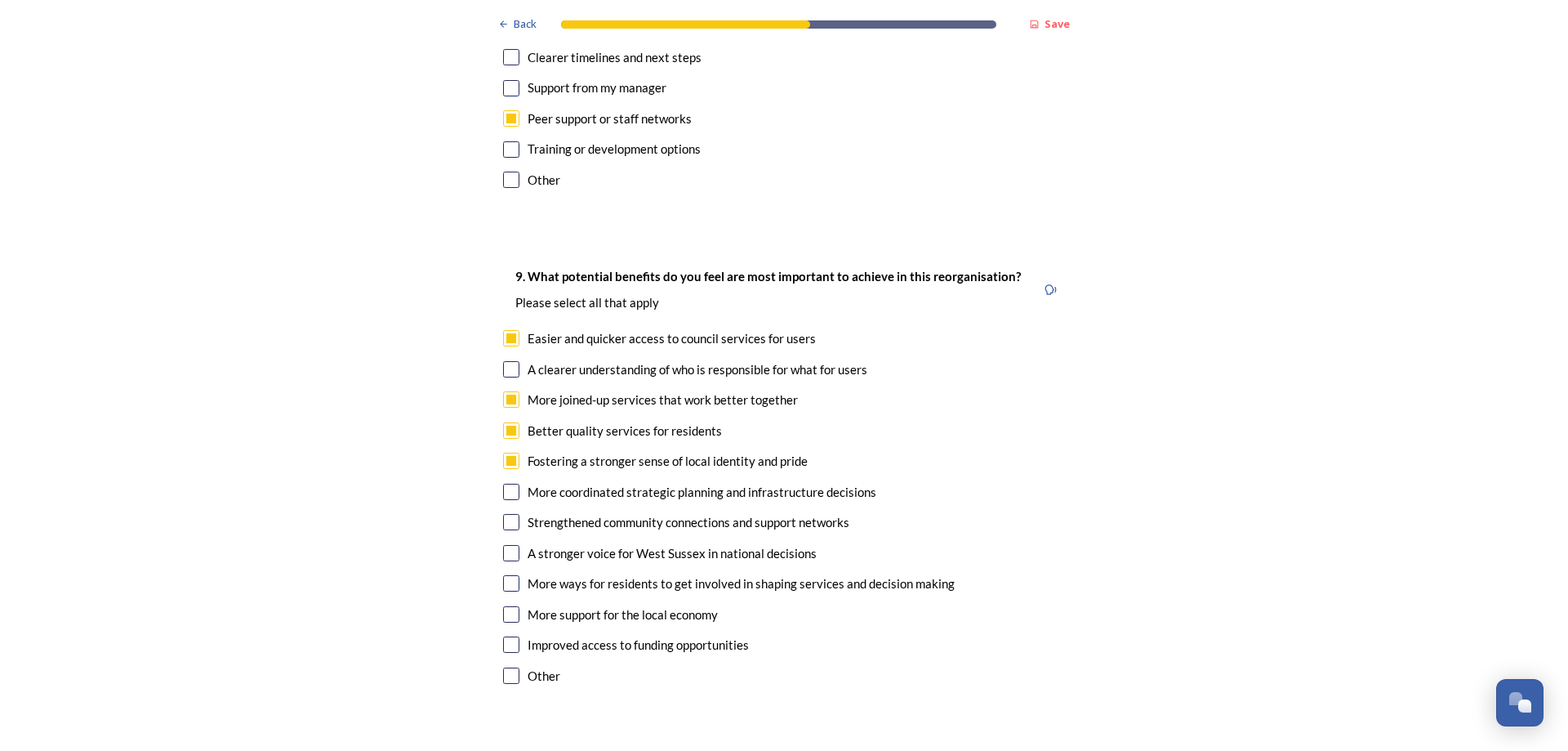 click at bounding box center [511, 492] 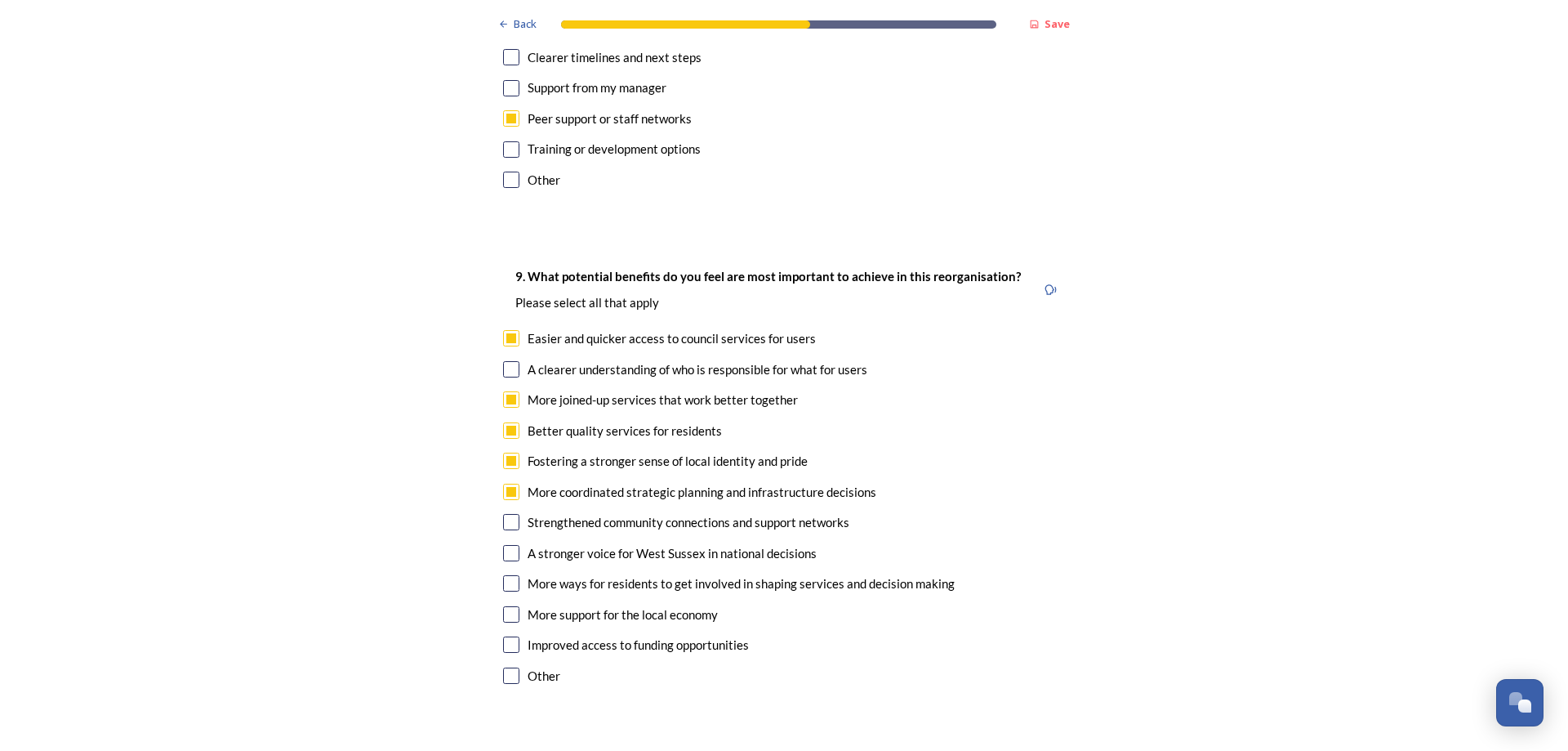 click at bounding box center [511, 461] 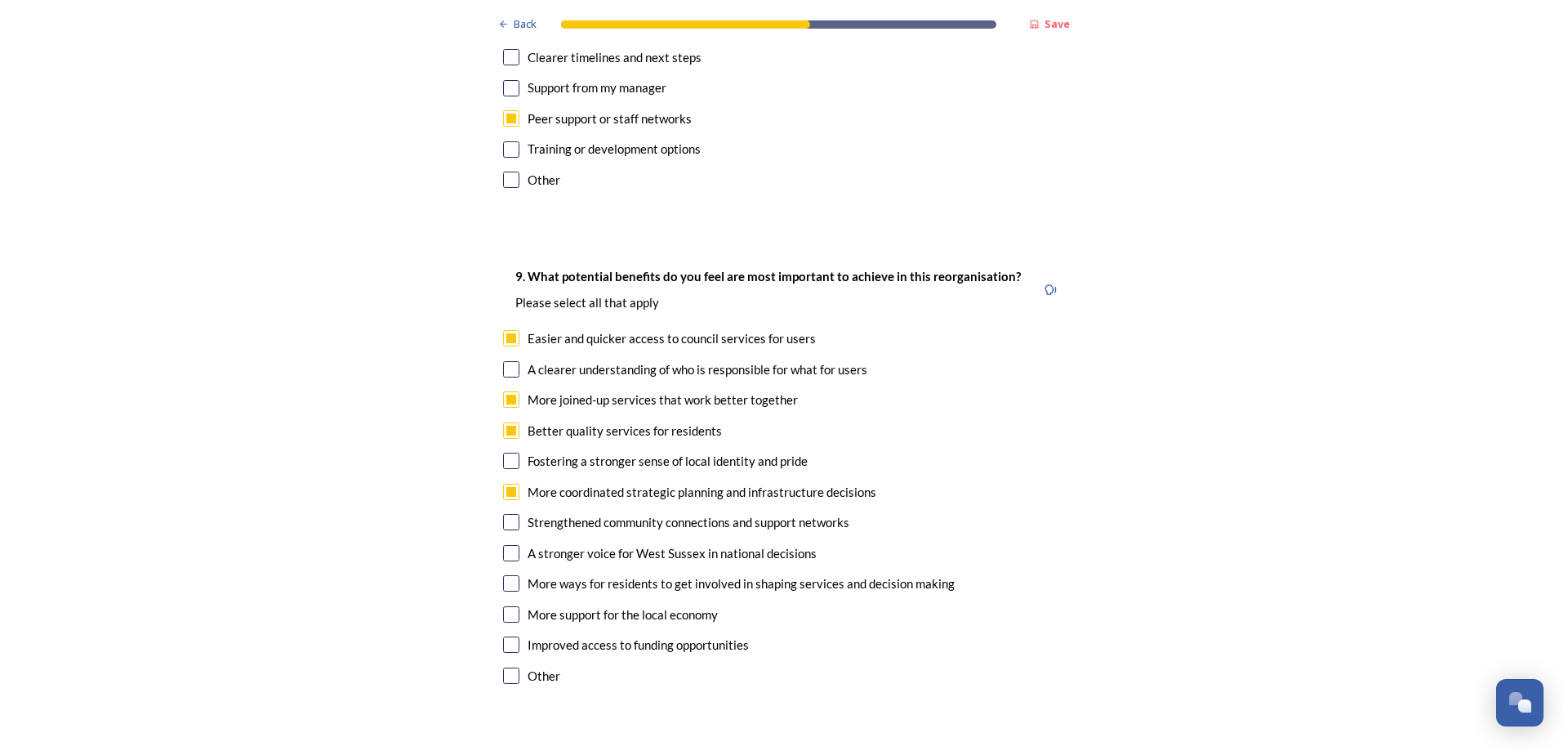 click at bounding box center (511, 522) 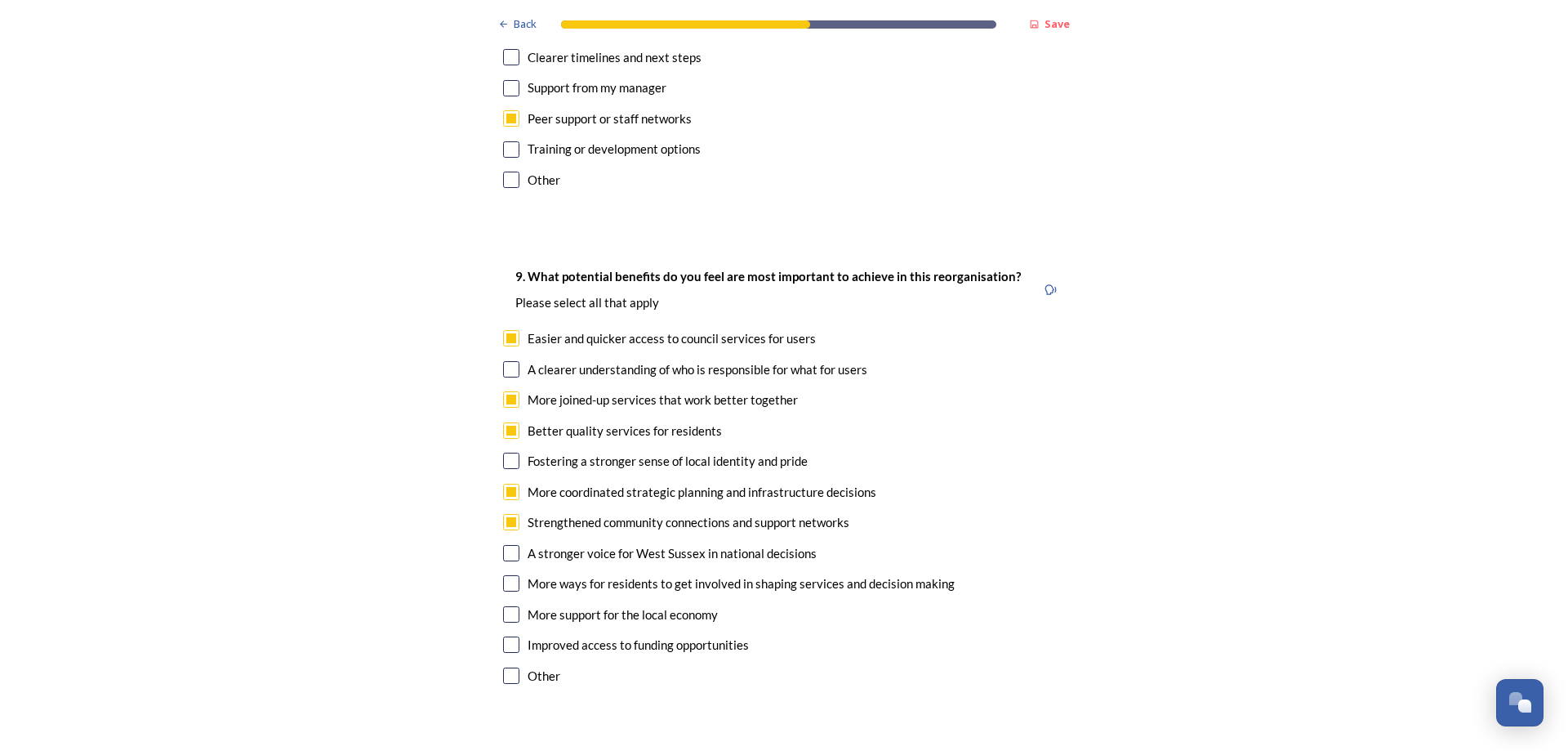 click at bounding box center (511, 553) 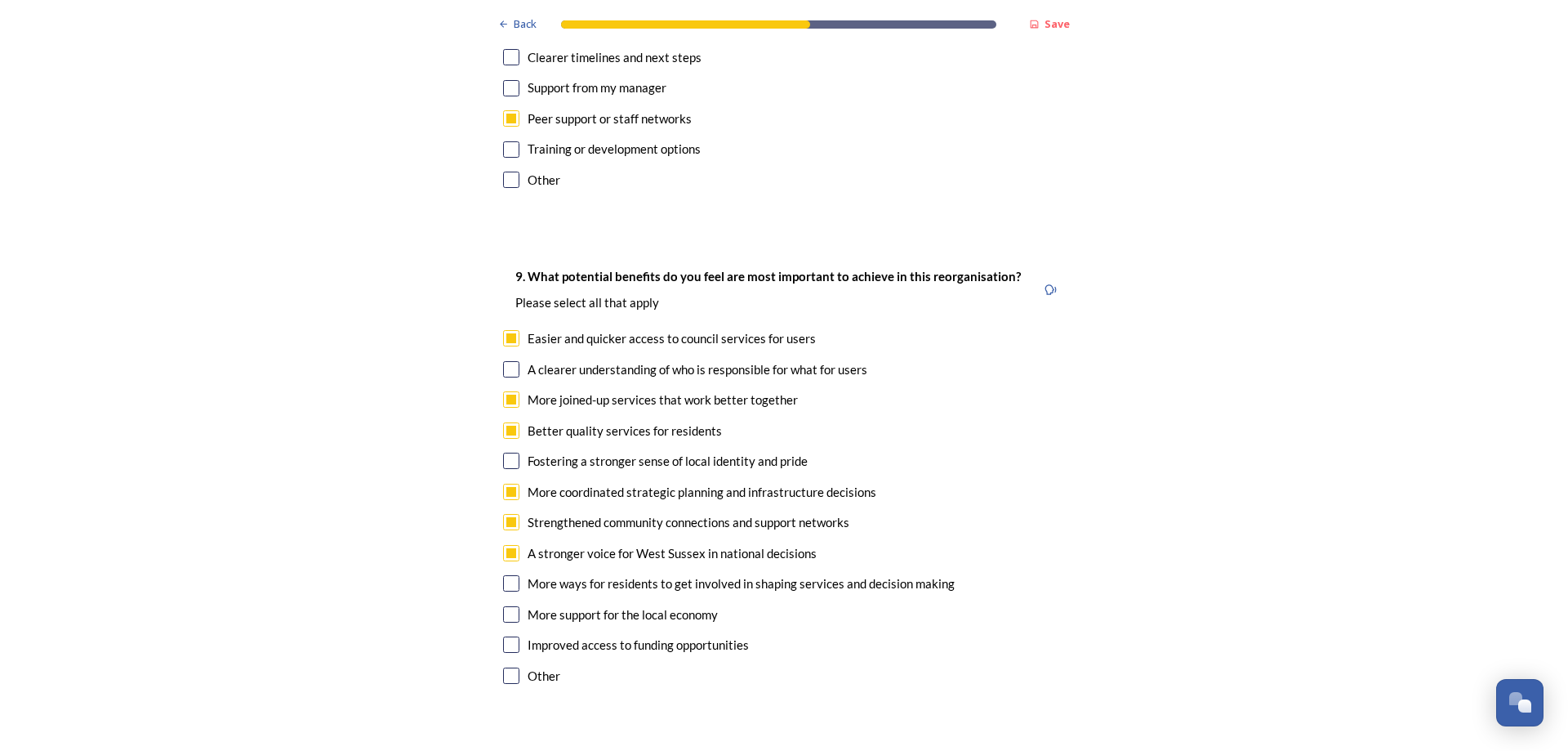 click on "More support for the local economy" at bounding box center [784, 615] 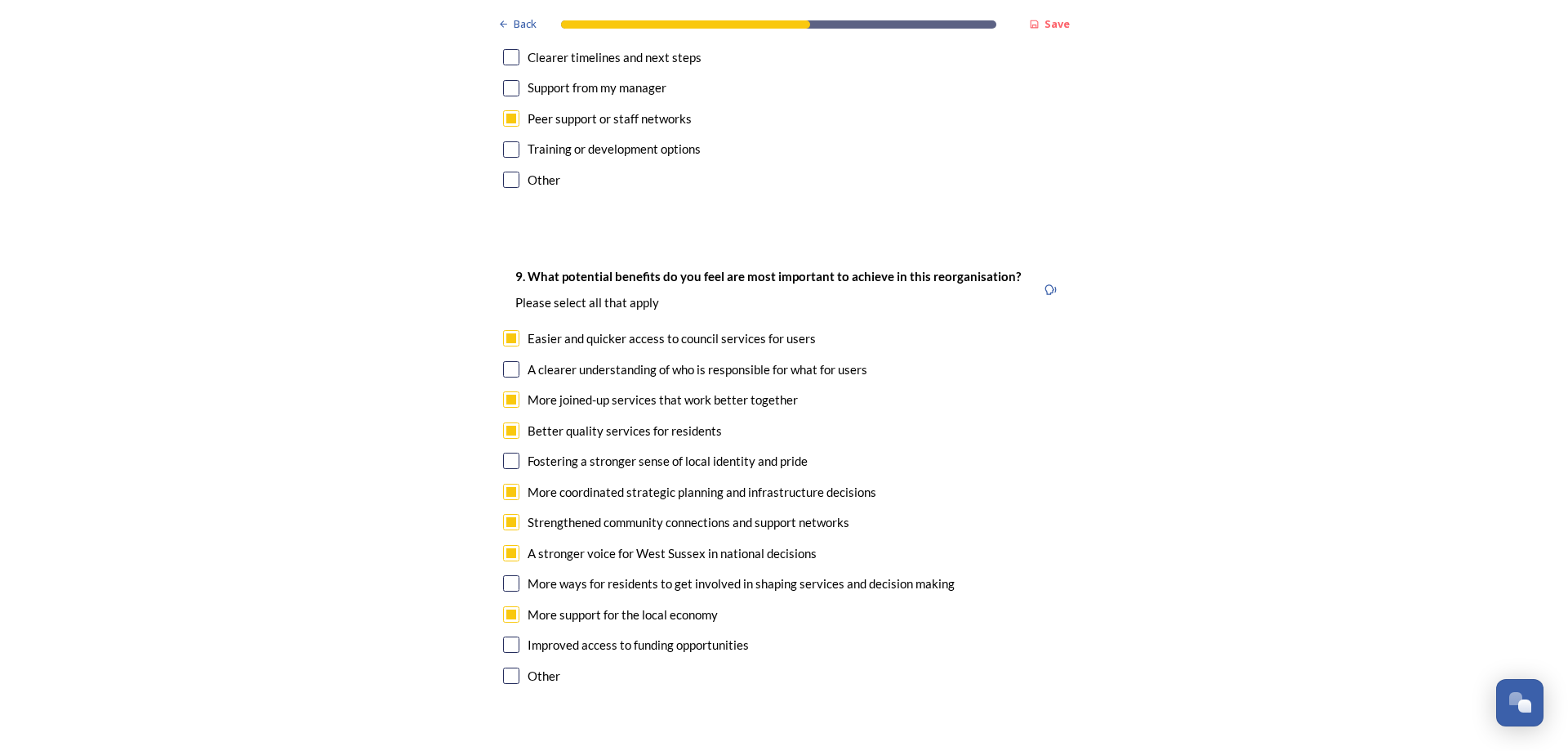checkbox on "true" 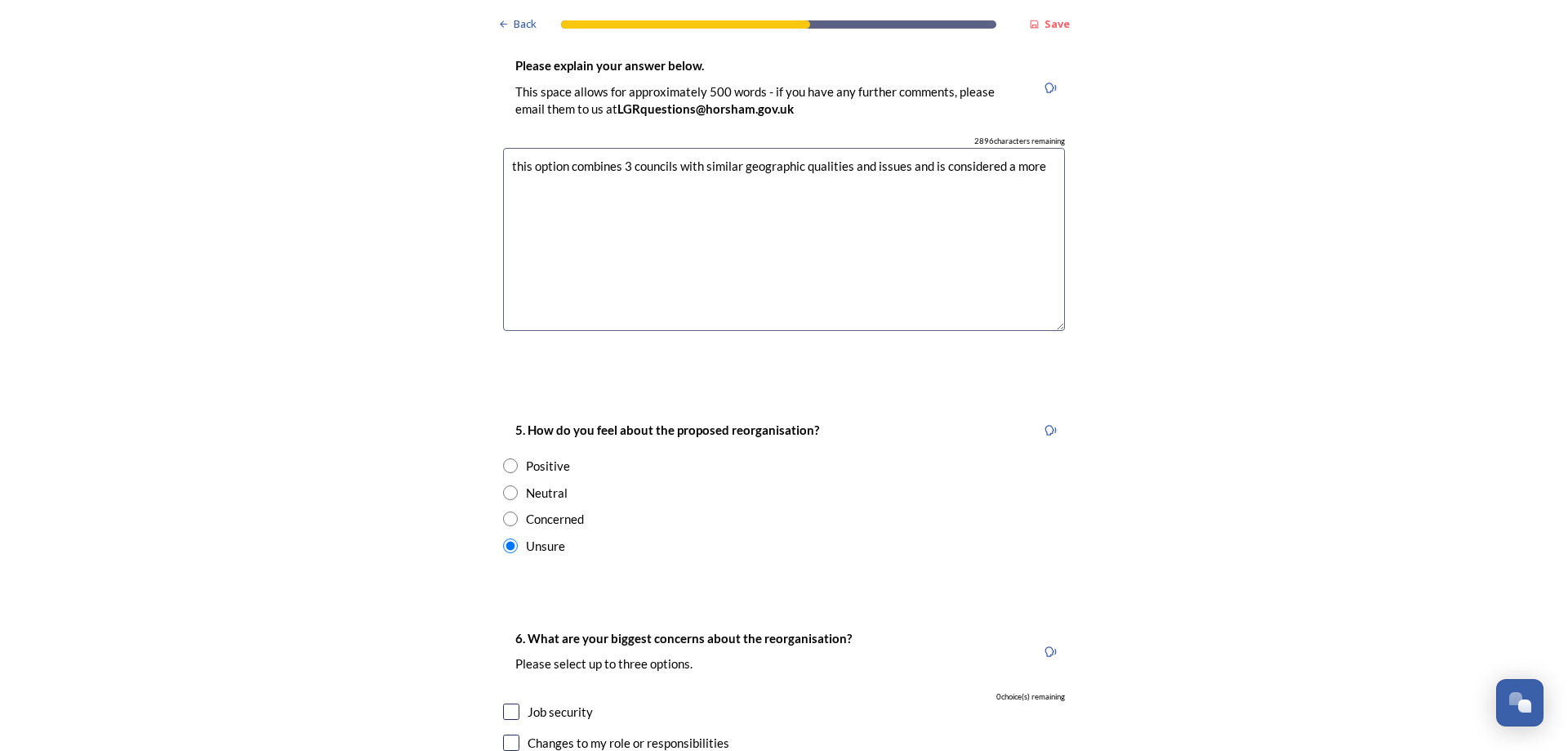 scroll, scrollTop: 2529, scrollLeft: 0, axis: vertical 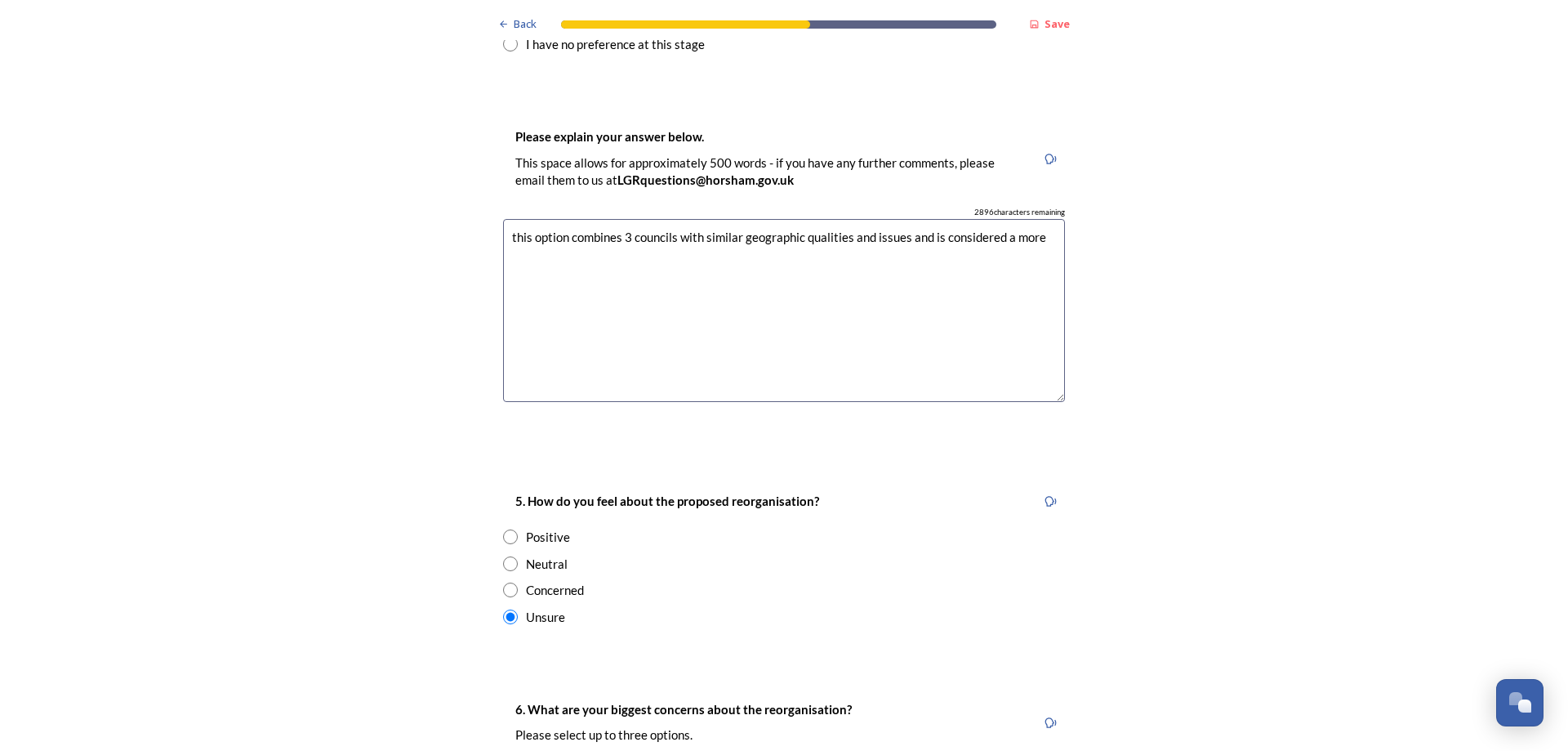 click on "this option combines 3 councils with similar geographic qualities and issues and is considered a more" at bounding box center (784, 311) 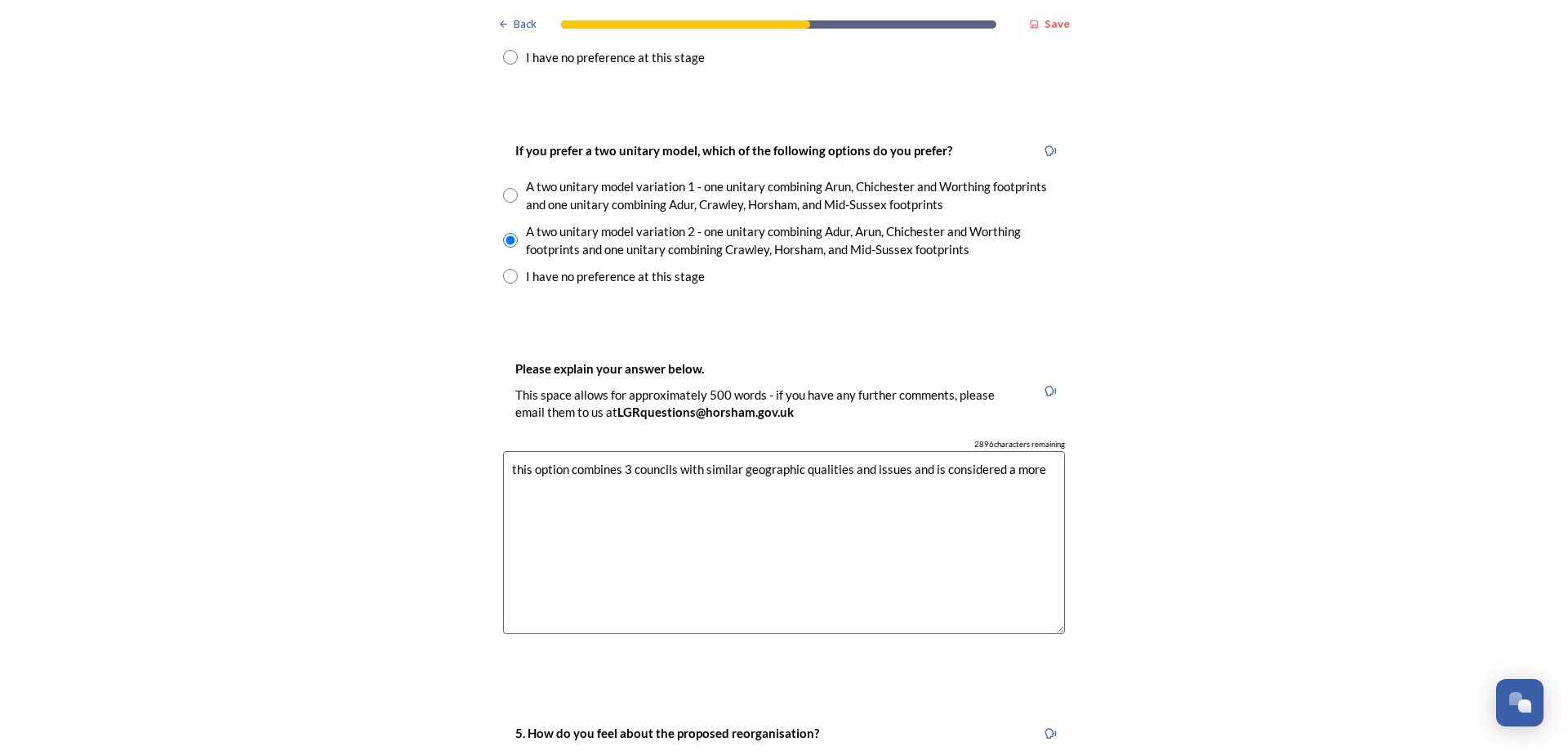 scroll, scrollTop: 2284, scrollLeft: 0, axis: vertical 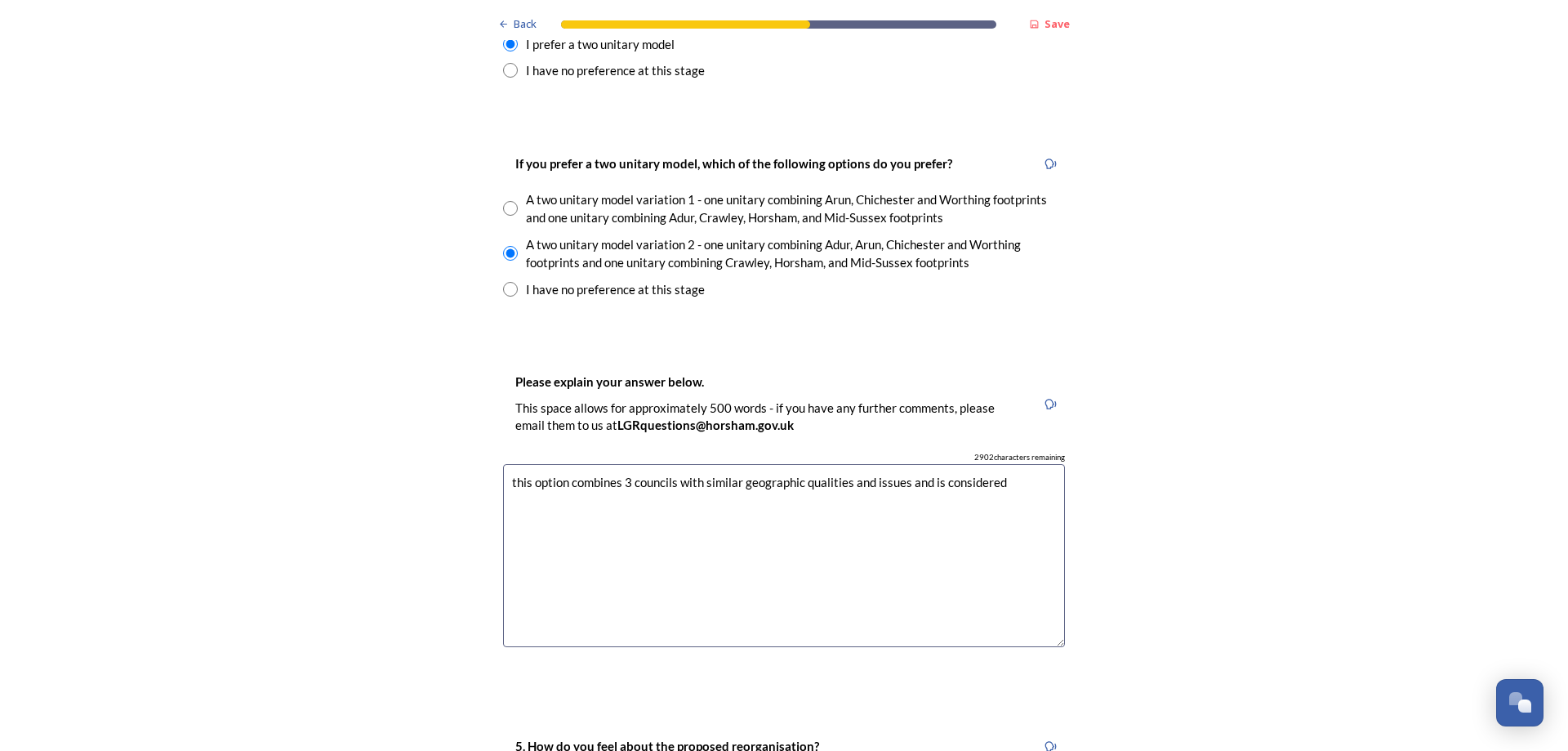 click on "this option combines 3 councils with similar geographic qualities and issues and is considered" at bounding box center (784, 556) 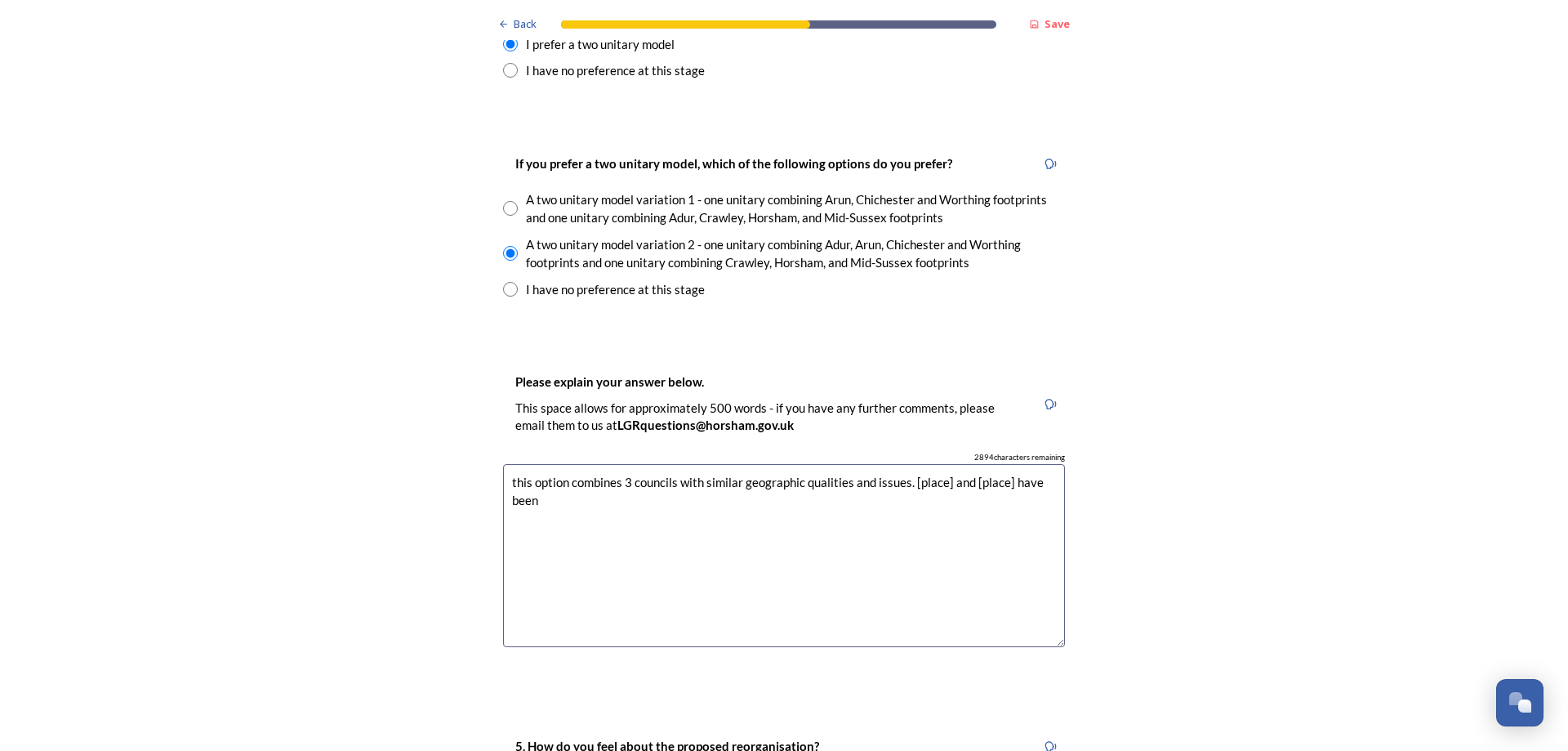 click on "this option combines 3 councils with similar geographic qualities and issues. [place] and [place] have been" at bounding box center [784, 556] 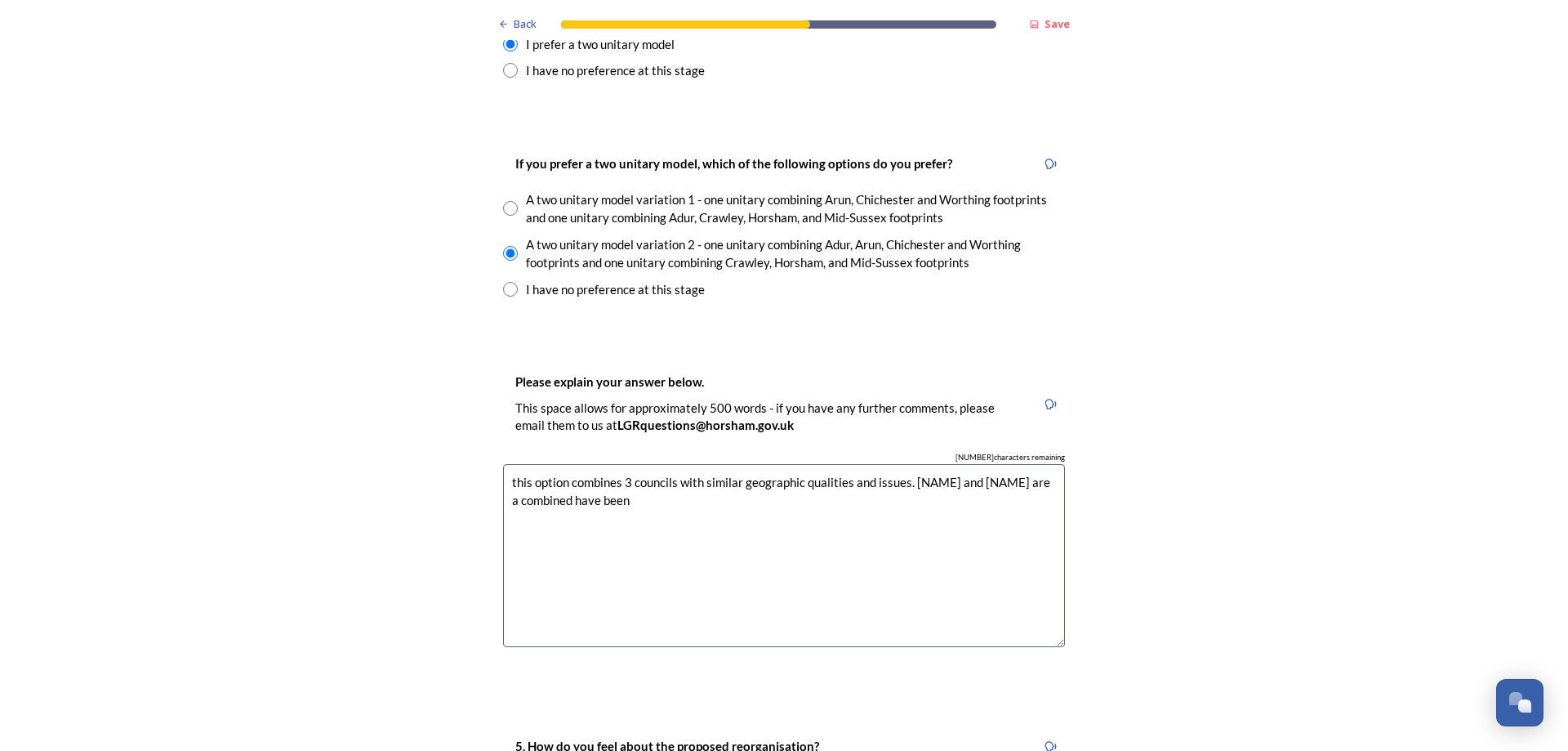 click on "this option combines 3 councils with similar geographic qualities and issues. [NAME] and [NAME] are a combined have been" at bounding box center [784, 556] 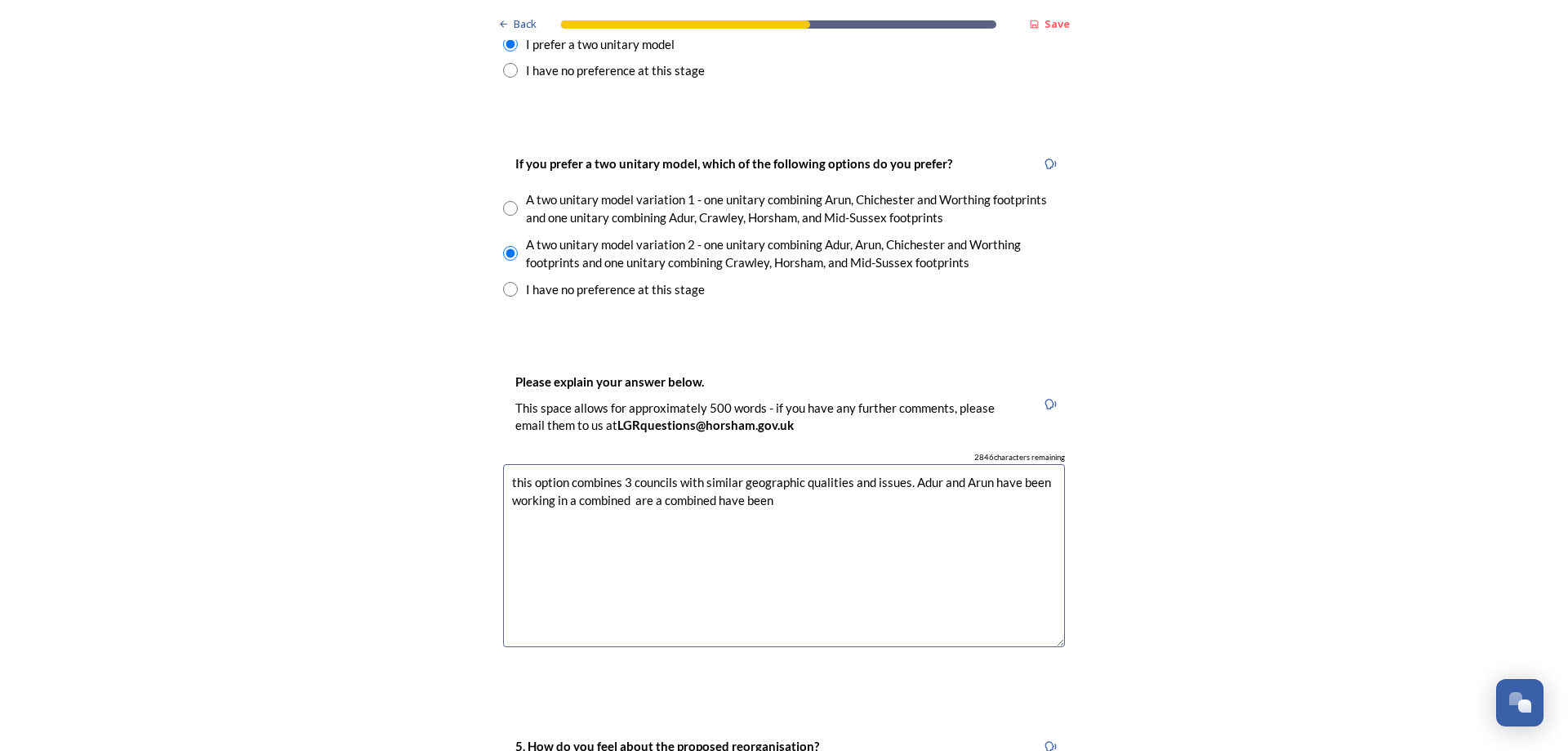 drag, startPoint x: 549, startPoint y: 498, endPoint x: 596, endPoint y: 482, distance: 49.64877 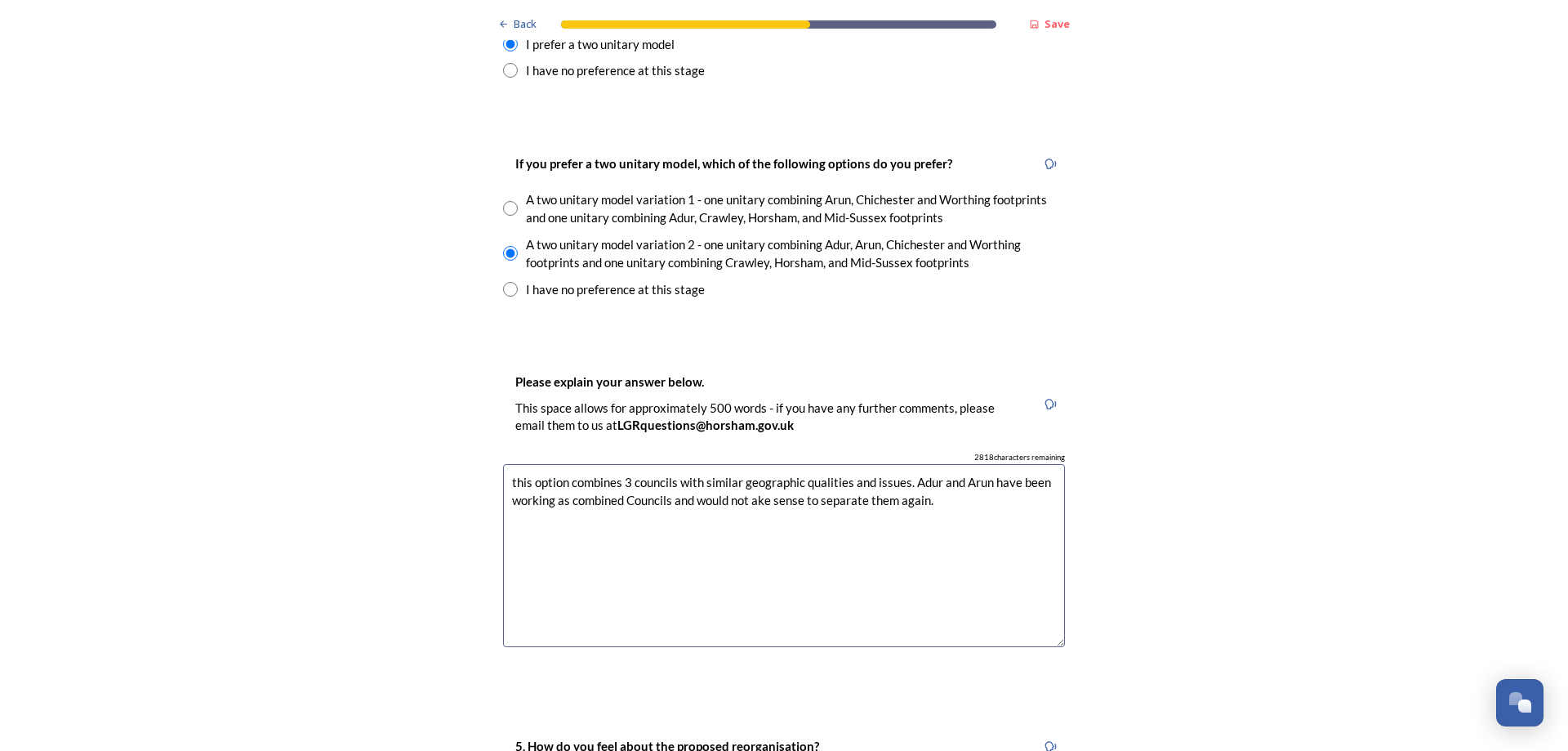 drag, startPoint x: 747, startPoint y: 504, endPoint x: 803, endPoint y: 478, distance: 61.741396 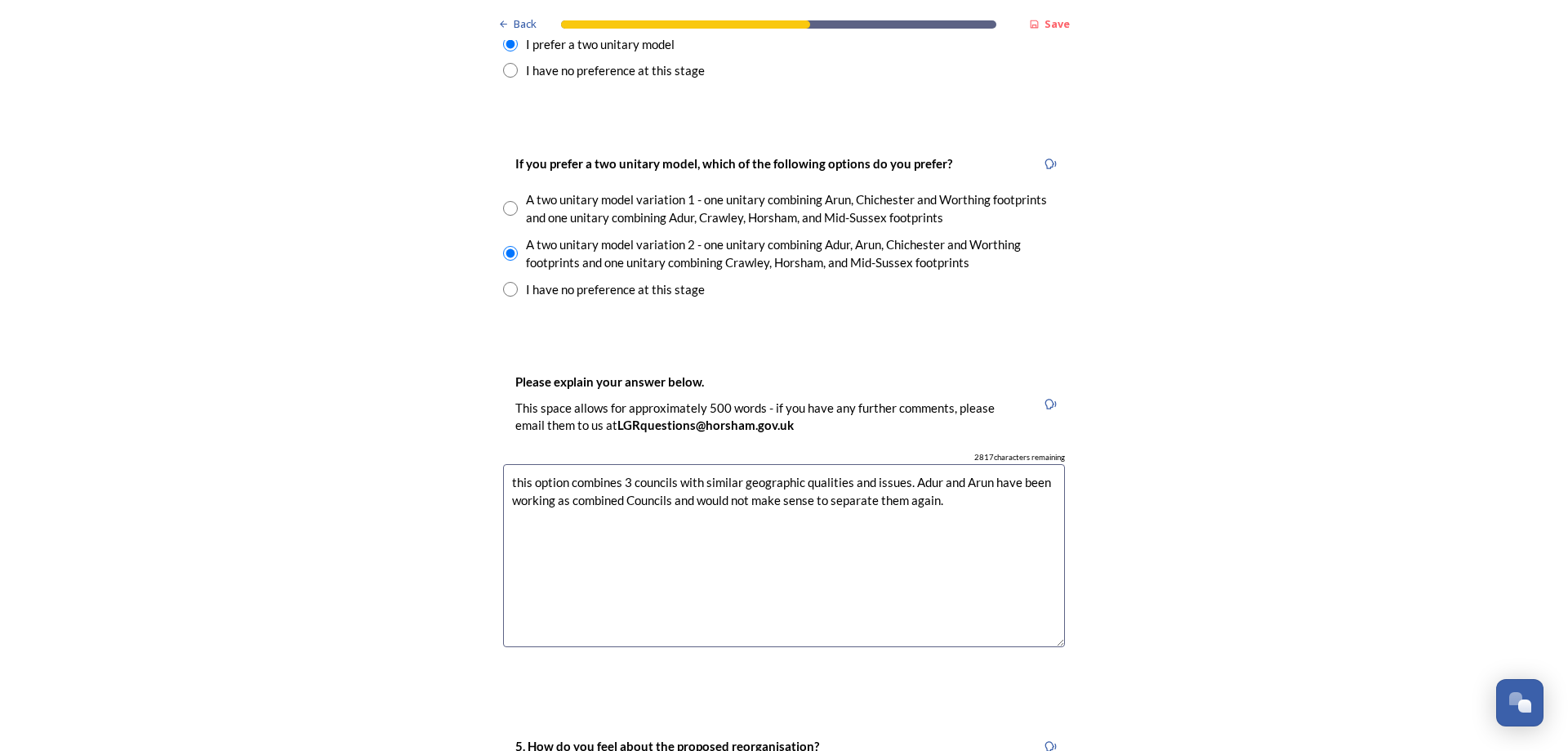 drag, startPoint x: 989, startPoint y: 482, endPoint x: 1013, endPoint y: 456, distance: 35.383612 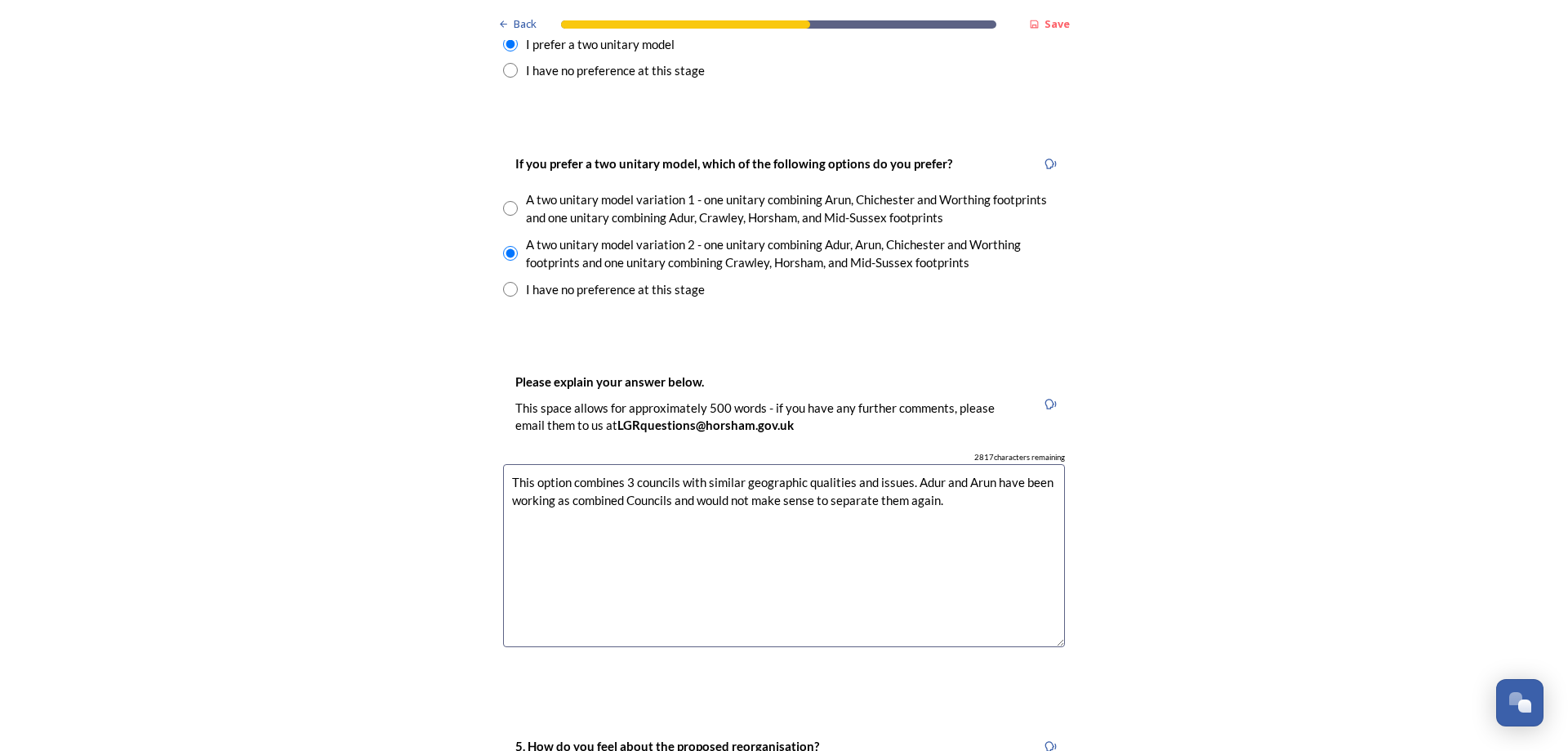 click on "This option combines 3 councils with similar geographic qualities and issues. Adur and Arun have been working as combined Councils and would not make sense to separate them again." at bounding box center (784, 556) 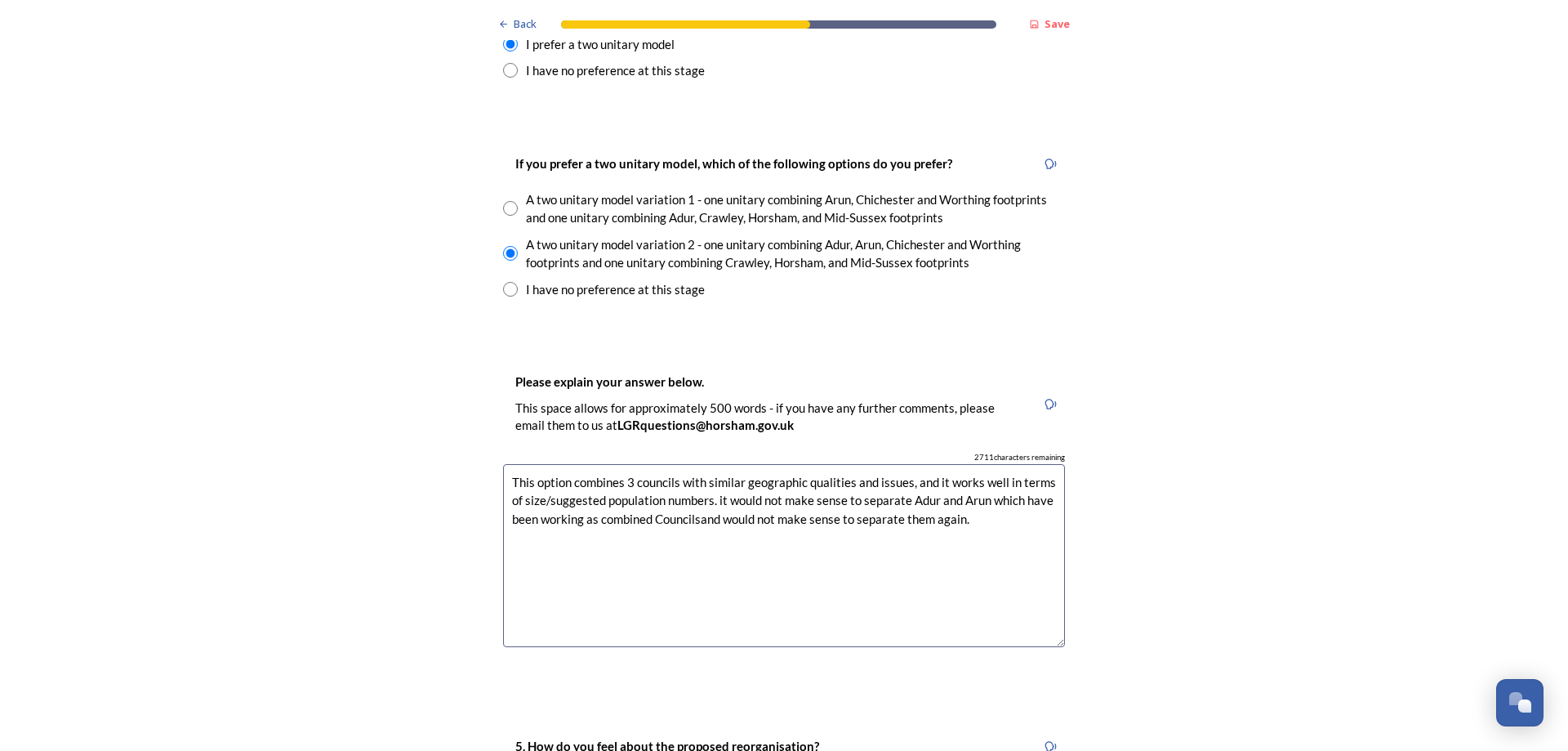 click on "This option combines 3 councils with similar geographic qualities and issues, and it works well in terms of size/suggested population numbers. it would not make sense to separate Adur and Arun which have been working as combined Councilsand would not make sense to separate them again." at bounding box center (784, 556) 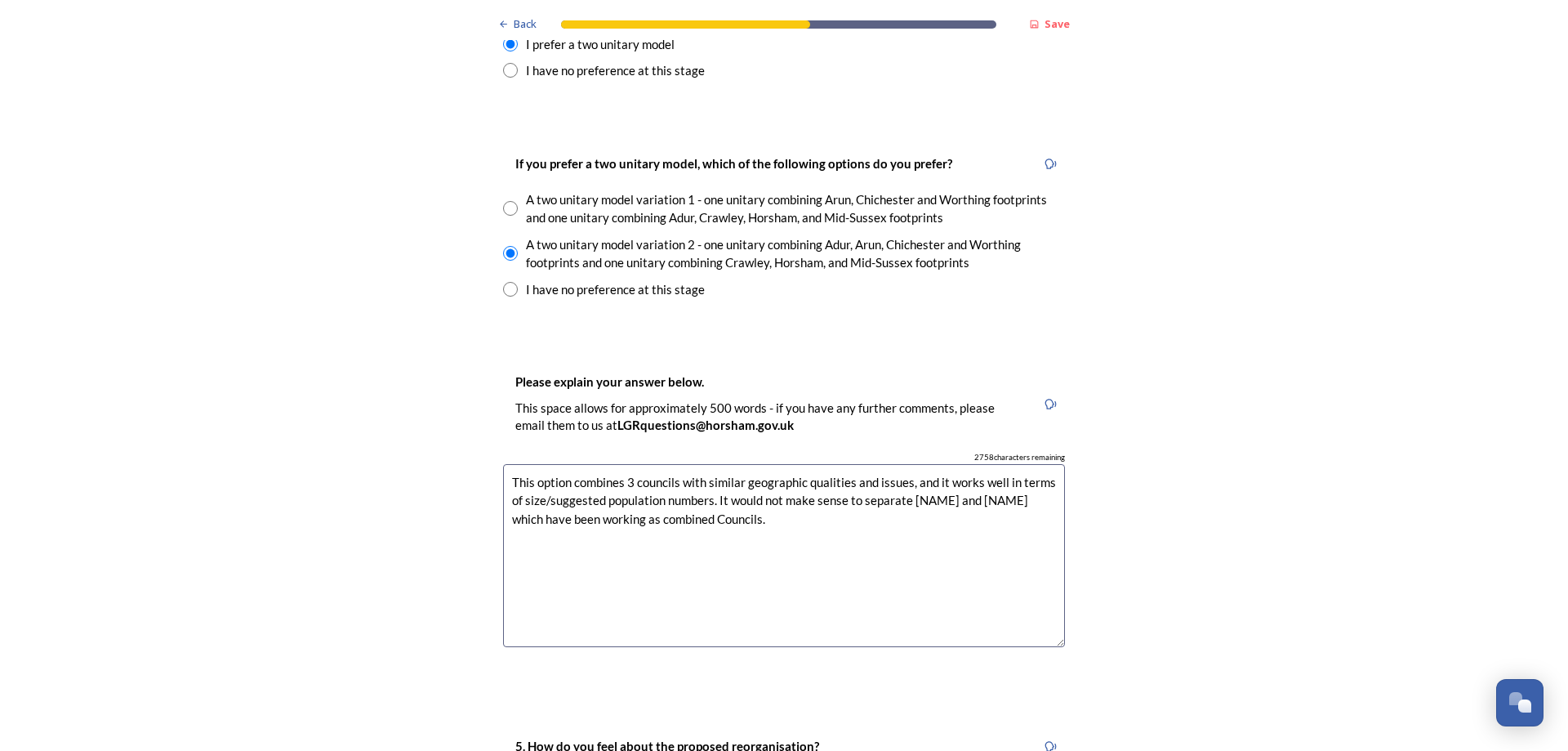 click on "This option combines 3 councils with similar geographic qualities and issues, and it works well in terms of size/suggested population numbers. It would not make sense to separate [NAME] and [NAME] which have been working as combined Councils." at bounding box center (784, 556) 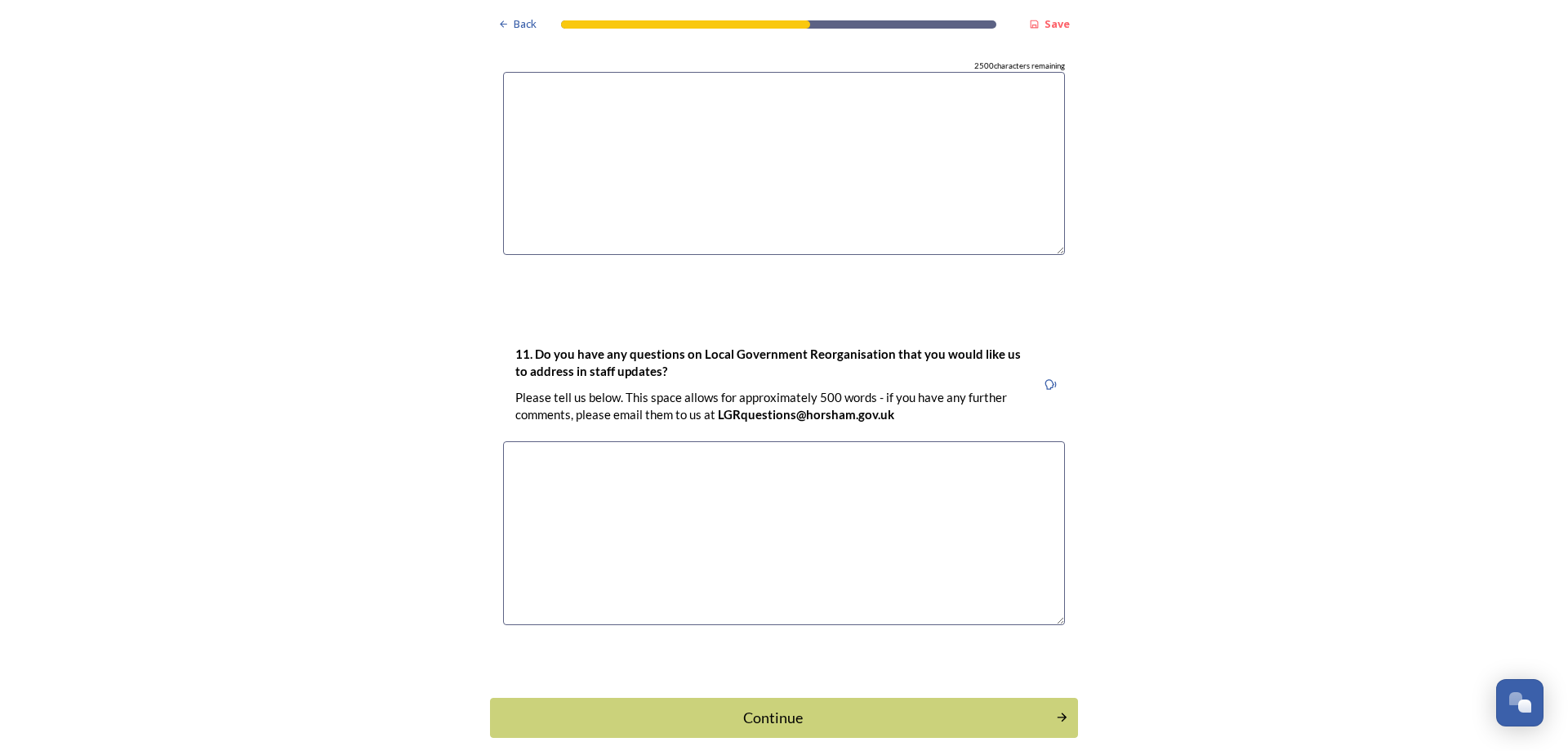scroll, scrollTop: 4736, scrollLeft: 0, axis: vertical 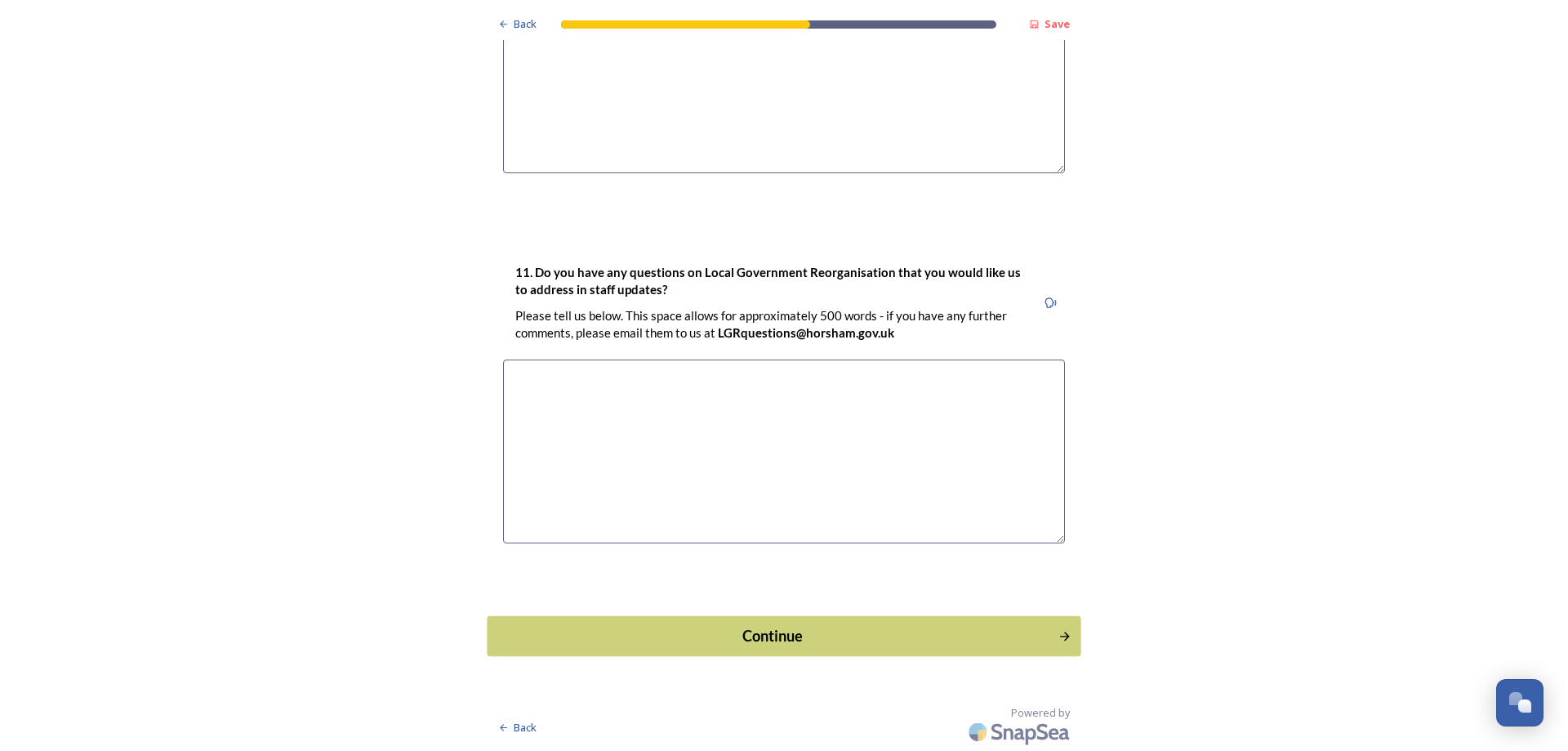 type on "This option combines 3 councils with similar geographic qualities and issues, and it works well in terms of size/suggested population numbers. It would not make sense to separate [NAME] and [NAME] again which have been merged as combined Councils not that long!" 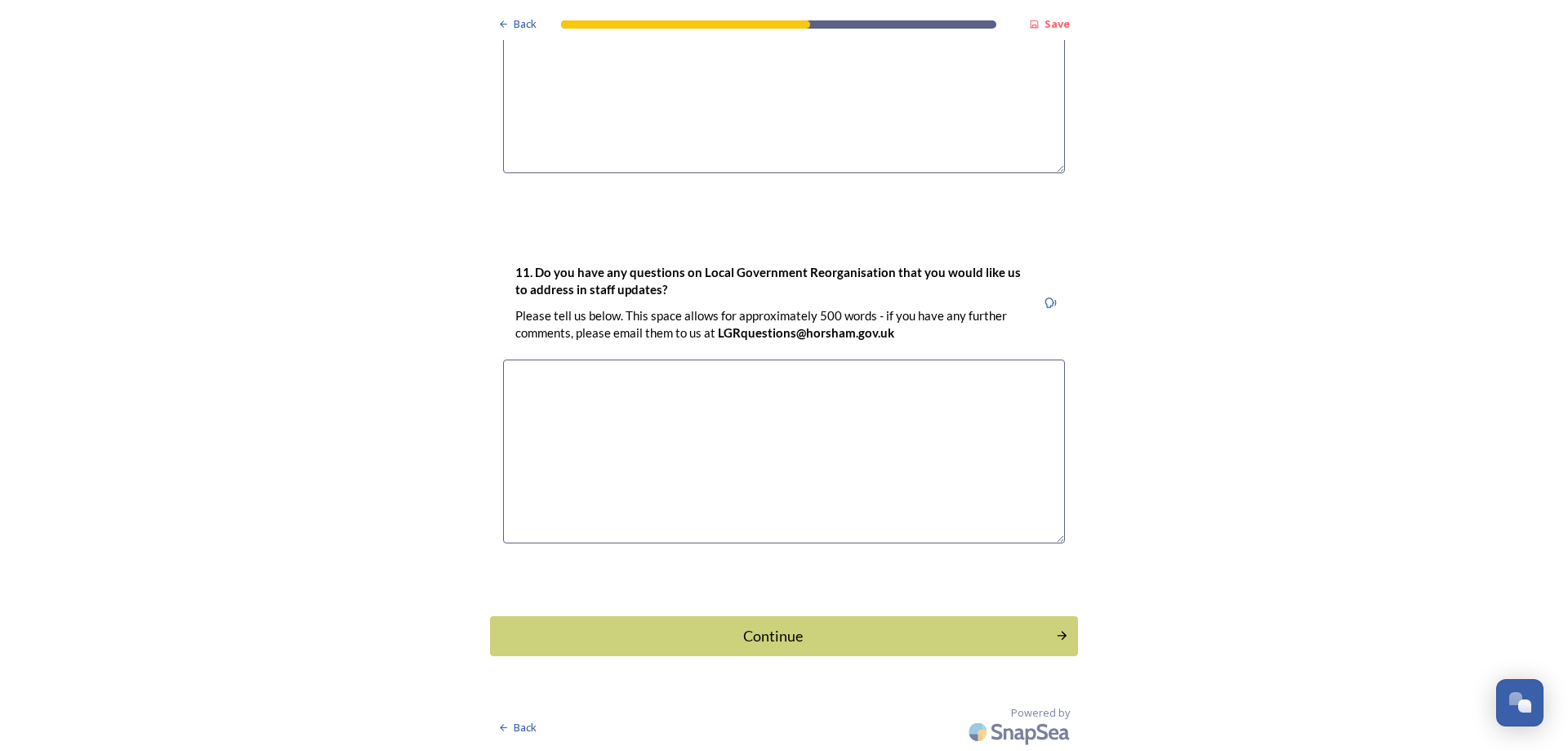 scroll, scrollTop: 0, scrollLeft: 0, axis: both 